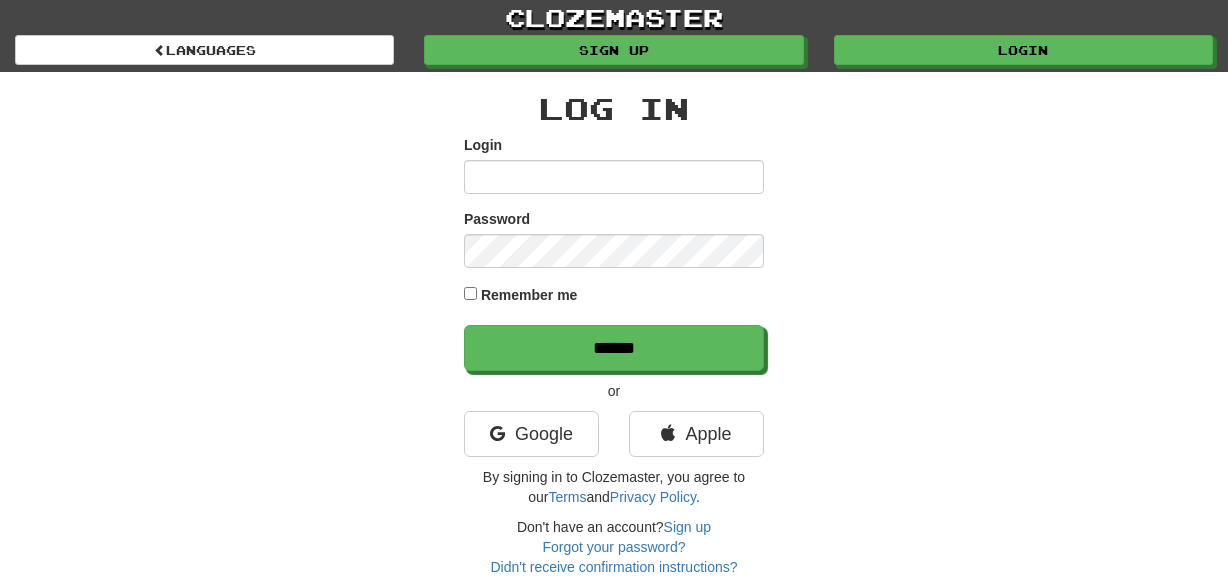 scroll, scrollTop: 0, scrollLeft: 0, axis: both 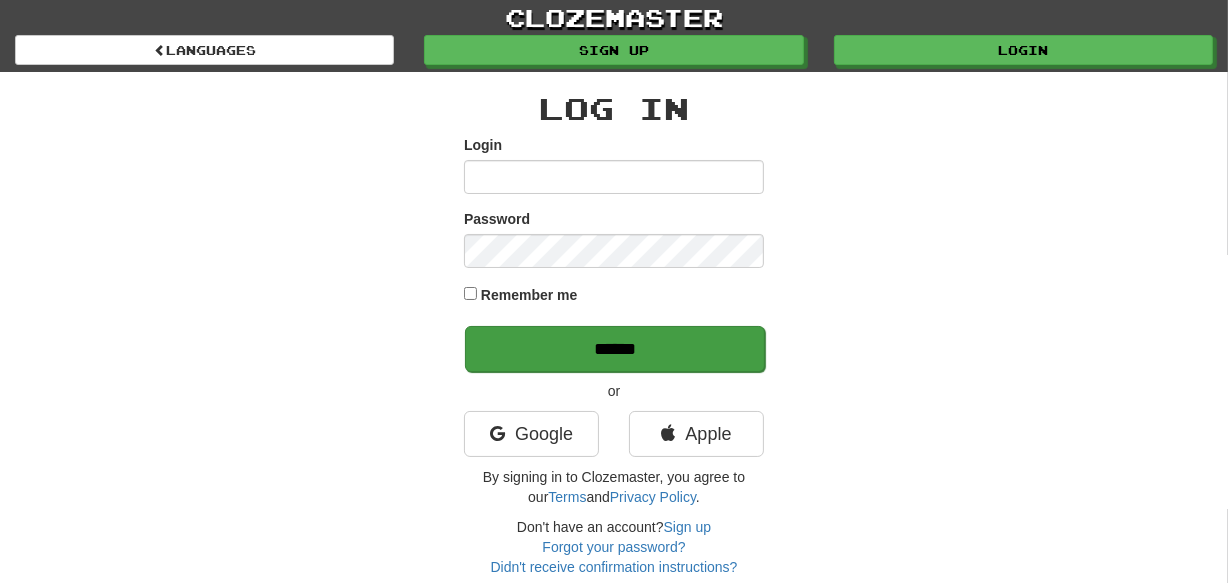 type on "********" 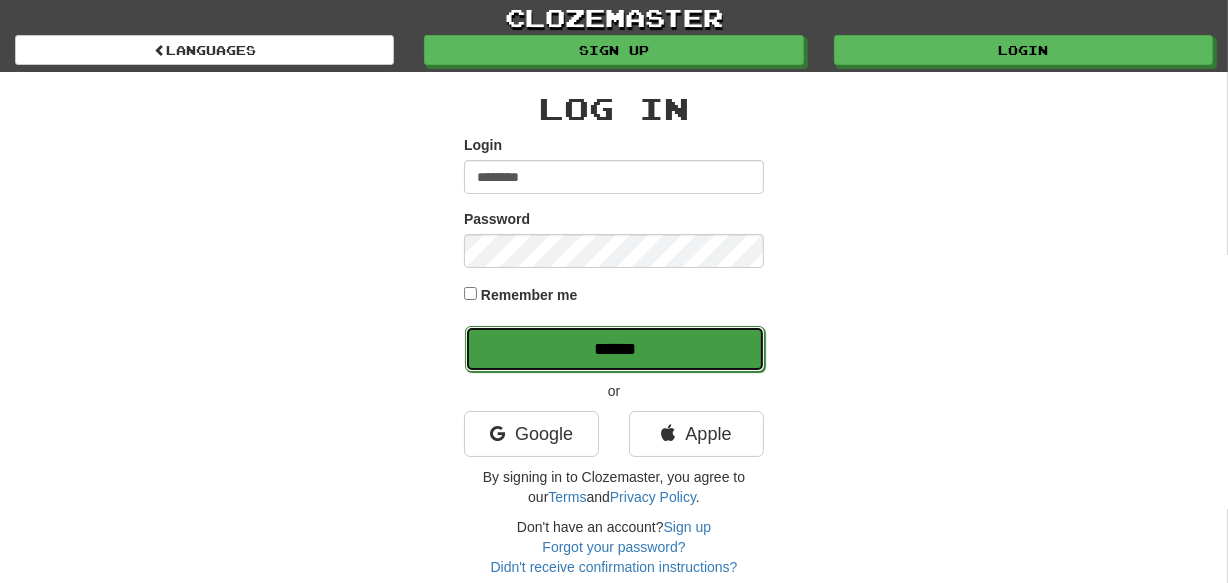 click on "******" at bounding box center (615, 349) 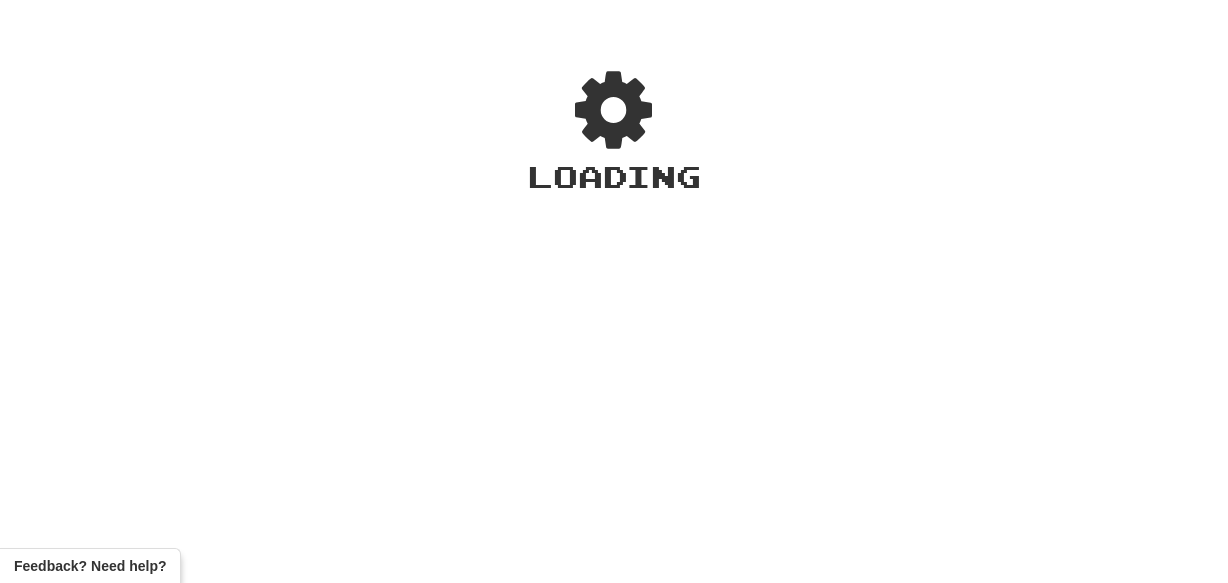 scroll, scrollTop: 0, scrollLeft: 0, axis: both 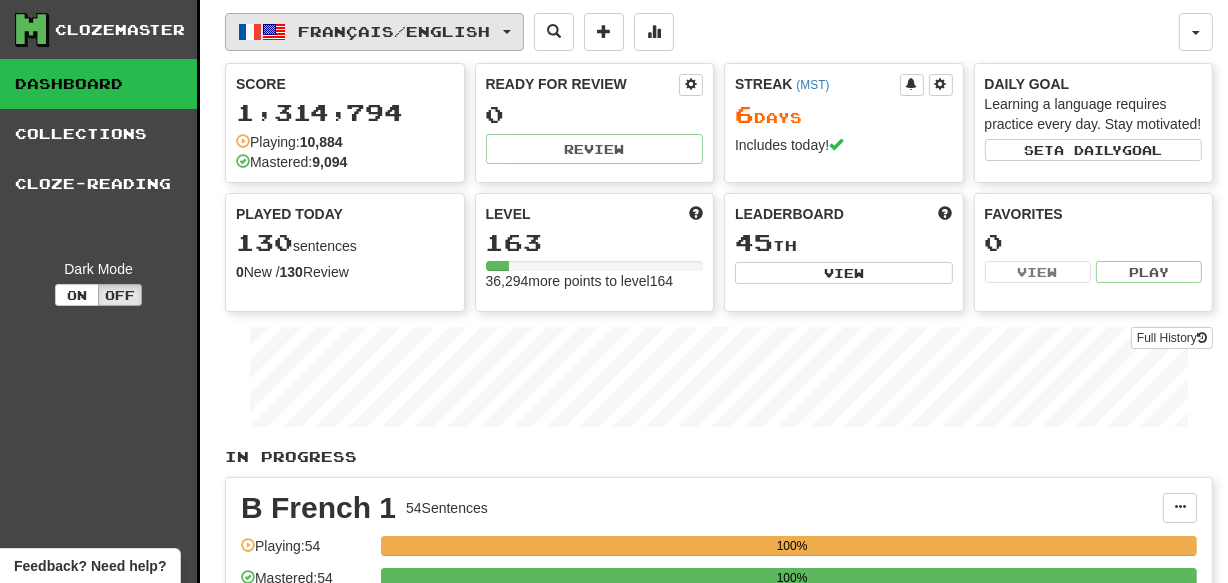 click on "Français  /  English" at bounding box center [395, 31] 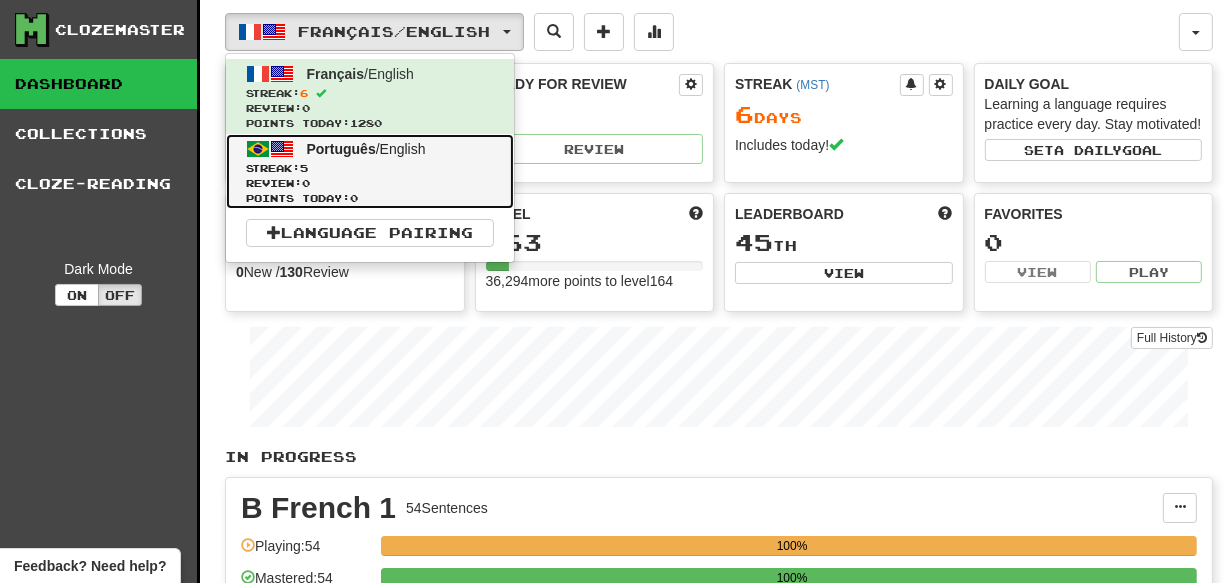 click on "5" at bounding box center (304, 168) 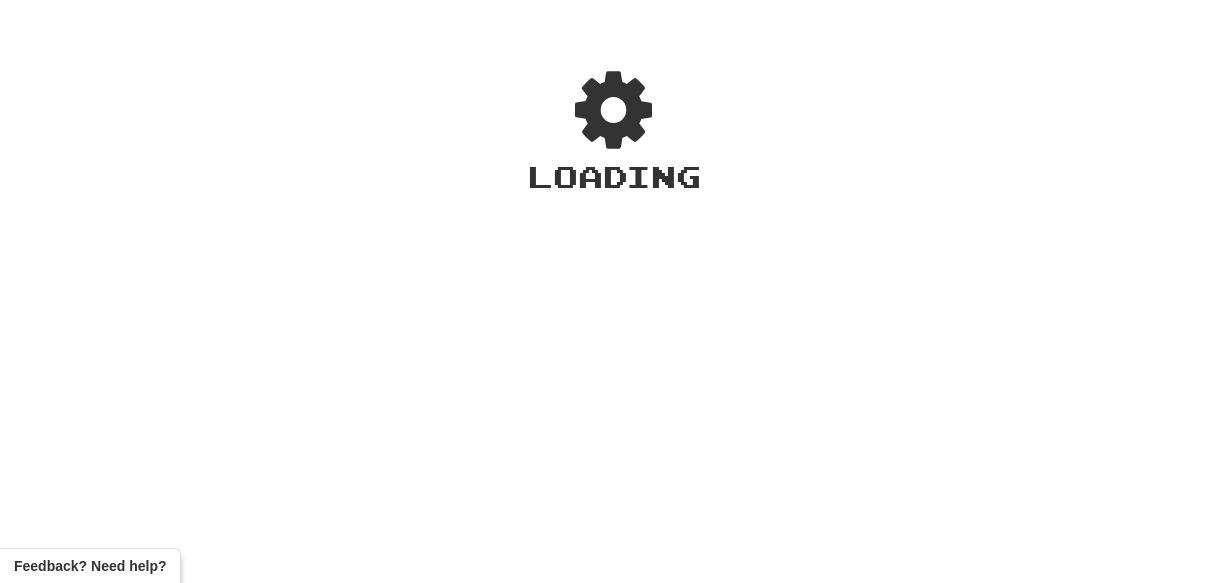 scroll, scrollTop: 0, scrollLeft: 0, axis: both 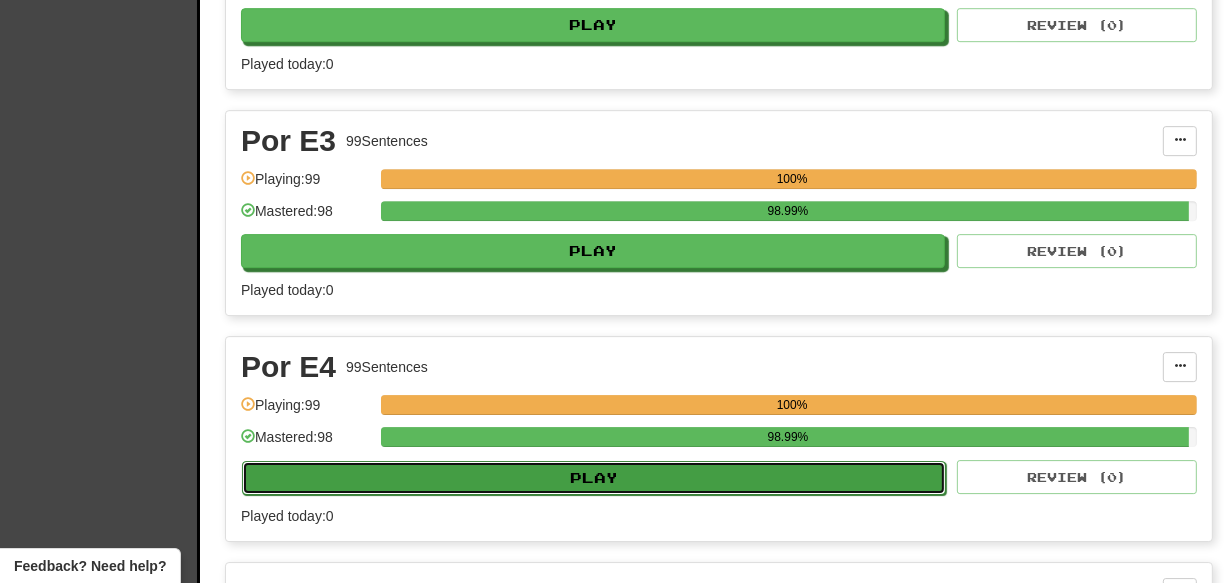 click on "Play" at bounding box center [594, 478] 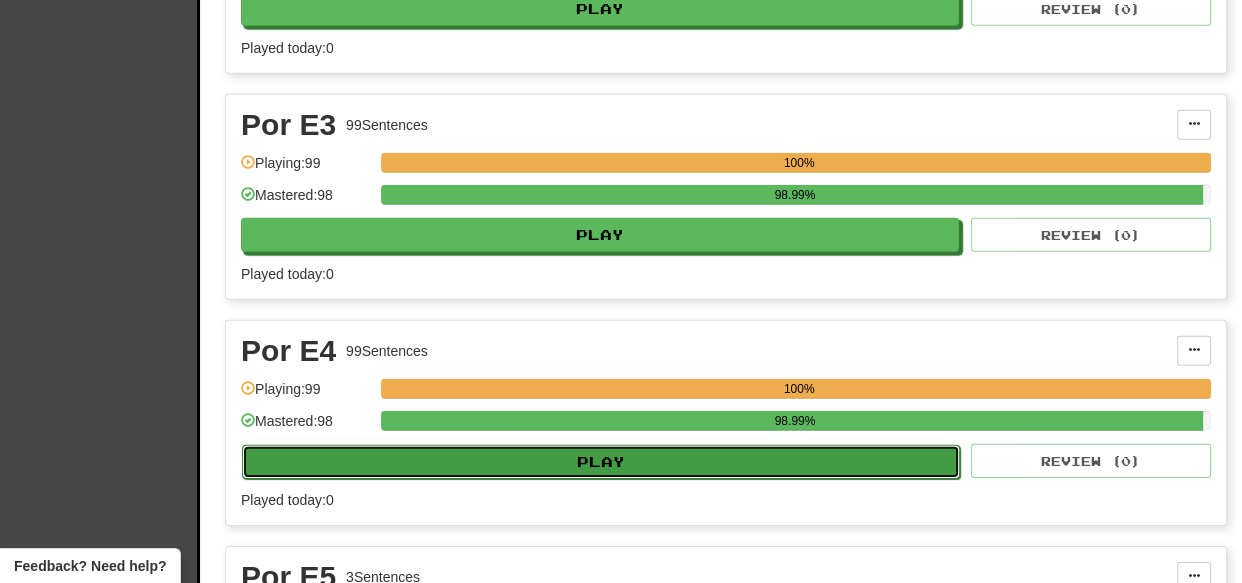 select on "***" 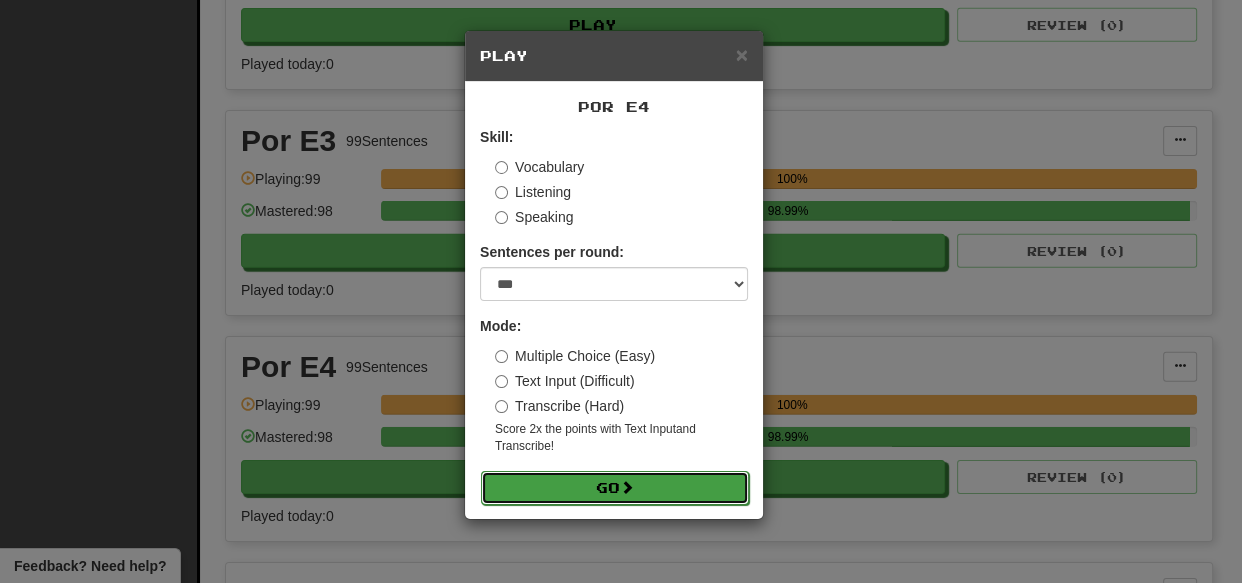 click at bounding box center [627, 487] 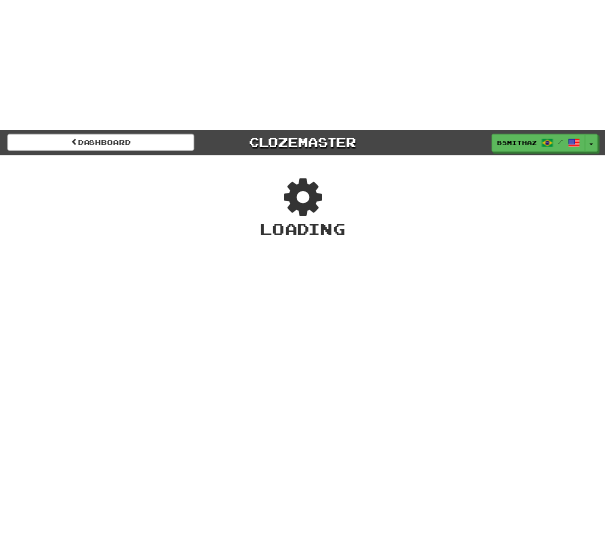 scroll, scrollTop: 0, scrollLeft: 0, axis: both 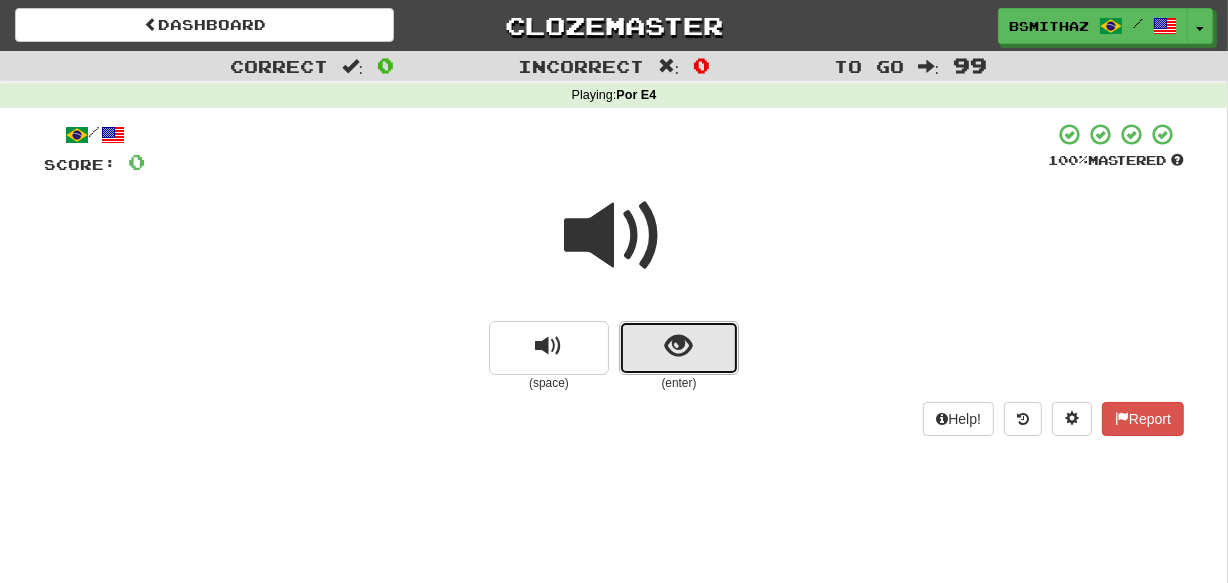 click at bounding box center [679, 348] 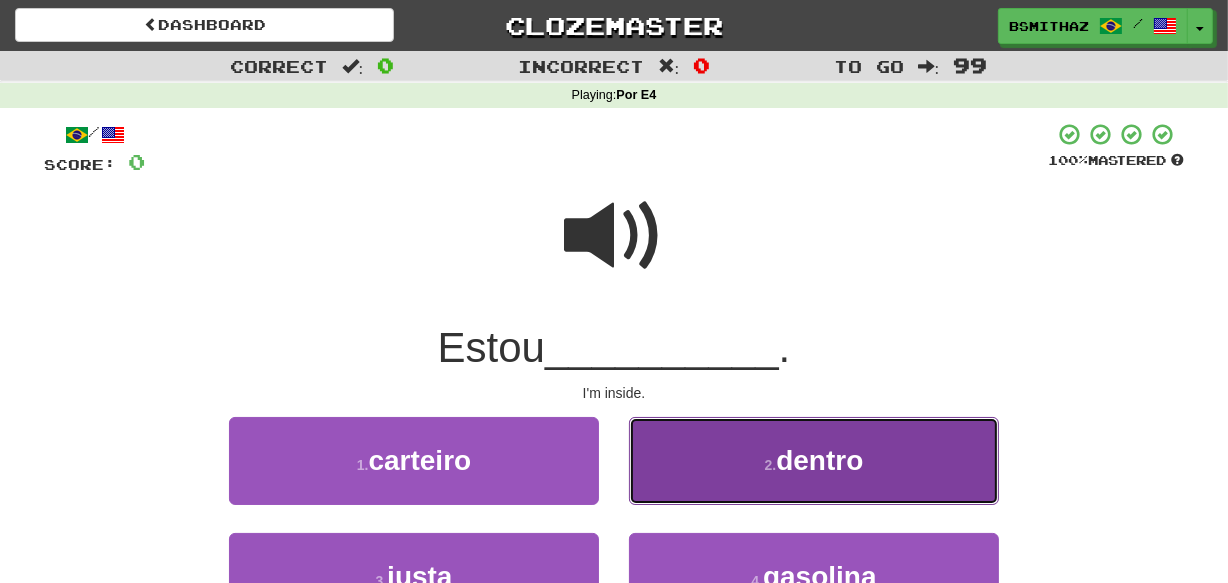 click on "2 .  dentro" at bounding box center (814, 460) 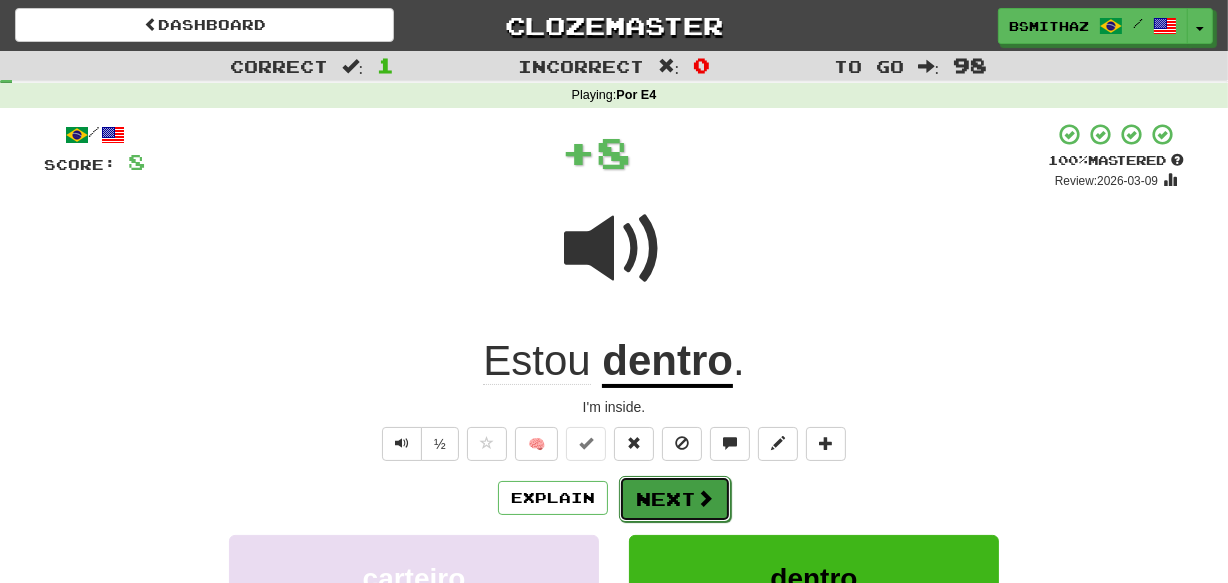click on "Next" at bounding box center (675, 499) 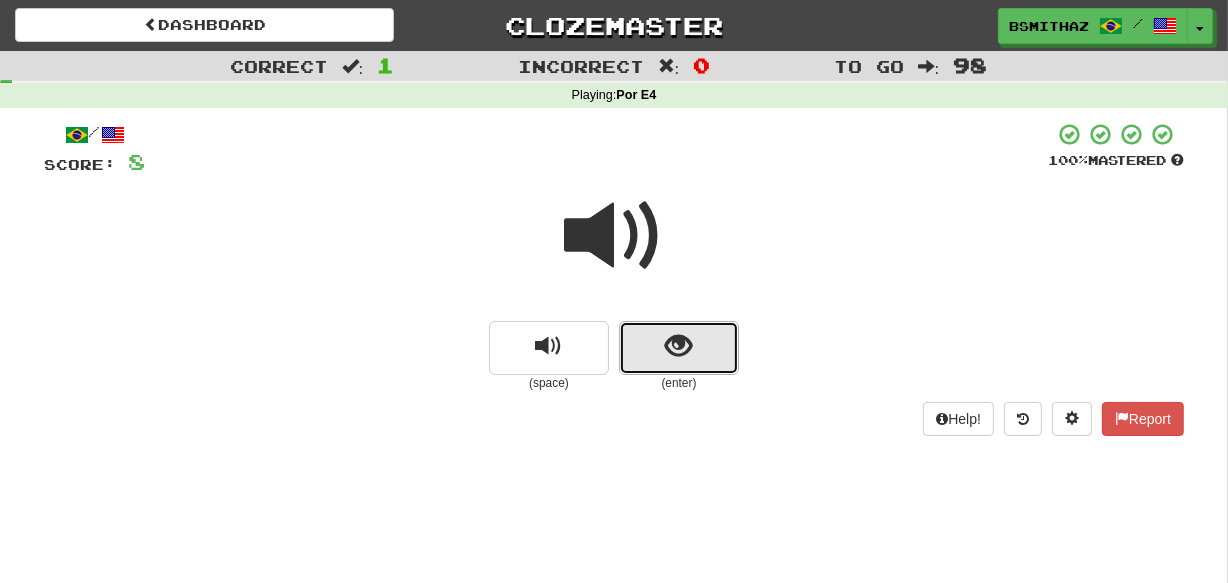 click at bounding box center (679, 346) 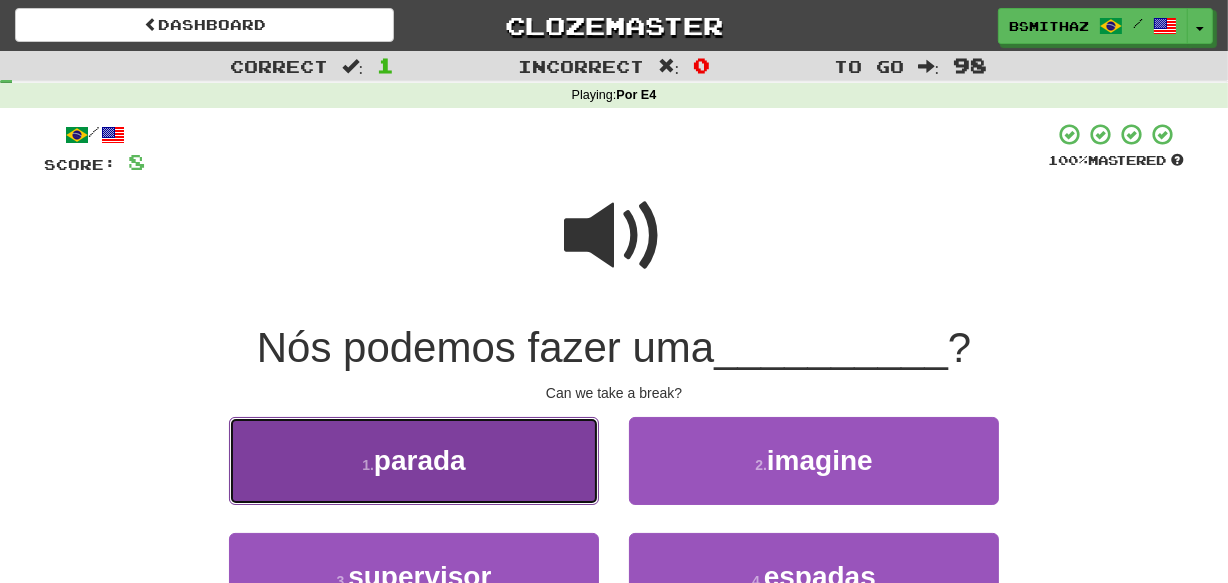 click on "1 .  parada" at bounding box center [414, 460] 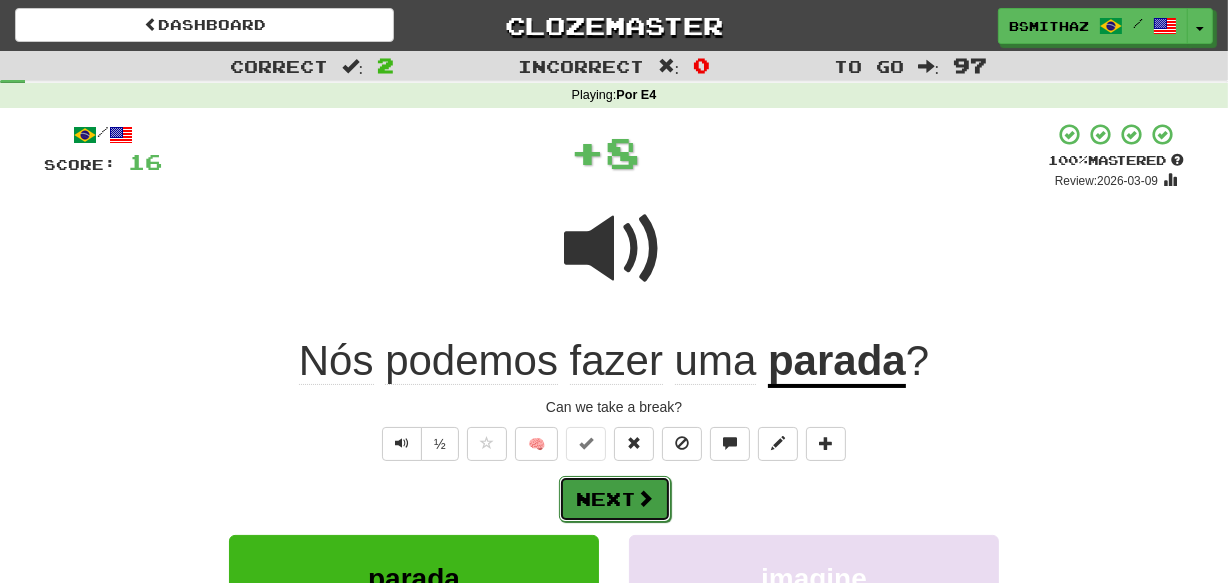 click on "Next" at bounding box center (615, 499) 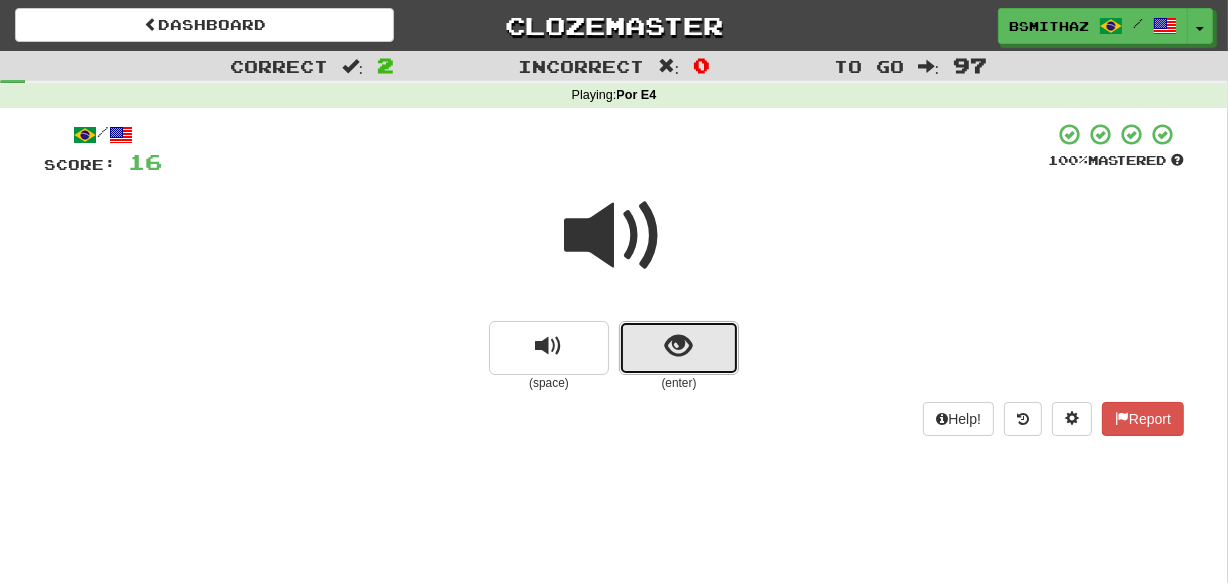 click at bounding box center [679, 346] 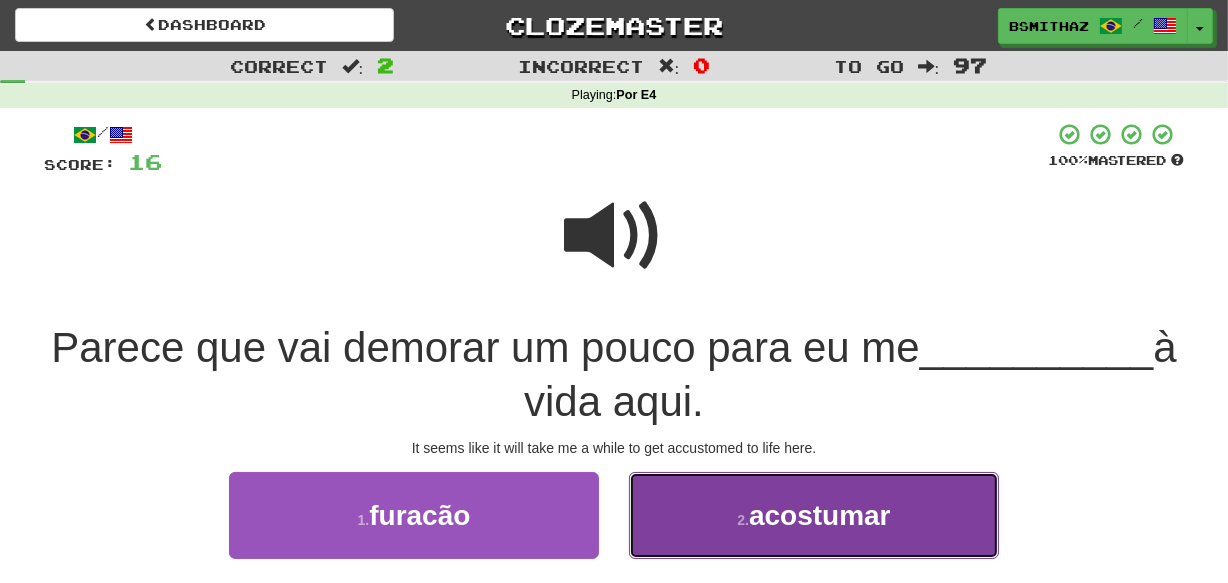 click on "2 .  acostumar" at bounding box center (814, 515) 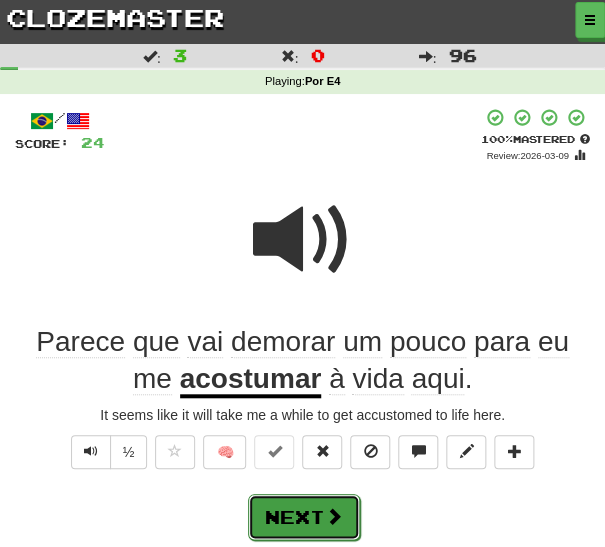 click on "Next" at bounding box center (304, 517) 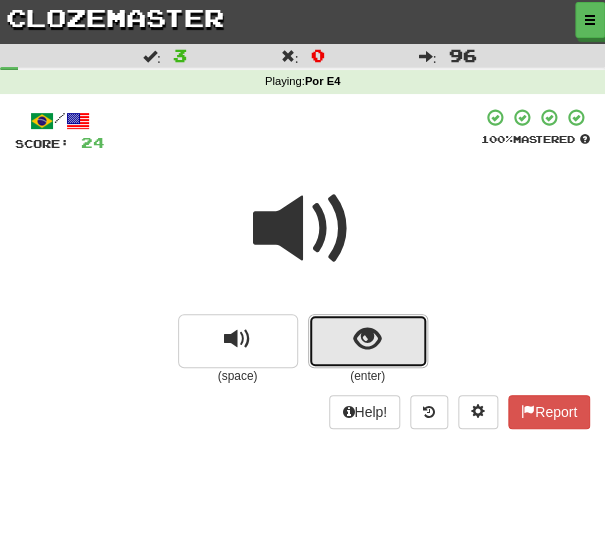 click at bounding box center [367, 339] 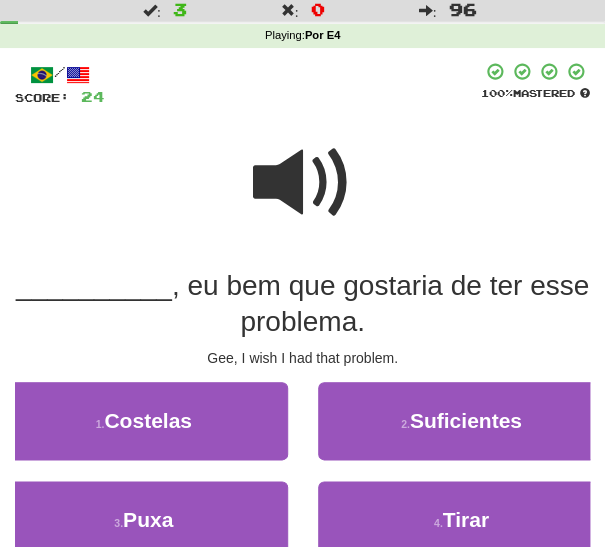 scroll, scrollTop: 52, scrollLeft: 0, axis: vertical 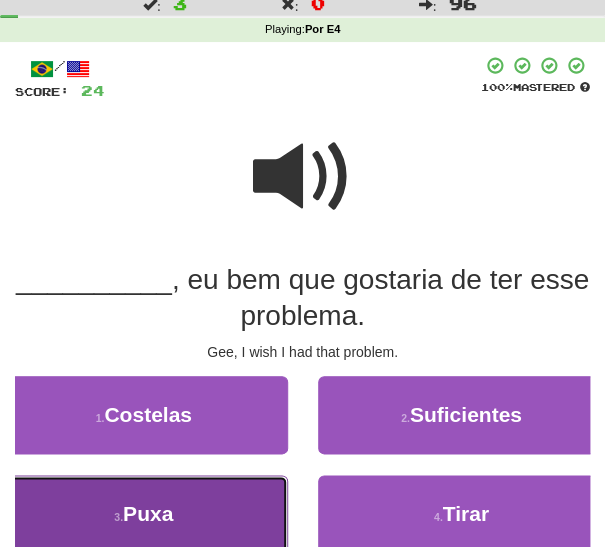 click on "3 .  Puxa" at bounding box center [144, 514] 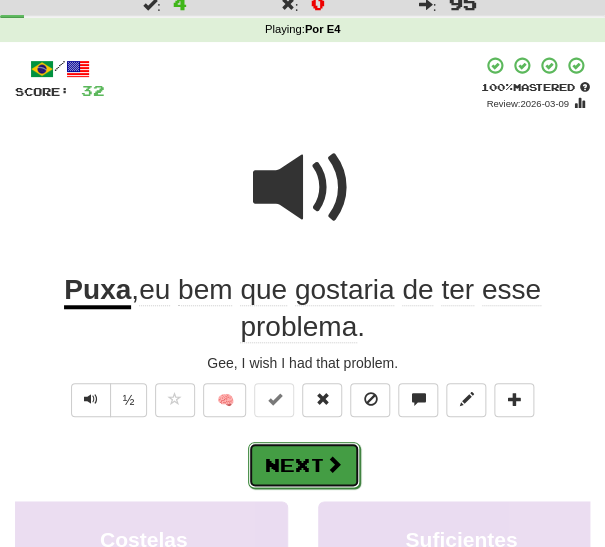 click on "Next" at bounding box center (304, 465) 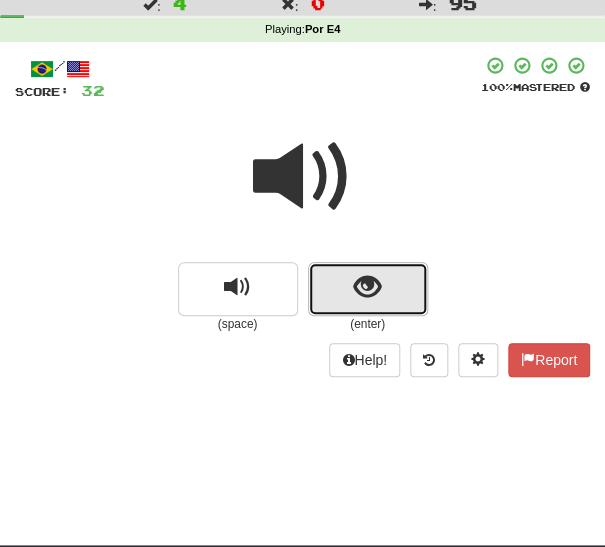 click at bounding box center (367, 287) 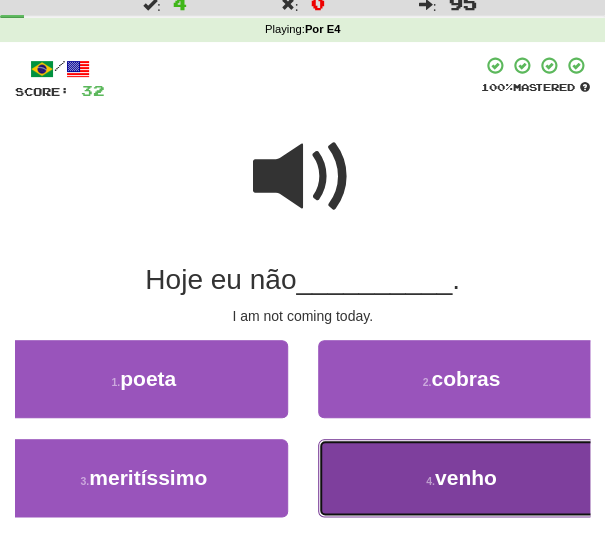 click on "4 .  venho" at bounding box center [462, 478] 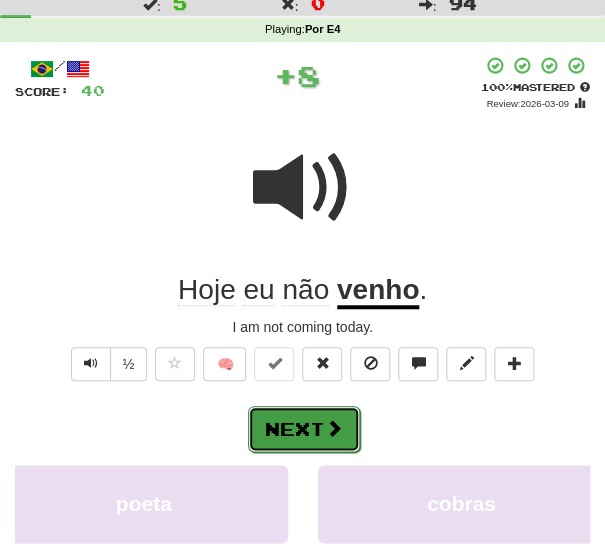 click on "Next" at bounding box center (304, 429) 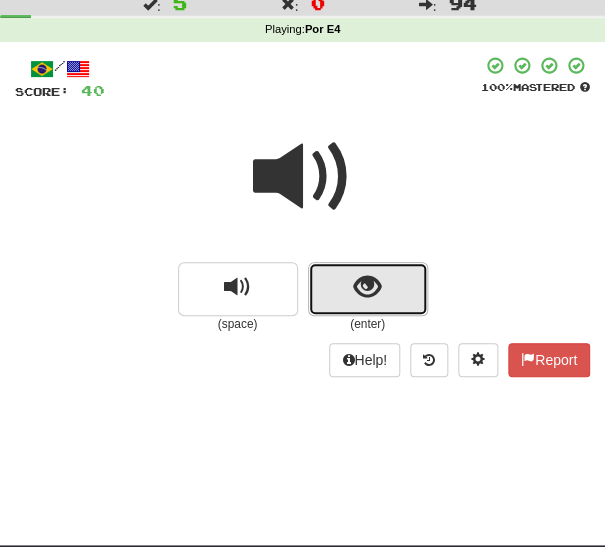 click at bounding box center (367, 287) 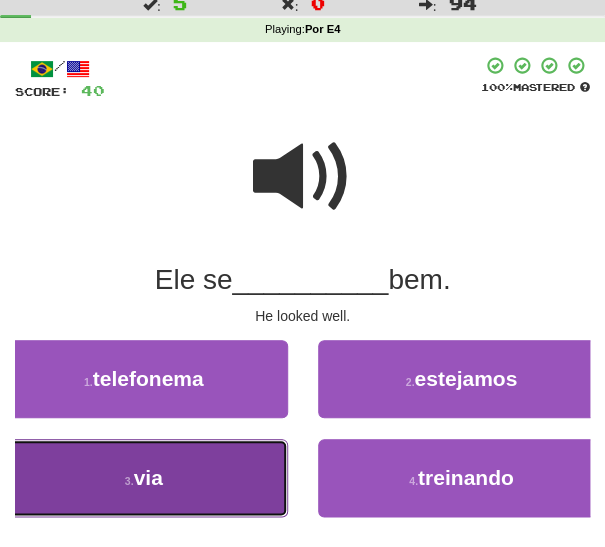 click on "via" at bounding box center (148, 477) 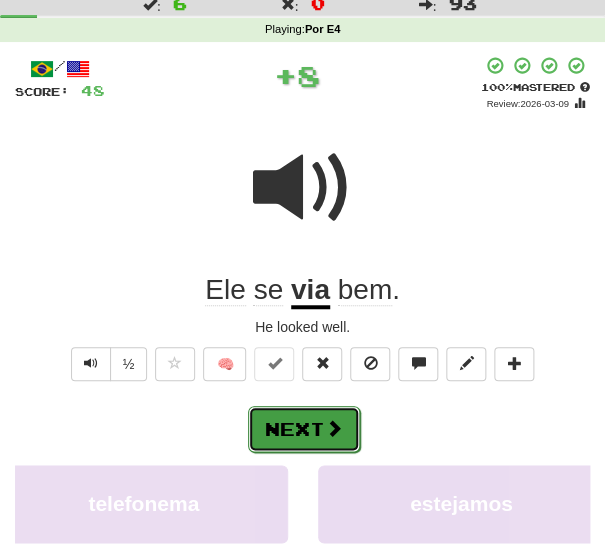 click on "Next" at bounding box center [304, 429] 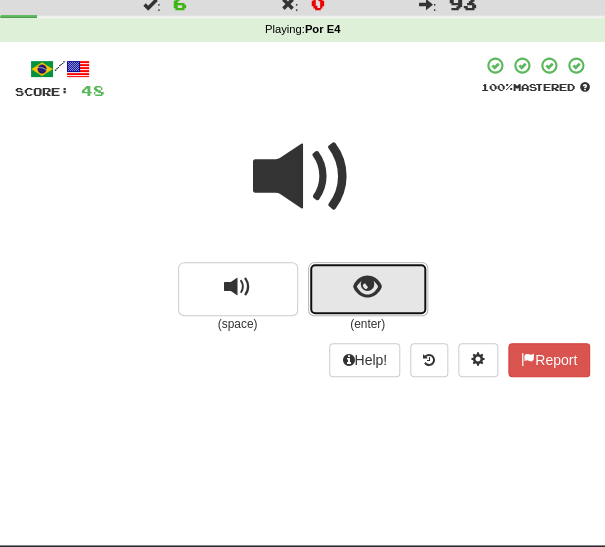 click at bounding box center [367, 287] 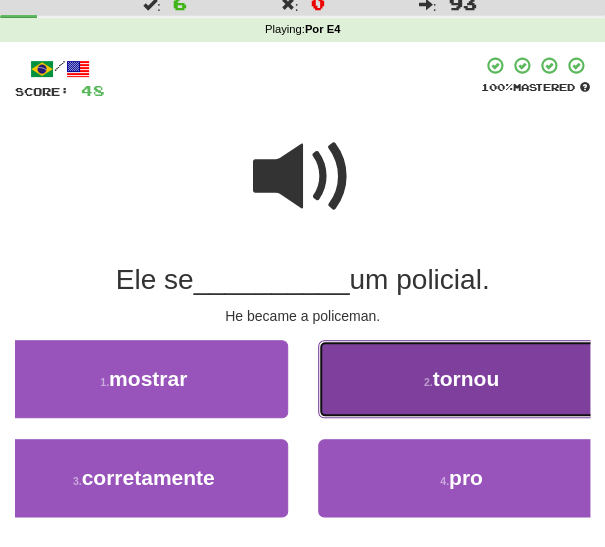 click on "2 .  tornou" at bounding box center [462, 379] 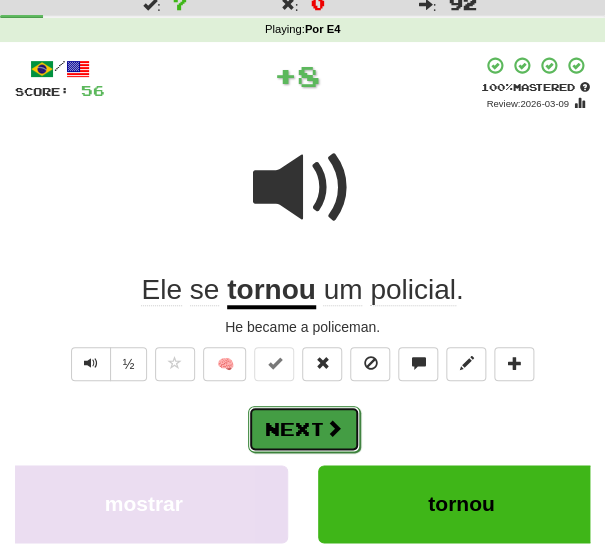 click on "Next" at bounding box center [304, 429] 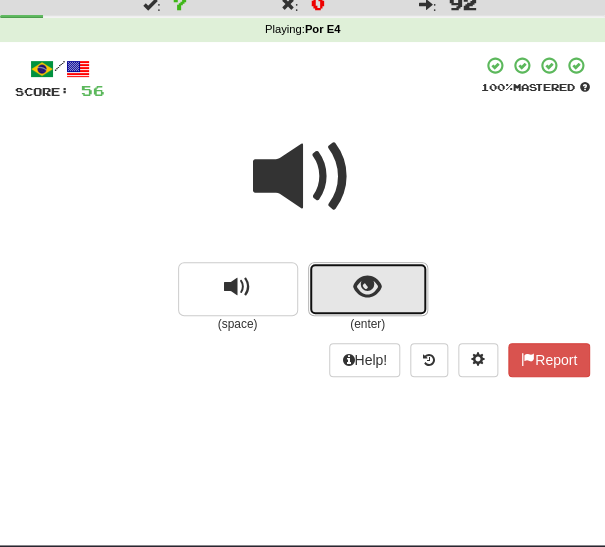 click at bounding box center (367, 287) 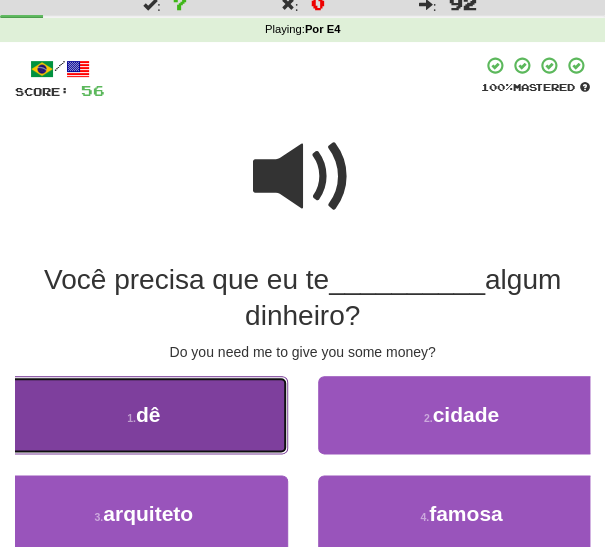 click on "dê" at bounding box center (148, 414) 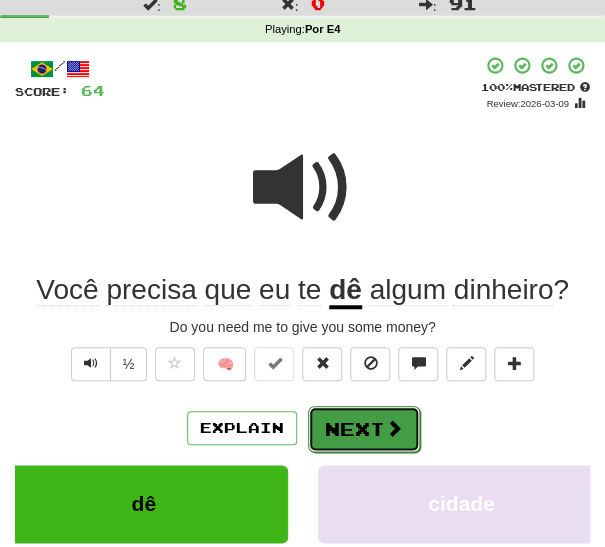 click on "Next" at bounding box center [364, 429] 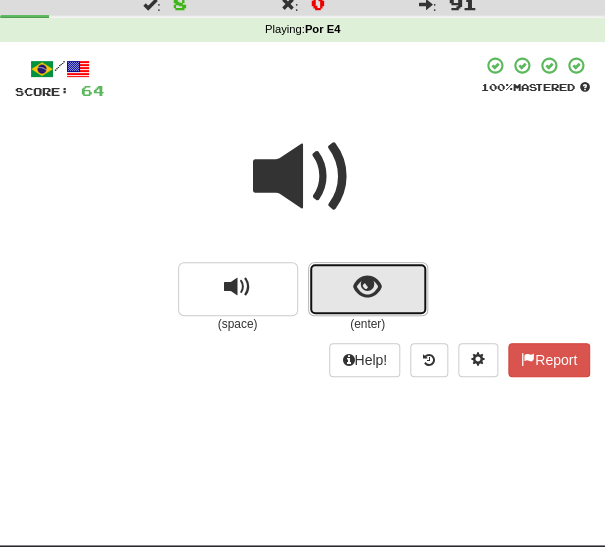 click at bounding box center [367, 287] 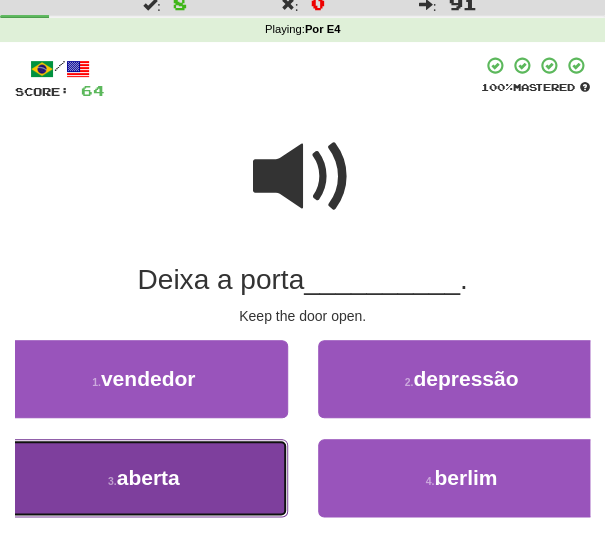 click on "3 .  aberta" at bounding box center [144, 478] 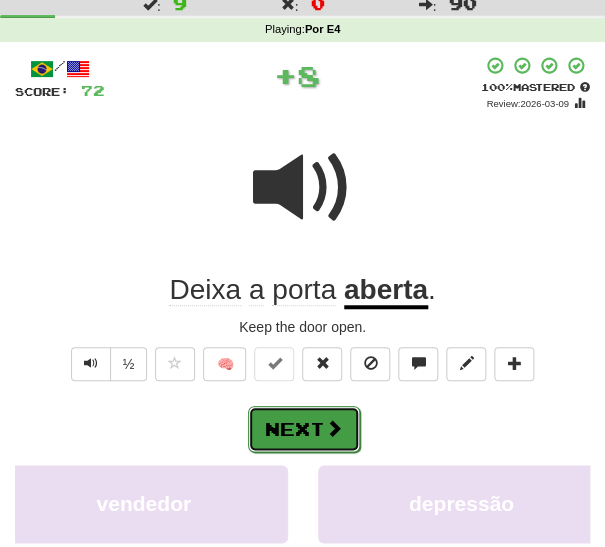 click on "Next" at bounding box center [304, 429] 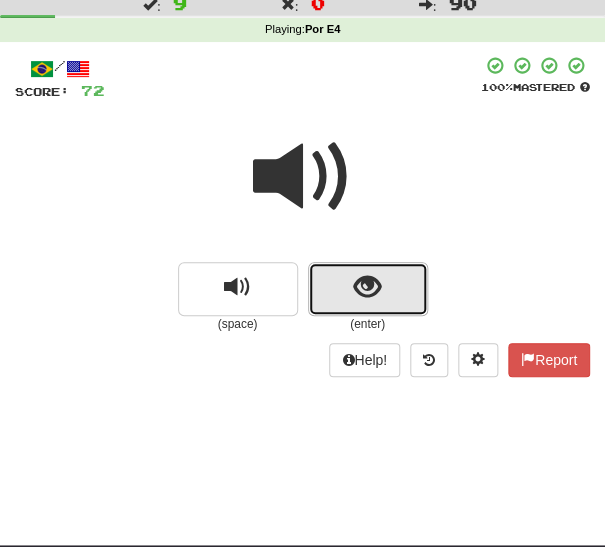 click at bounding box center (368, 289) 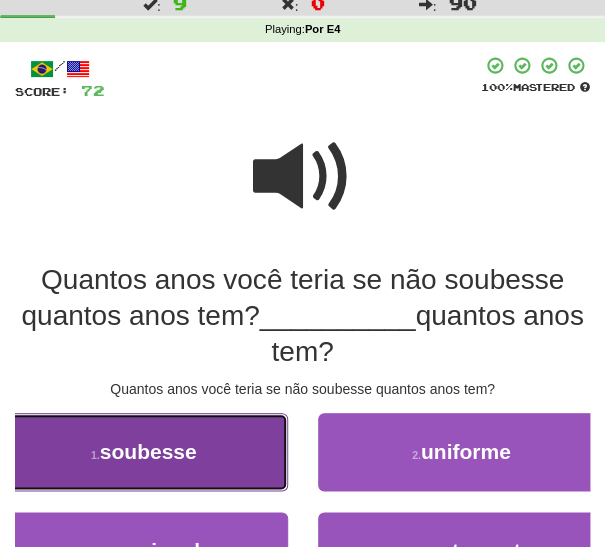 click on "1 .  soubesse" at bounding box center [144, 452] 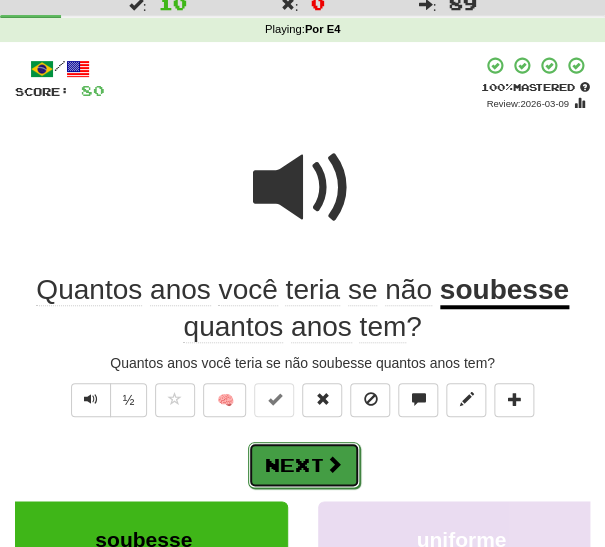 click on "Next" at bounding box center (304, 465) 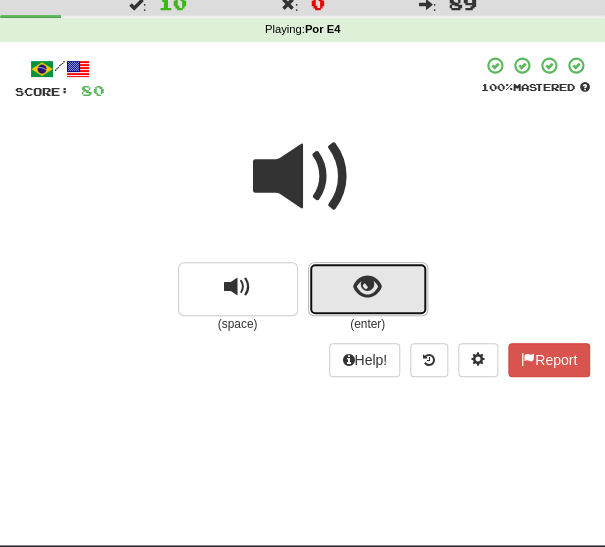 drag, startPoint x: 371, startPoint y: 291, endPoint x: 342, endPoint y: 302, distance: 31.016125 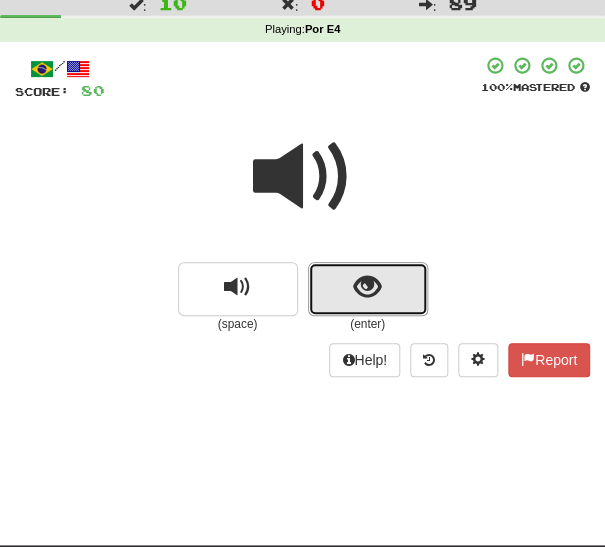 click at bounding box center [367, 287] 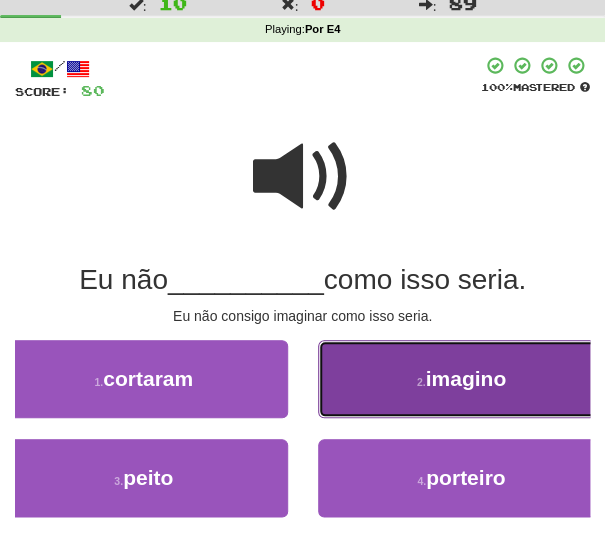 click on "2 .  imagino" at bounding box center [462, 379] 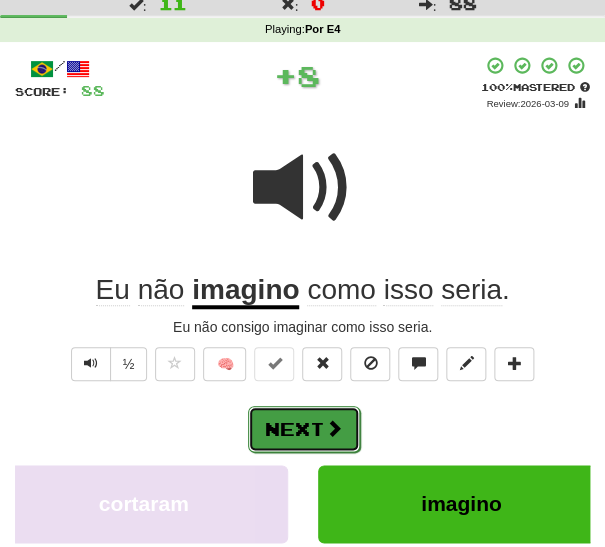 click at bounding box center (334, 428) 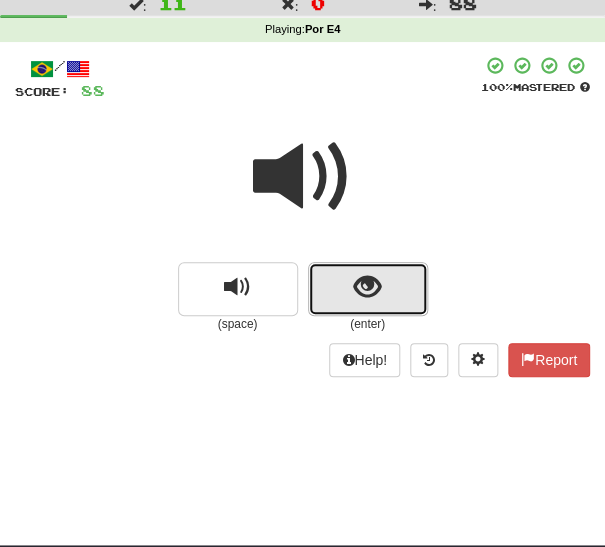 click at bounding box center (367, 287) 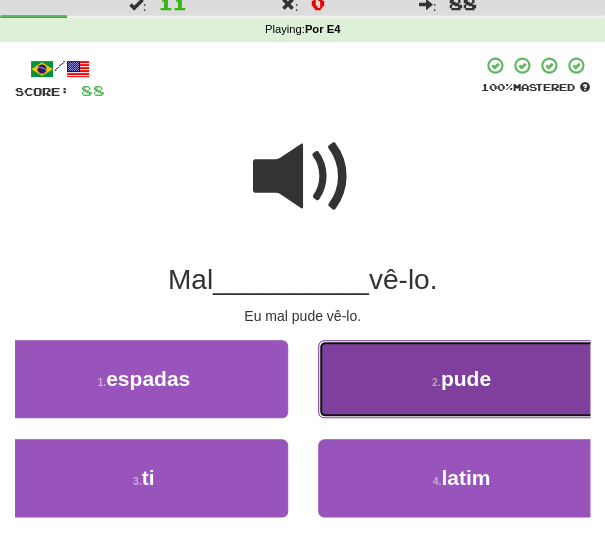 click on "2 .  pude" at bounding box center (462, 379) 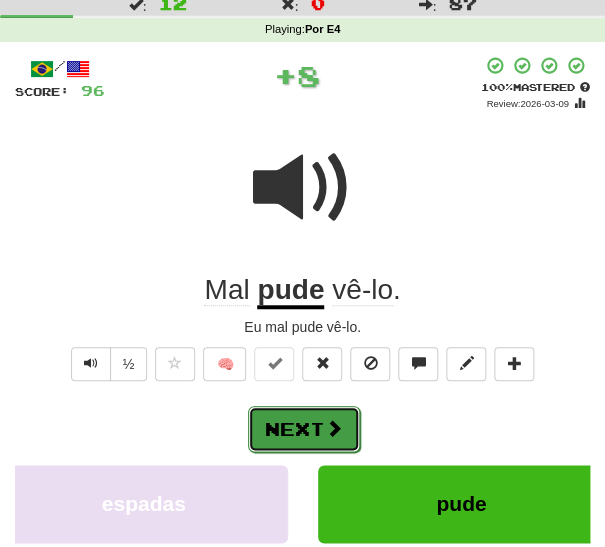 click on "Next" at bounding box center (304, 429) 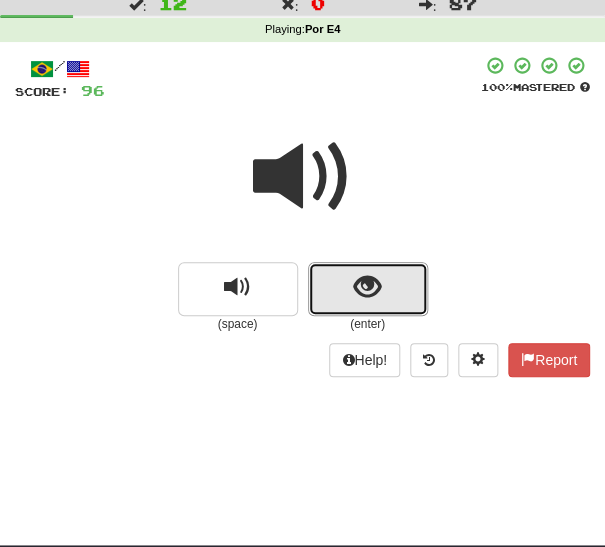 drag, startPoint x: 346, startPoint y: 295, endPoint x: 338, endPoint y: 303, distance: 11.313708 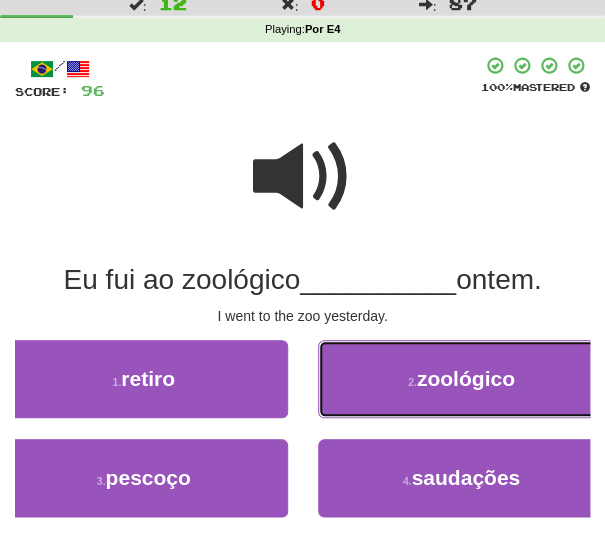 click on "2 .  zoológico" at bounding box center [462, 379] 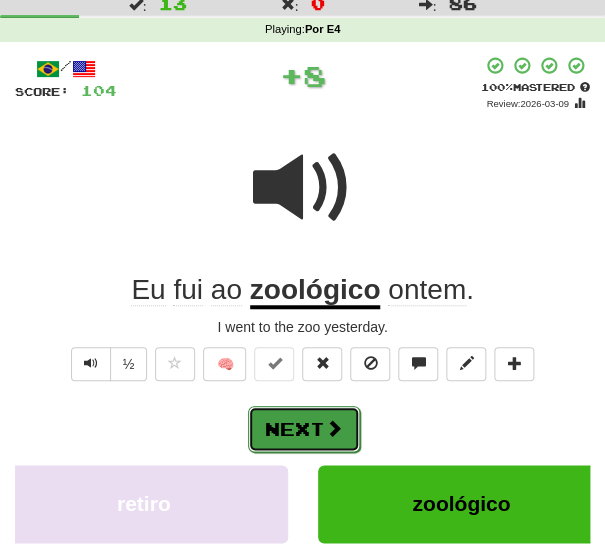 click on "Next" at bounding box center (304, 429) 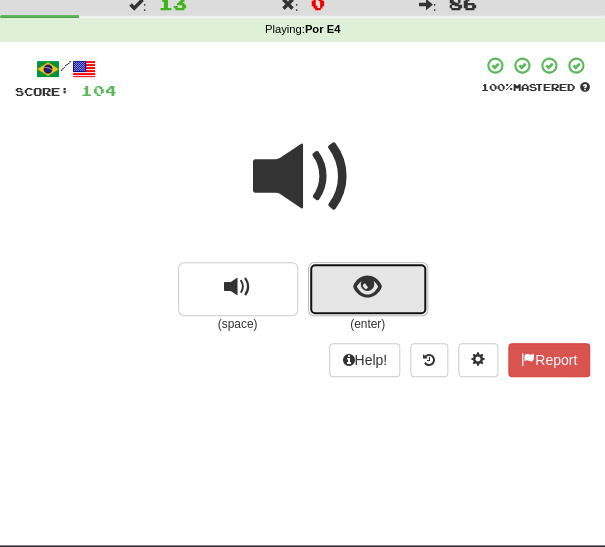 click at bounding box center [368, 289] 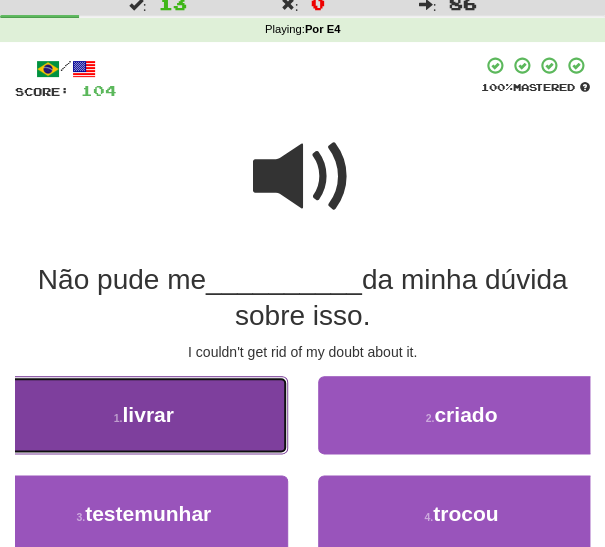 click on "1 .  livrar" at bounding box center [144, 415] 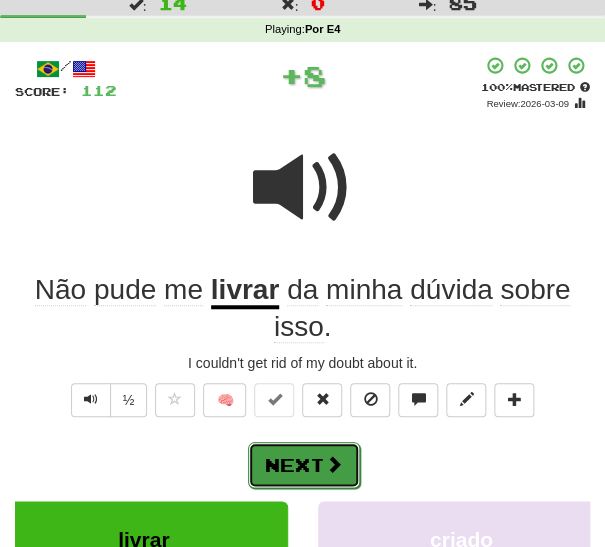 click on "Next" at bounding box center (304, 465) 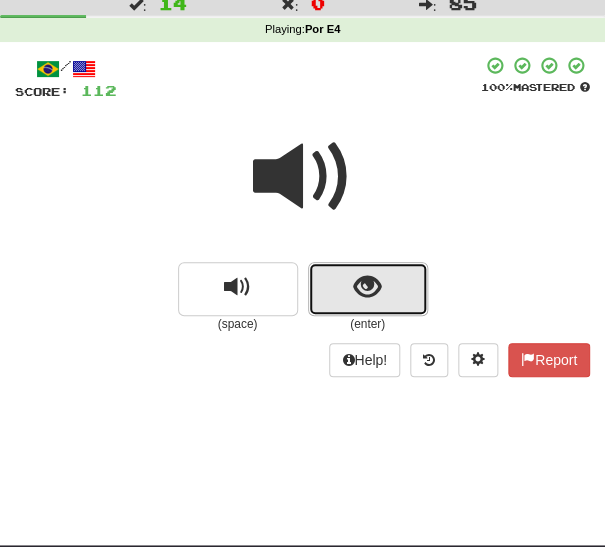 click at bounding box center (368, 289) 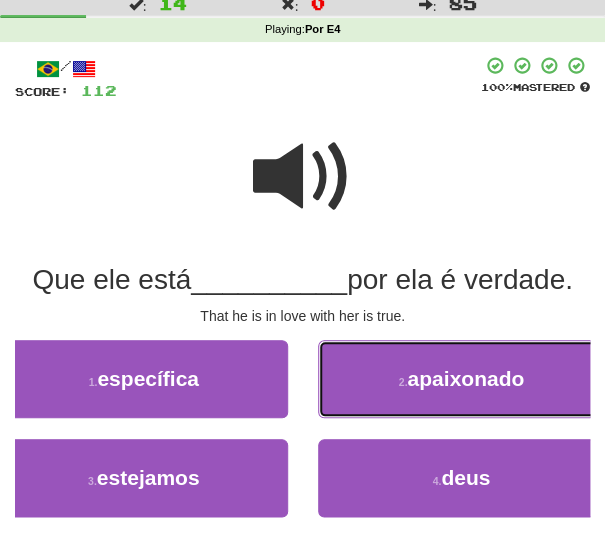 drag, startPoint x: 391, startPoint y: 389, endPoint x: 379, endPoint y: 398, distance: 15 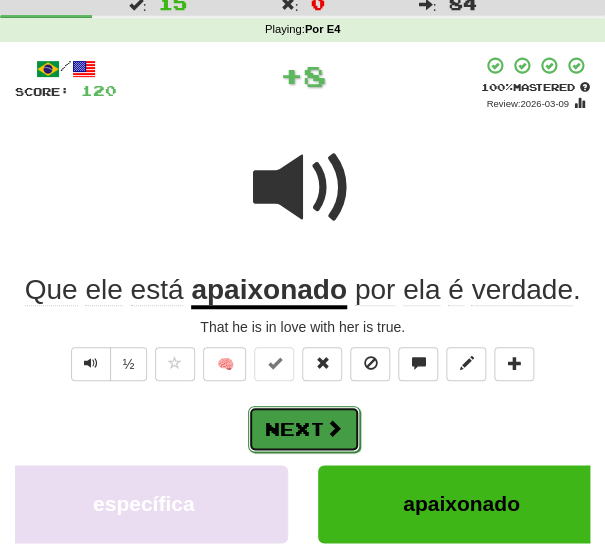 click at bounding box center [334, 428] 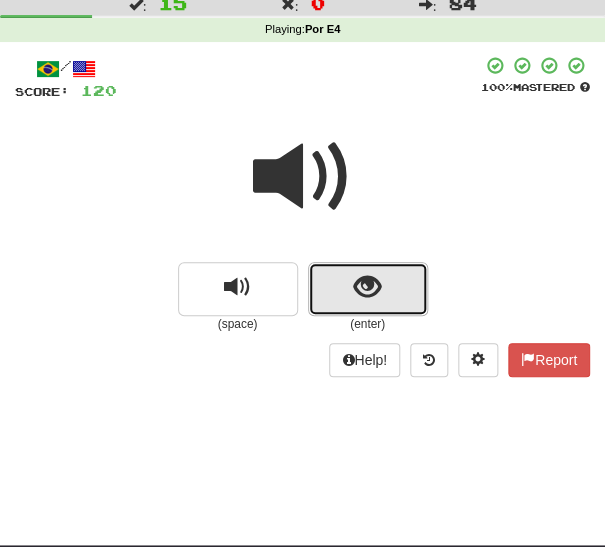 click at bounding box center [368, 289] 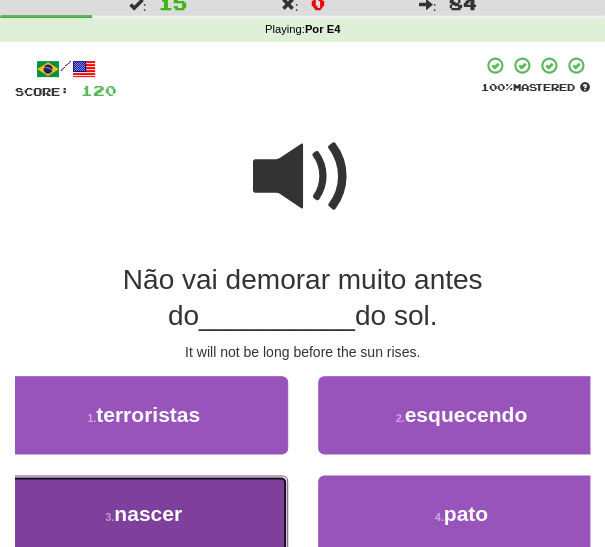 click on "3 .  nascer" at bounding box center [144, 514] 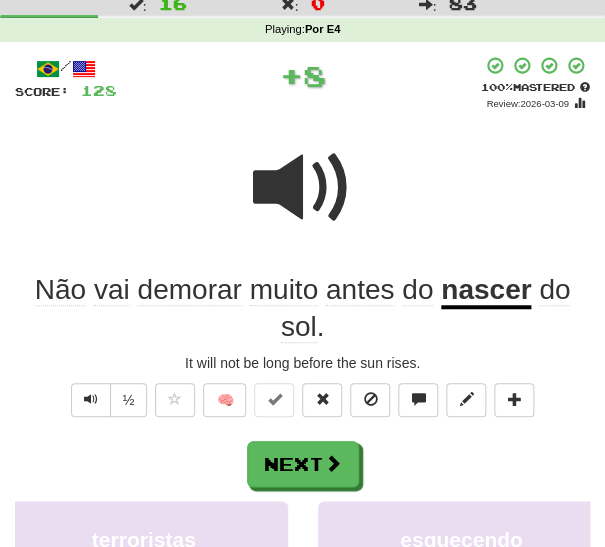 click on "demorar" 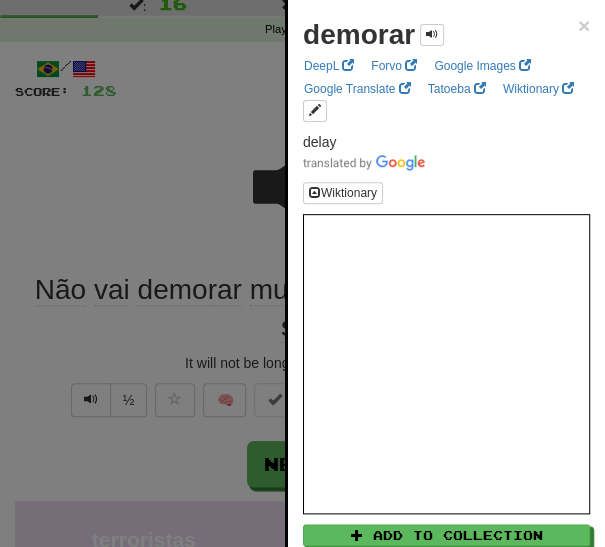 click at bounding box center (302, 273) 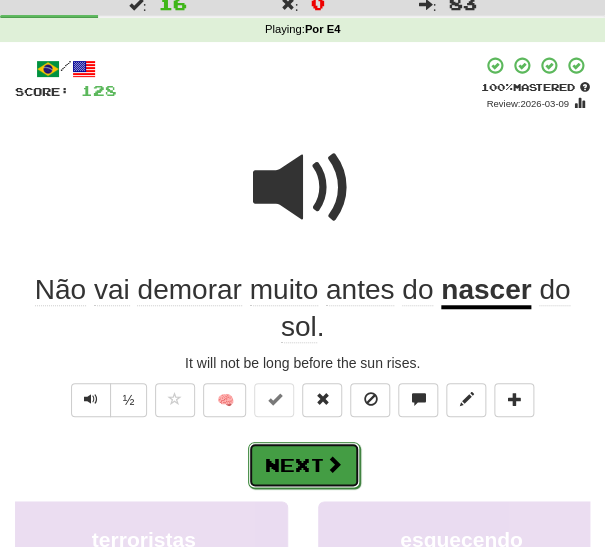 click on "Next" at bounding box center (304, 465) 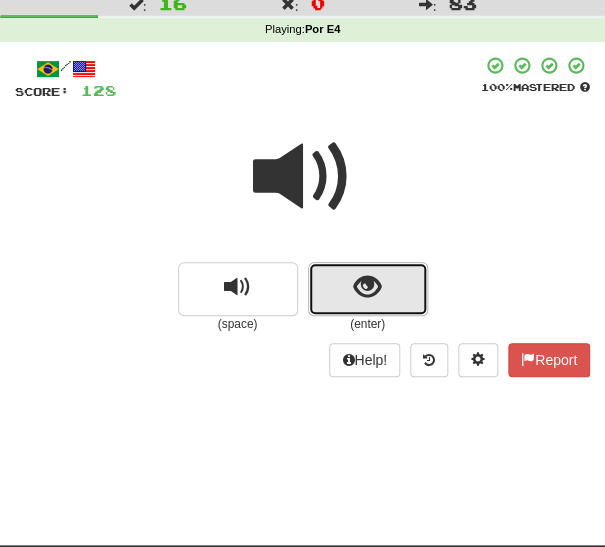 click at bounding box center (368, 289) 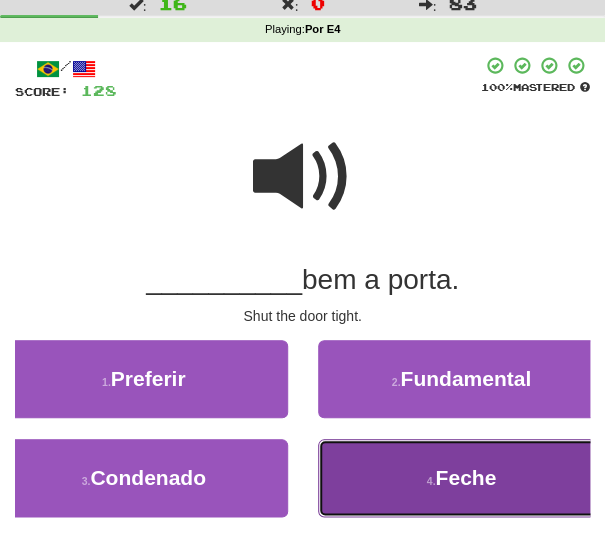 click on "4 .  Feche" at bounding box center (462, 478) 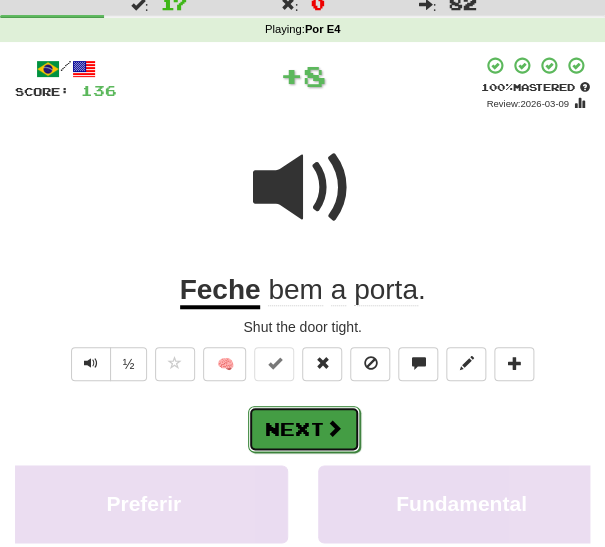 click on "Next" at bounding box center [304, 429] 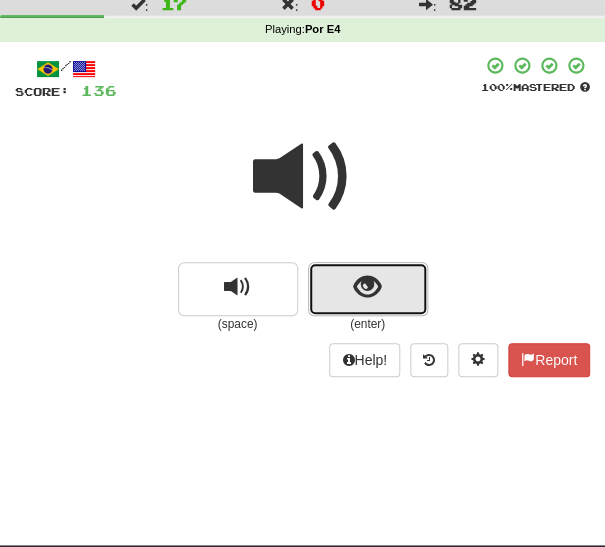 click at bounding box center (368, 289) 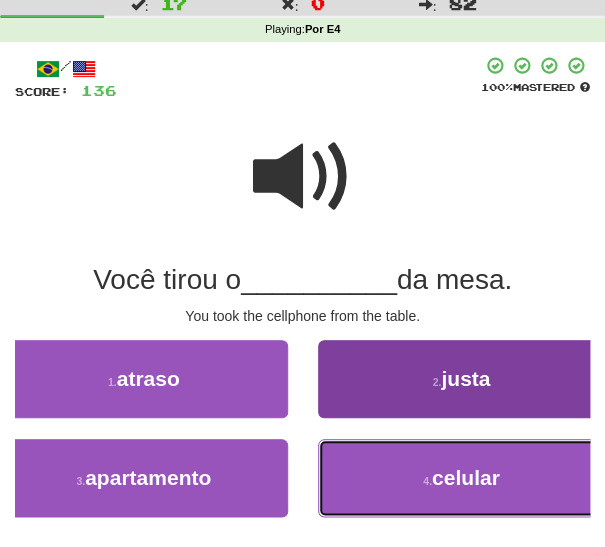 drag, startPoint x: 376, startPoint y: 484, endPoint x: 361, endPoint y: 475, distance: 17.492855 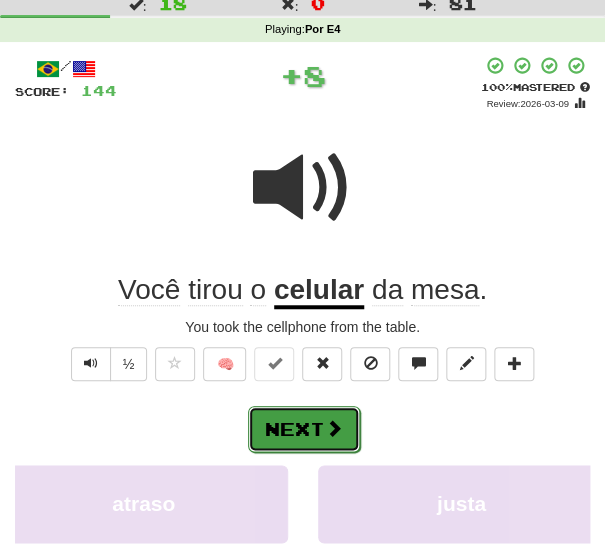 click on "Next" at bounding box center [304, 429] 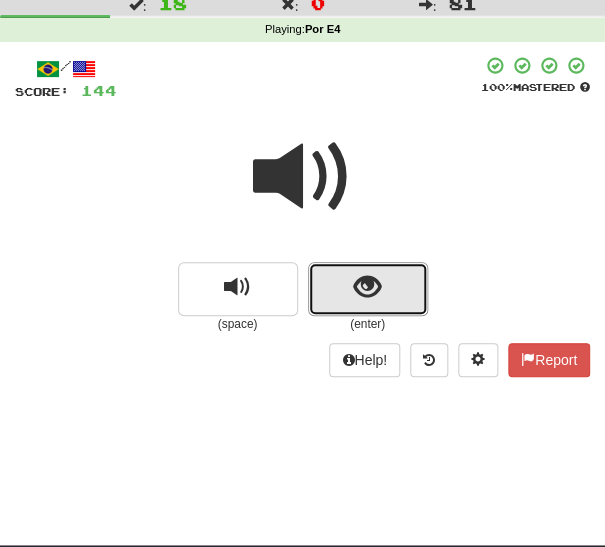 drag, startPoint x: 318, startPoint y: 292, endPoint x: 310, endPoint y: 304, distance: 14.422205 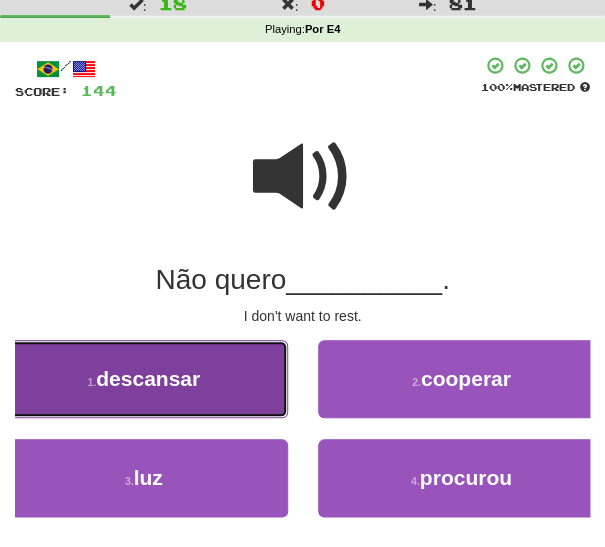click on "1 .  descansar" at bounding box center (144, 379) 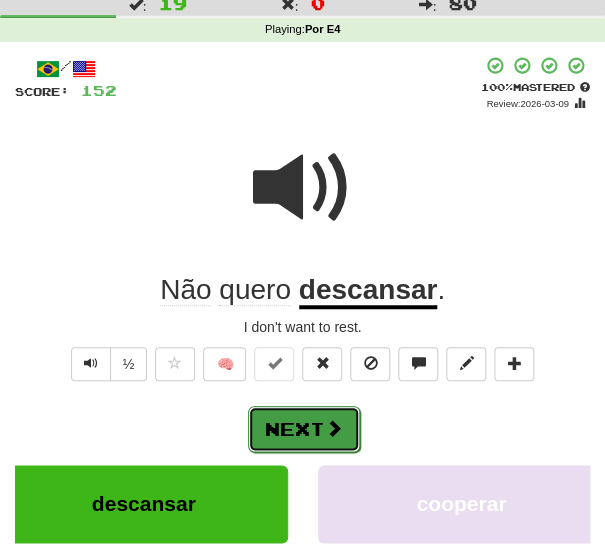 click on "Next" at bounding box center (304, 429) 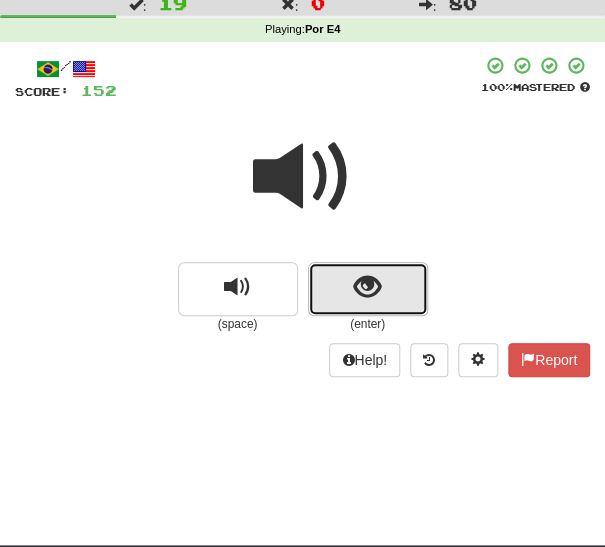 click at bounding box center [368, 289] 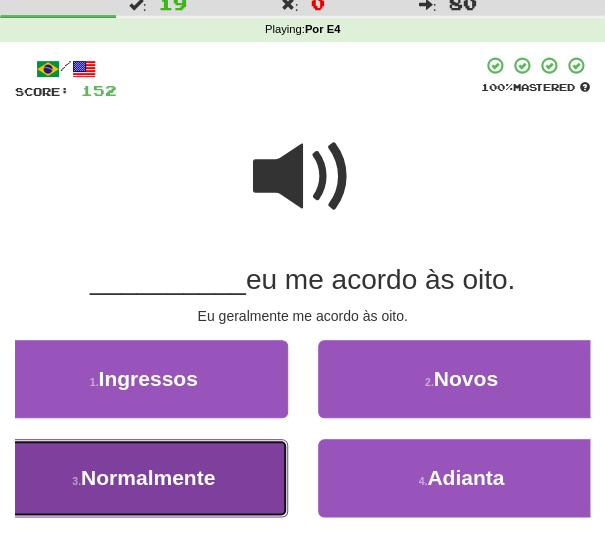 click on "3 .  Normalmente" at bounding box center (144, 478) 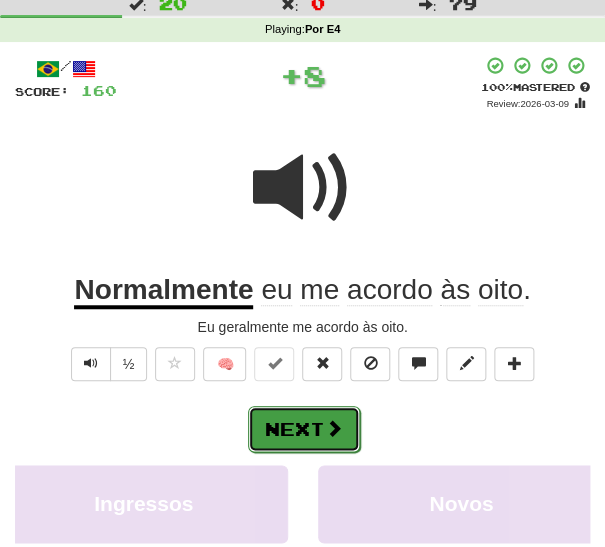 click on "Next" at bounding box center [304, 429] 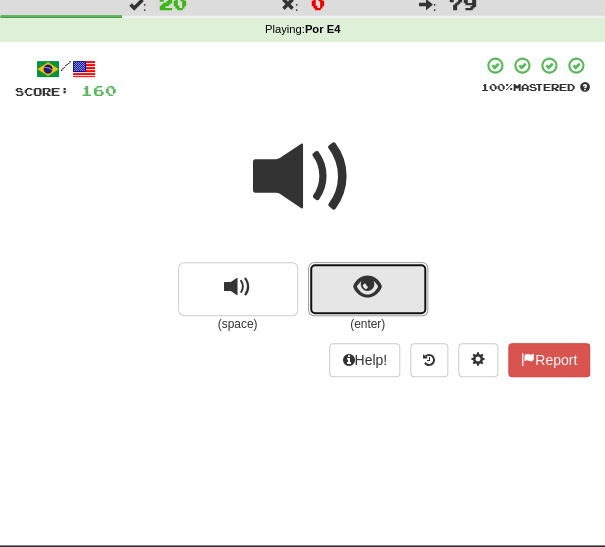 drag, startPoint x: 326, startPoint y: 290, endPoint x: 316, endPoint y: 302, distance: 15.6205 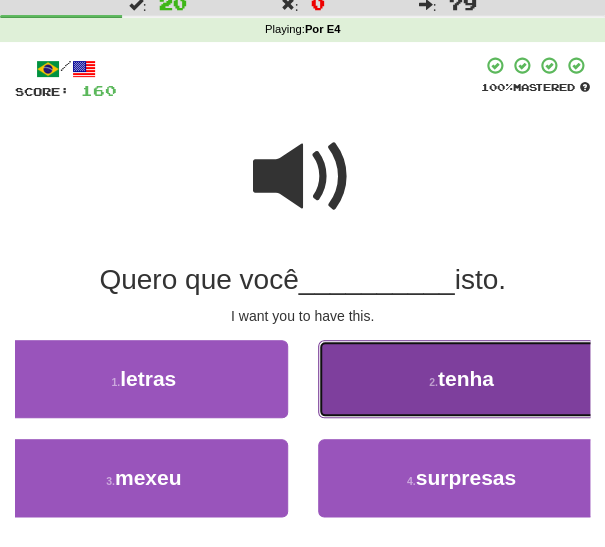 click on "2 .  tenha" at bounding box center (462, 379) 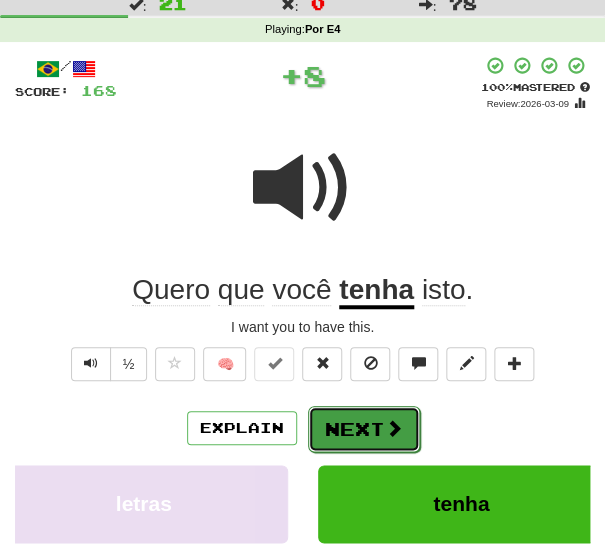click on "Next" at bounding box center (364, 429) 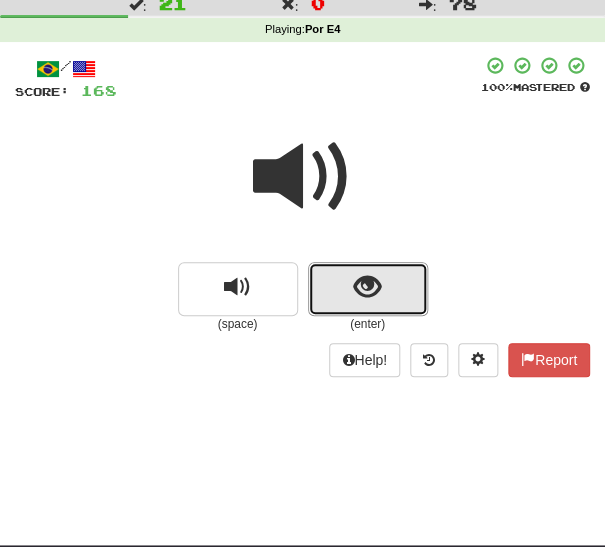 click at bounding box center (368, 289) 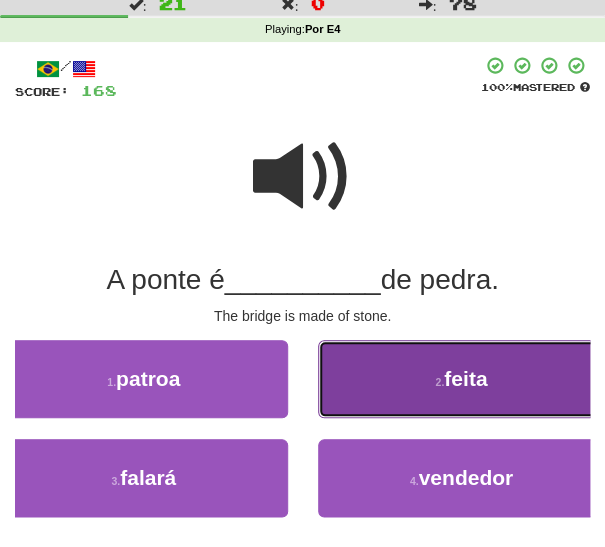 click on "2 .  feita" at bounding box center [462, 379] 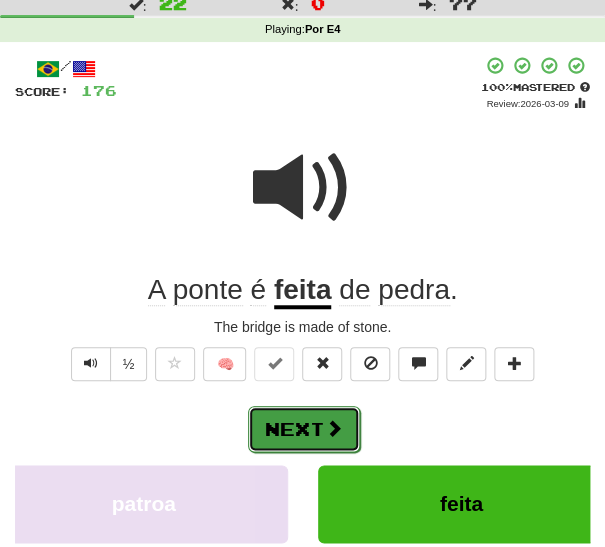 click on "Next" at bounding box center (304, 429) 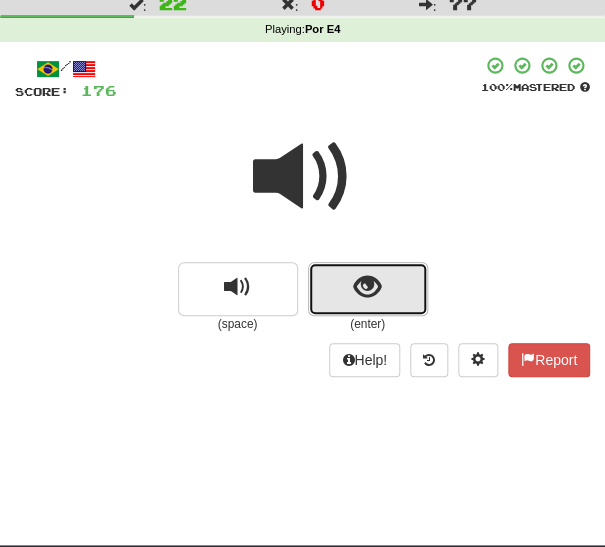 click at bounding box center [368, 289] 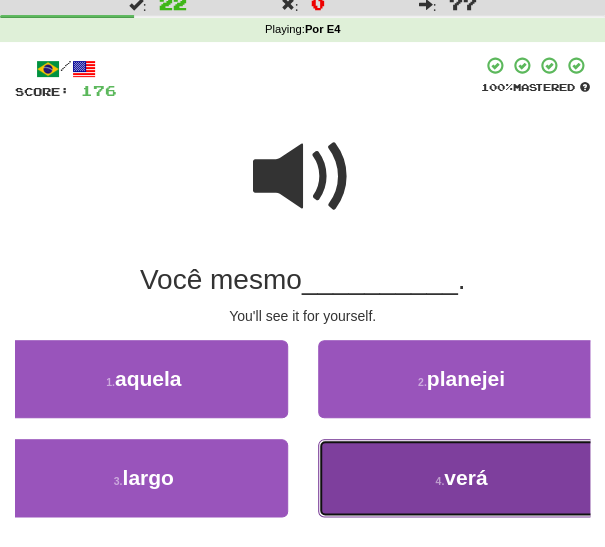 click on "4 .  verá" at bounding box center (462, 478) 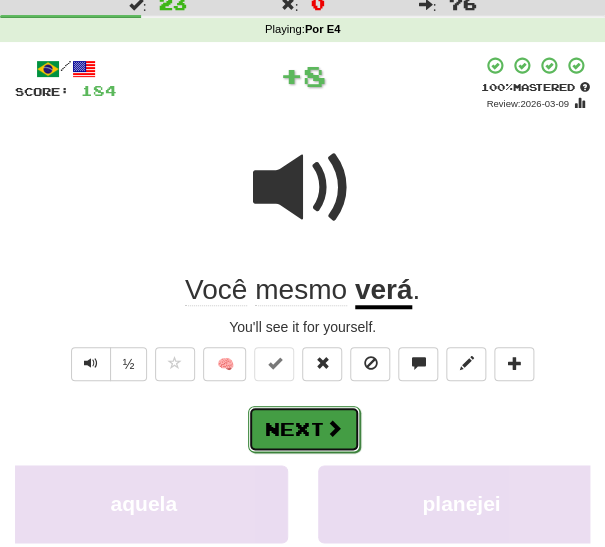 click at bounding box center (334, 428) 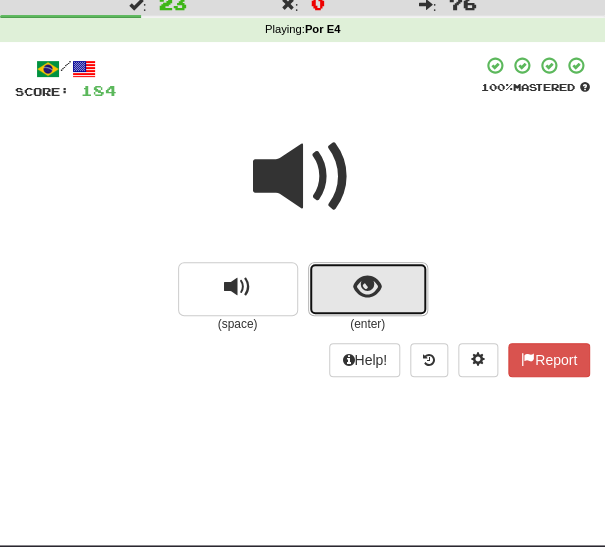 click at bounding box center (367, 287) 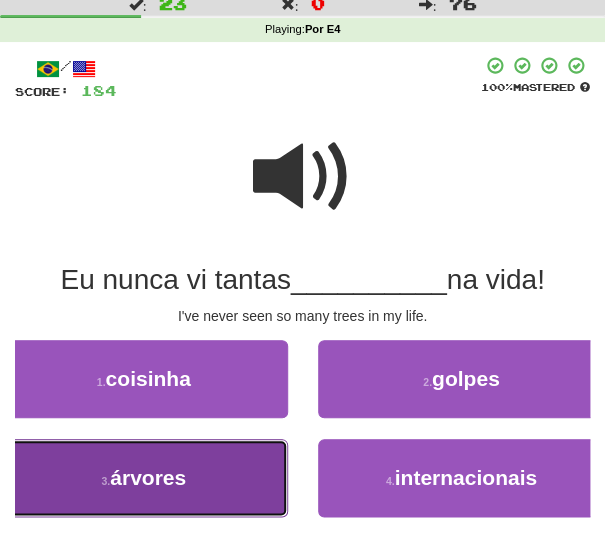 click on "3 .  árvores" at bounding box center (144, 478) 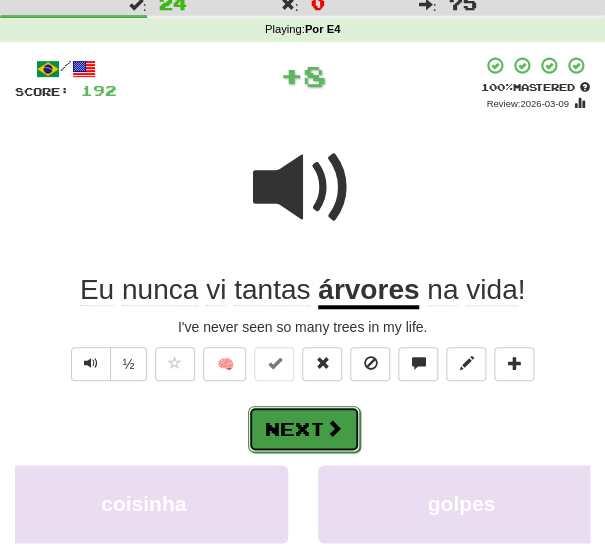 click on "Next" at bounding box center (304, 429) 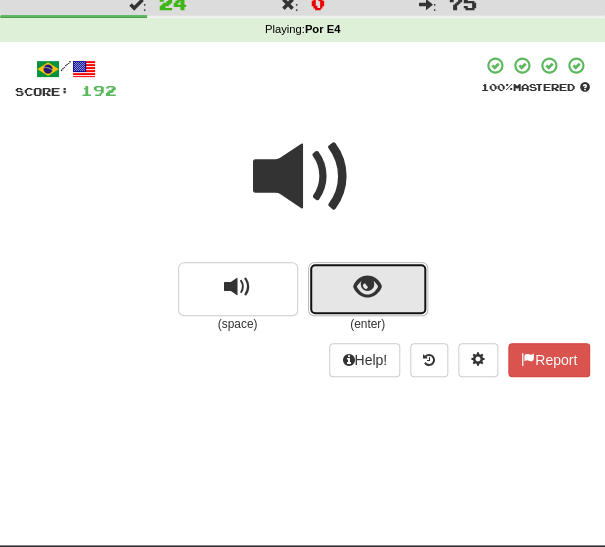 click at bounding box center [367, 287] 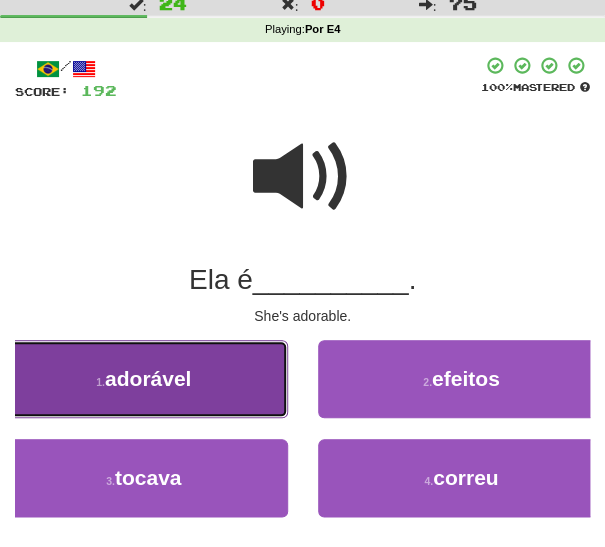 click on "1 .  adorável" at bounding box center (144, 379) 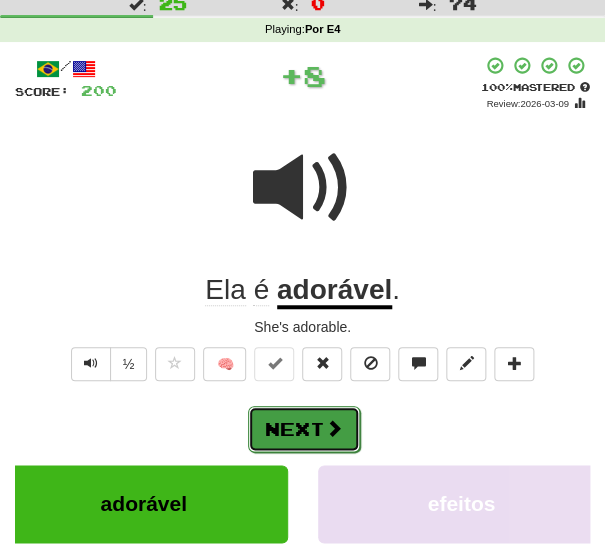 click on "Next" at bounding box center [304, 429] 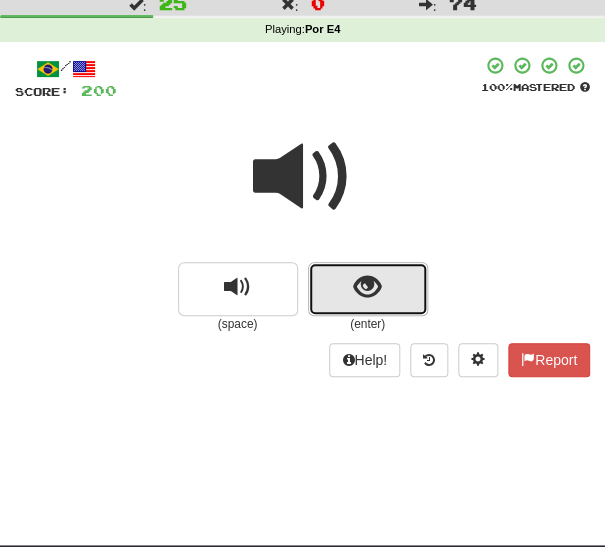 click at bounding box center (368, 289) 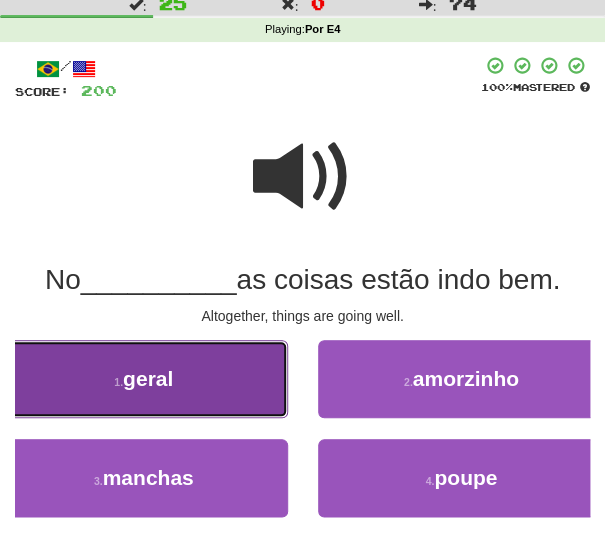 click on "1 .  geral" at bounding box center (144, 379) 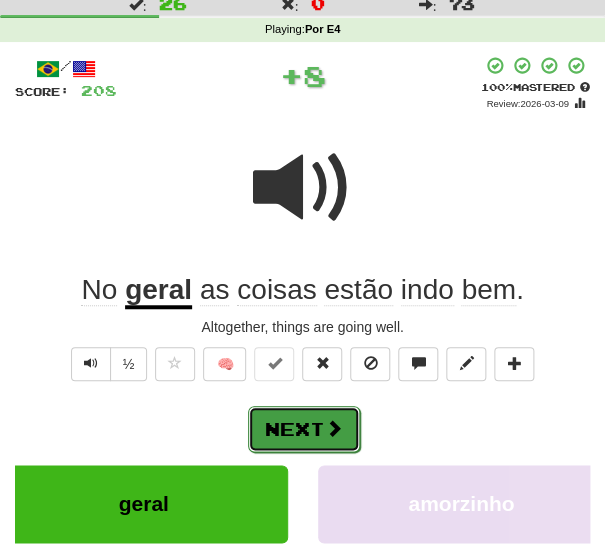 click on "Next" at bounding box center [304, 429] 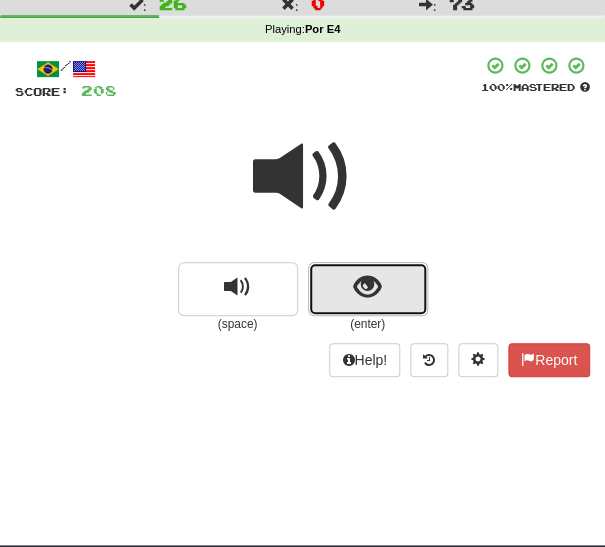 click at bounding box center [368, 289] 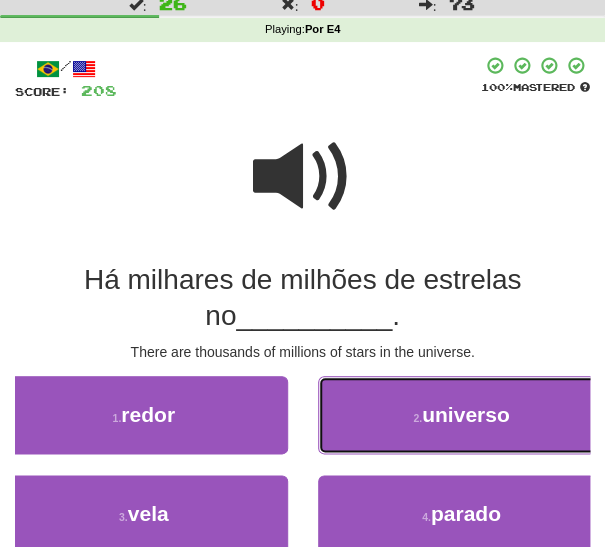 click on "2 .  universo" at bounding box center [462, 415] 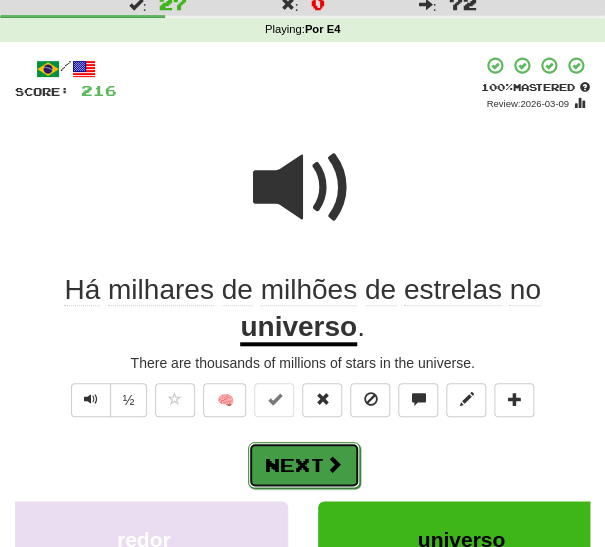 click at bounding box center (334, 464) 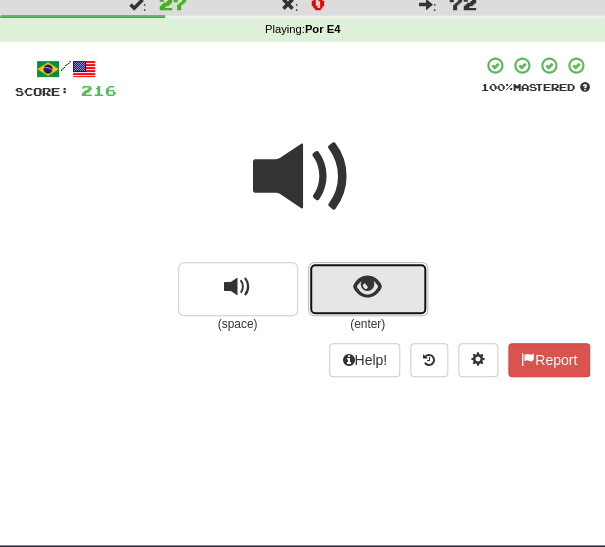 drag, startPoint x: 360, startPoint y: 301, endPoint x: 352, endPoint y: 308, distance: 10.630146 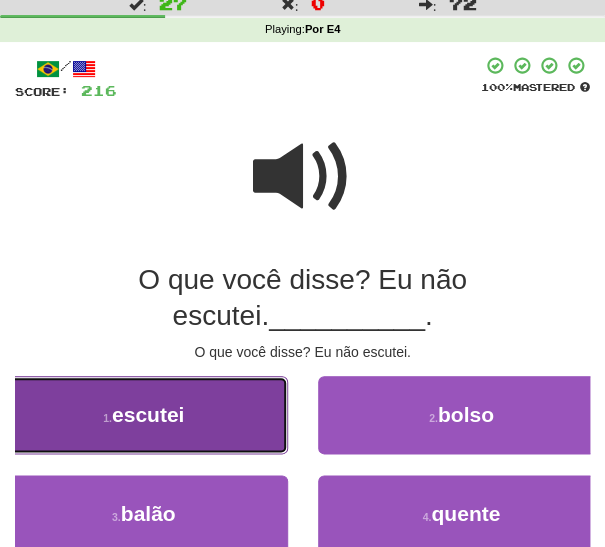 click on "1 .  escutei" at bounding box center [144, 415] 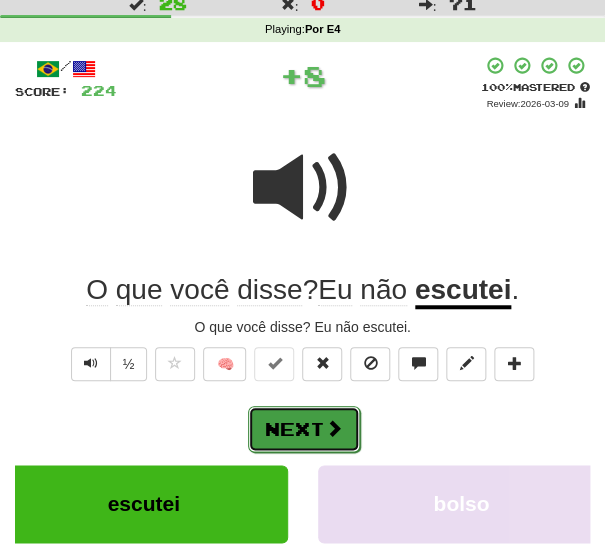 click on "Next" at bounding box center (304, 429) 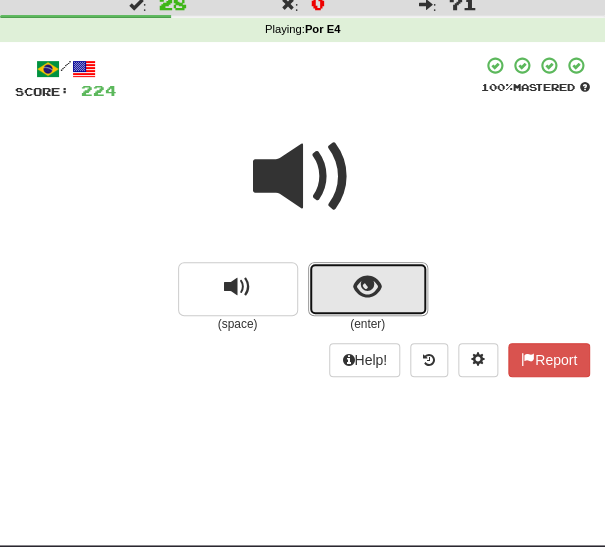 drag, startPoint x: 350, startPoint y: 294, endPoint x: 341, endPoint y: 304, distance: 13.453624 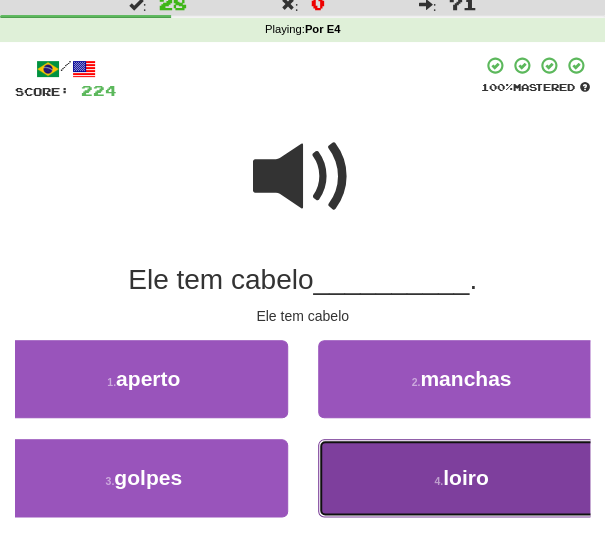 click on "4 .  loiro" at bounding box center (462, 478) 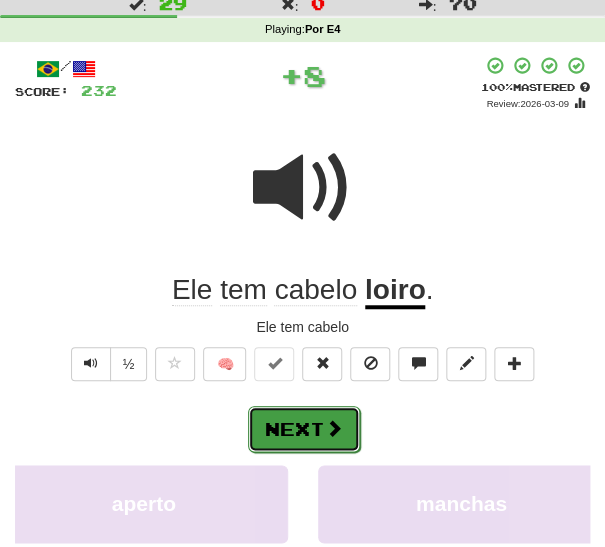 click at bounding box center [334, 428] 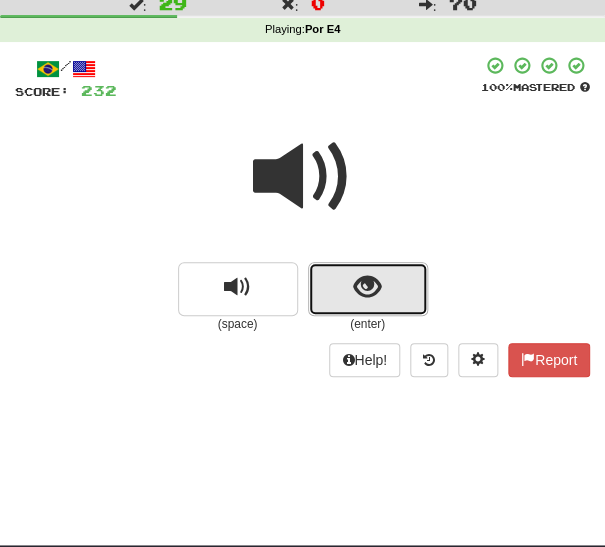 drag, startPoint x: 367, startPoint y: 292, endPoint x: 360, endPoint y: 301, distance: 11.401754 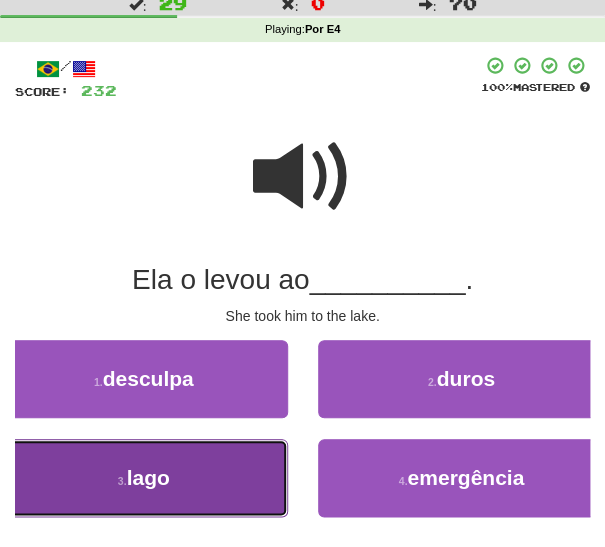 click on "3 .  lago" at bounding box center (144, 478) 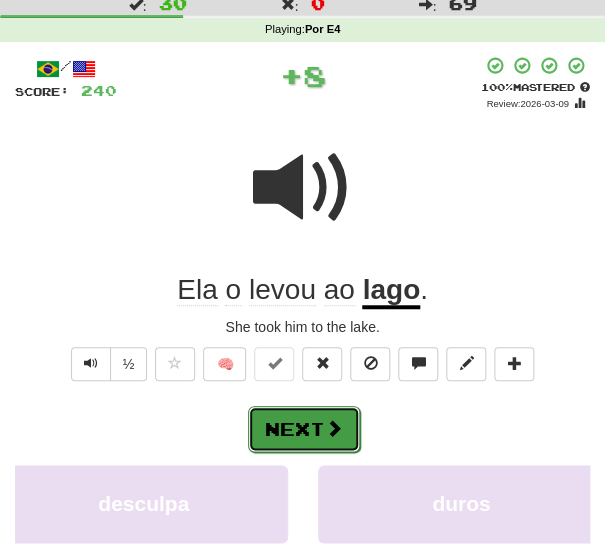 click on "Next" at bounding box center (304, 429) 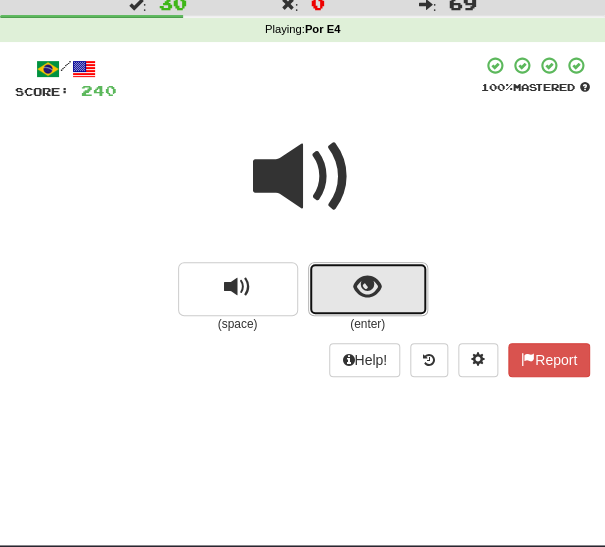 click at bounding box center (367, 287) 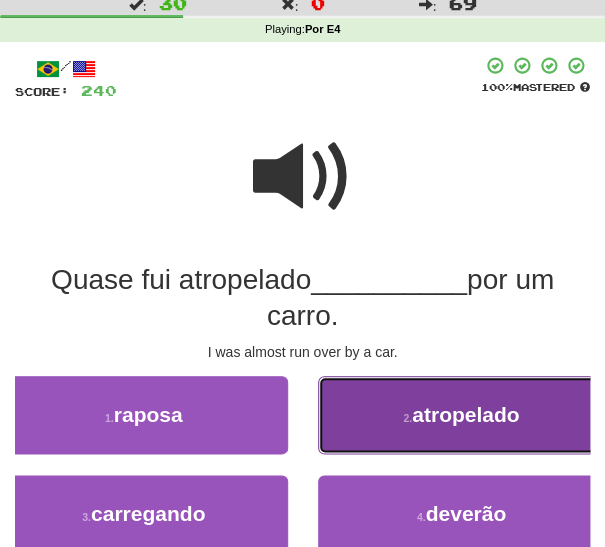 click on "2 .  atropelado" at bounding box center [462, 415] 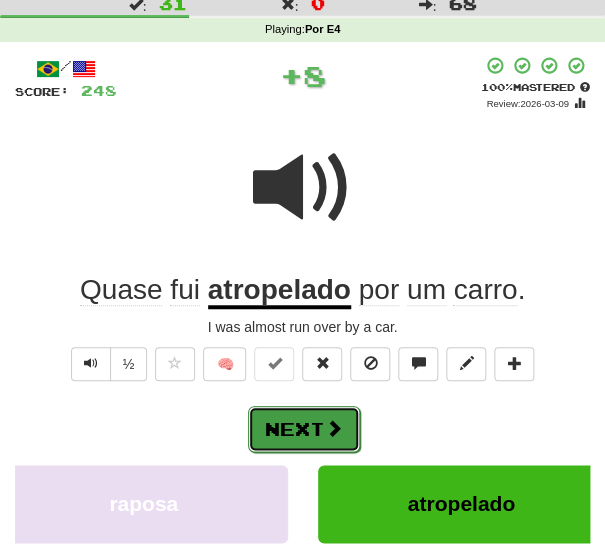 click on "Next" at bounding box center [304, 429] 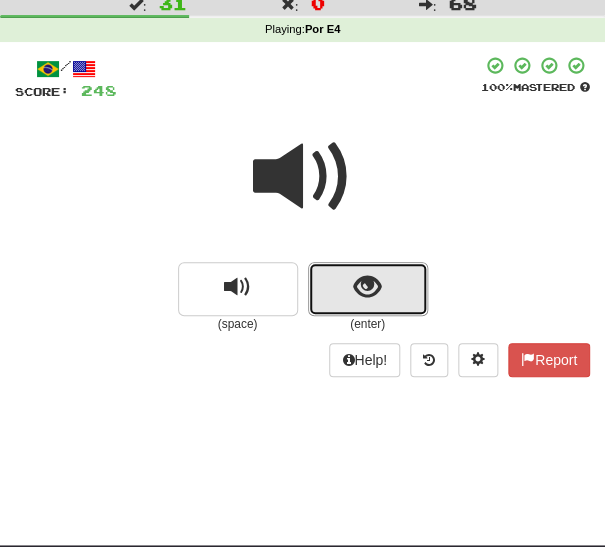 drag, startPoint x: 352, startPoint y: 291, endPoint x: 344, endPoint y: 301, distance: 12.806249 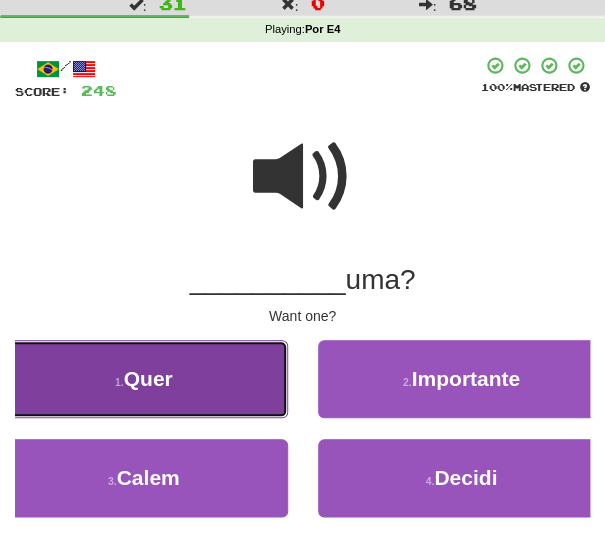 click on "1 .  Quer" at bounding box center (144, 379) 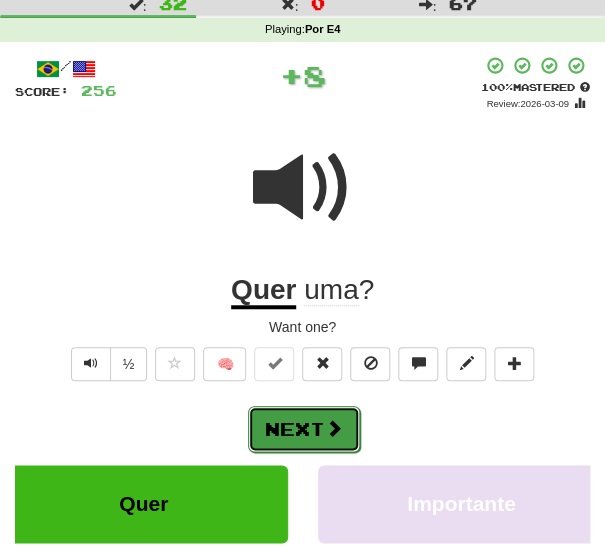 click on "Next" at bounding box center (304, 429) 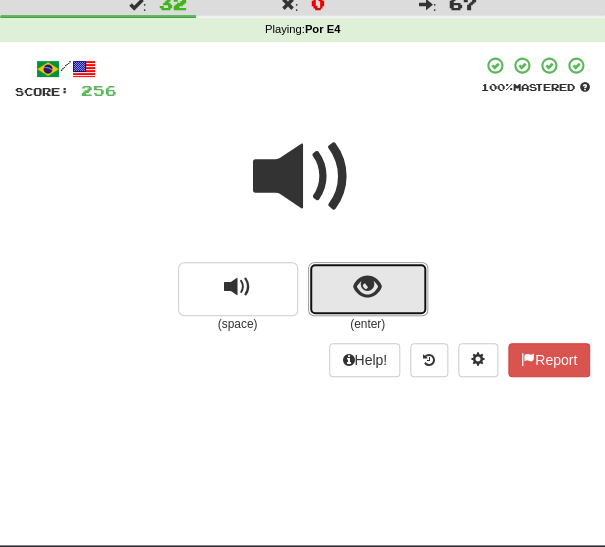 drag, startPoint x: 360, startPoint y: 293, endPoint x: 351, endPoint y: 301, distance: 12.0415945 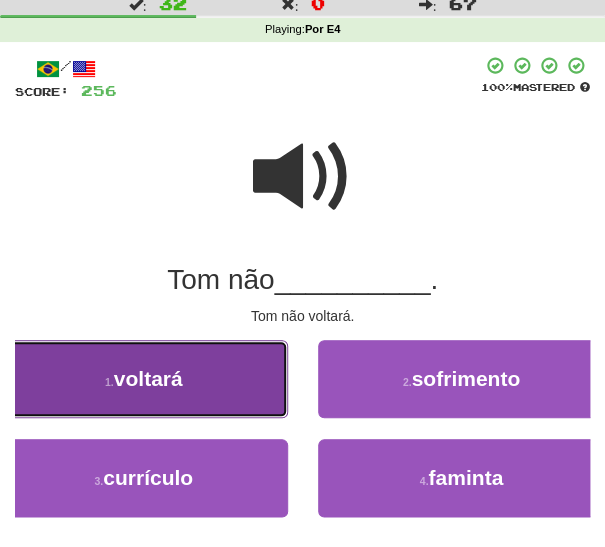 click on "1 .  voltará" at bounding box center (144, 379) 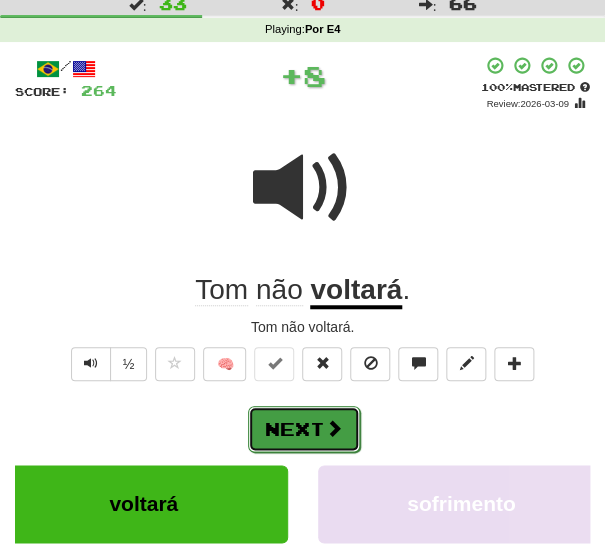 click at bounding box center [334, 428] 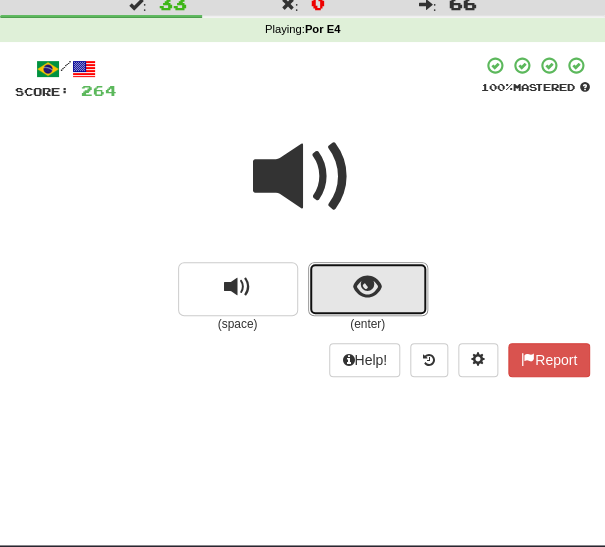drag, startPoint x: 351, startPoint y: 294, endPoint x: 340, endPoint y: 301, distance: 13.038404 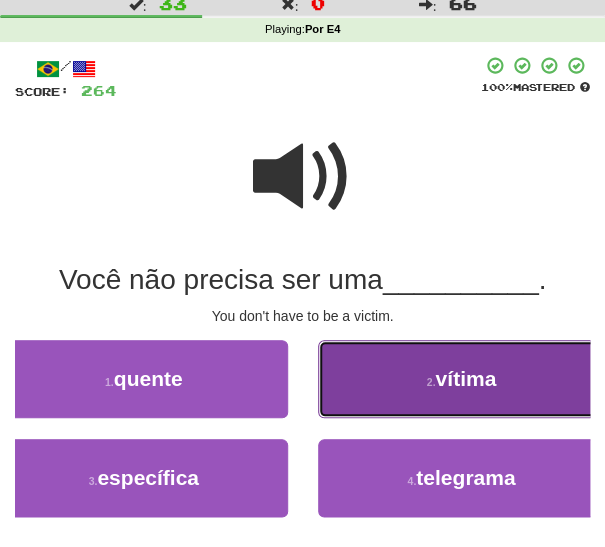 click on "2 .  vítima" at bounding box center [462, 379] 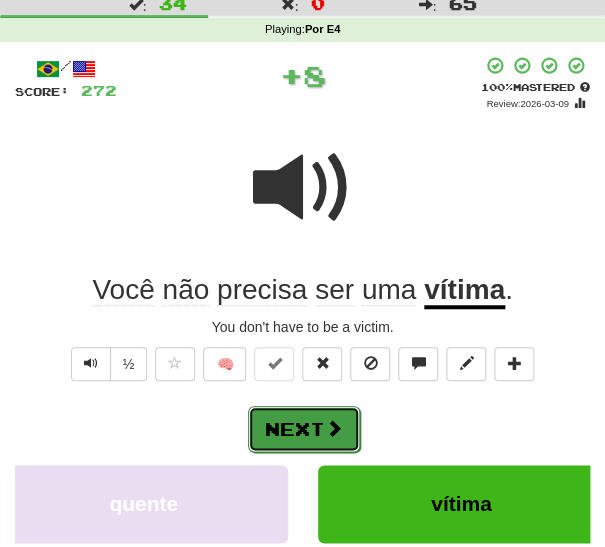 click on "Next" at bounding box center [304, 429] 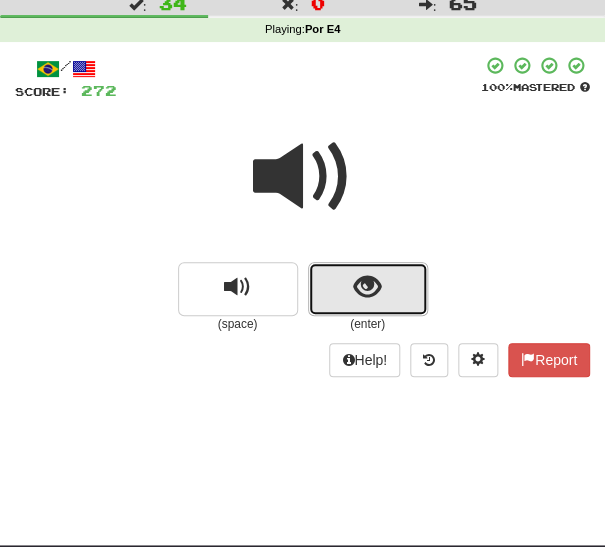 click at bounding box center [368, 289] 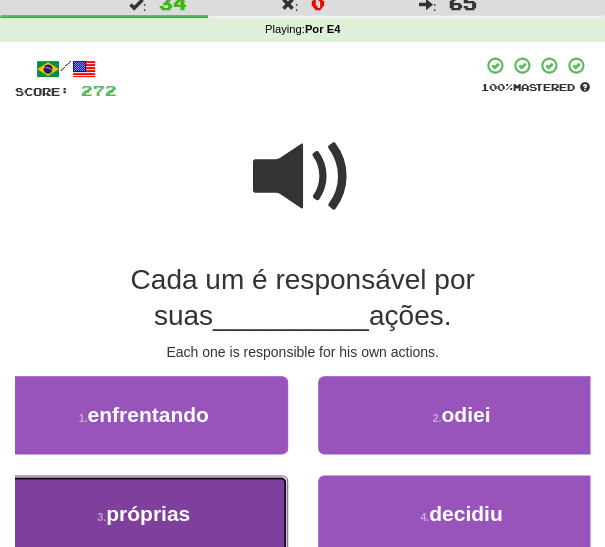 click on "3 .  próprias" at bounding box center (144, 514) 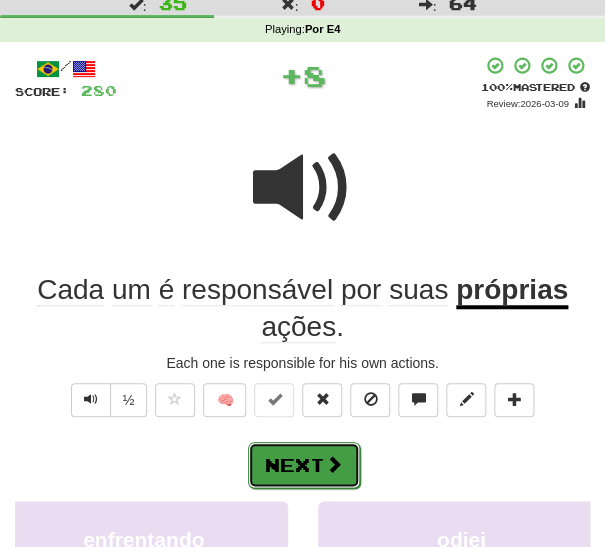 click at bounding box center [334, 464] 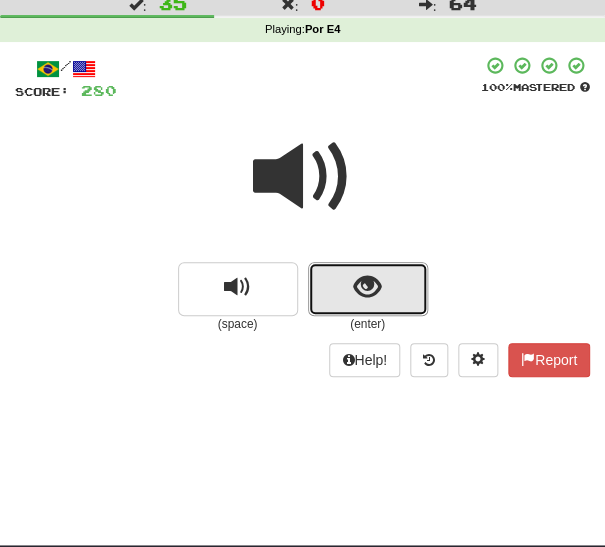 drag, startPoint x: 325, startPoint y: 288, endPoint x: 318, endPoint y: 301, distance: 14.764823 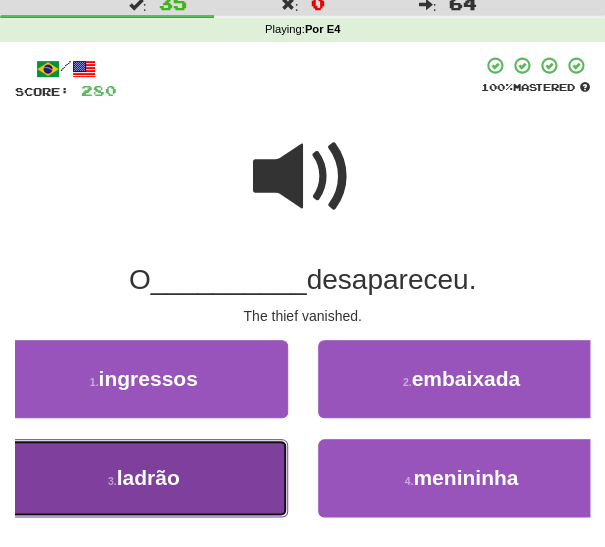 click on "3 .  ladrão" at bounding box center [144, 478] 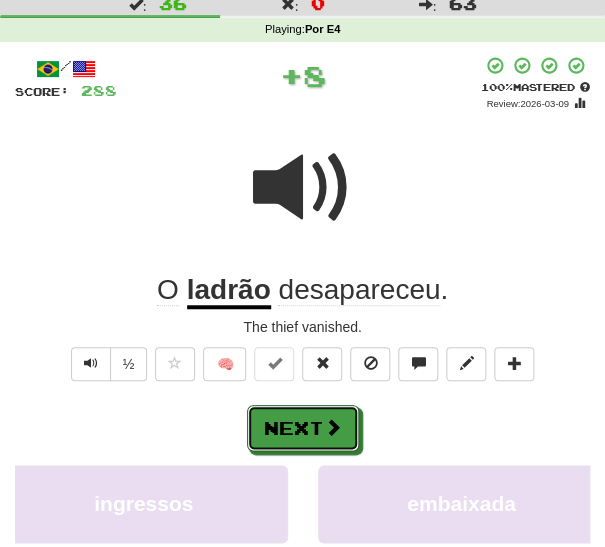 drag, startPoint x: 293, startPoint y: 428, endPoint x: 290, endPoint y: 440, distance: 12.369317 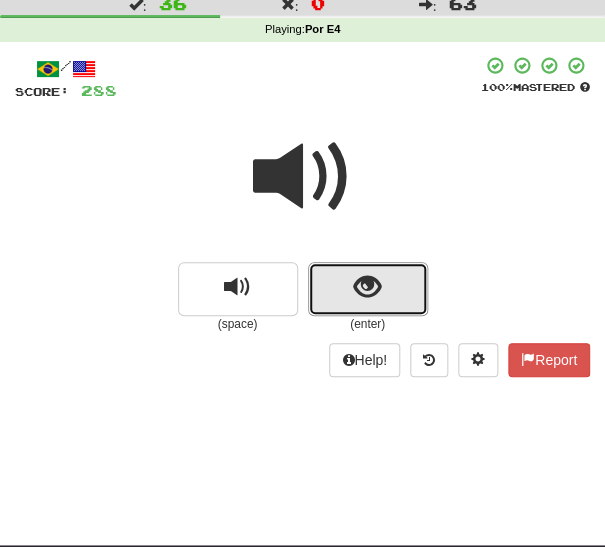 drag, startPoint x: 340, startPoint y: 298, endPoint x: 310, endPoint y: 330, distance: 43.863426 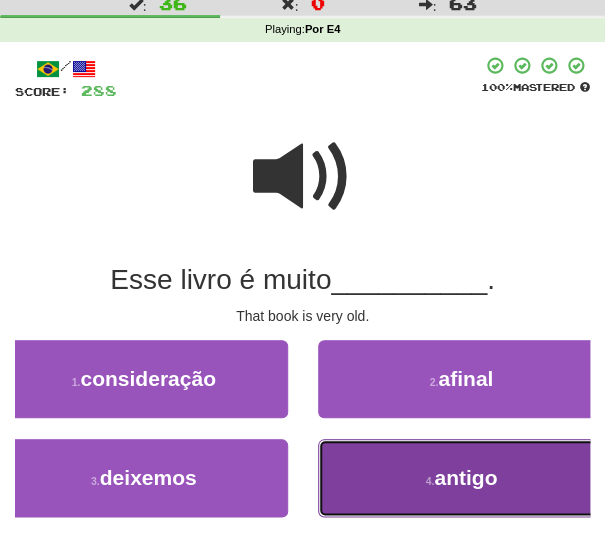 click on "4 .  antigo" at bounding box center (462, 478) 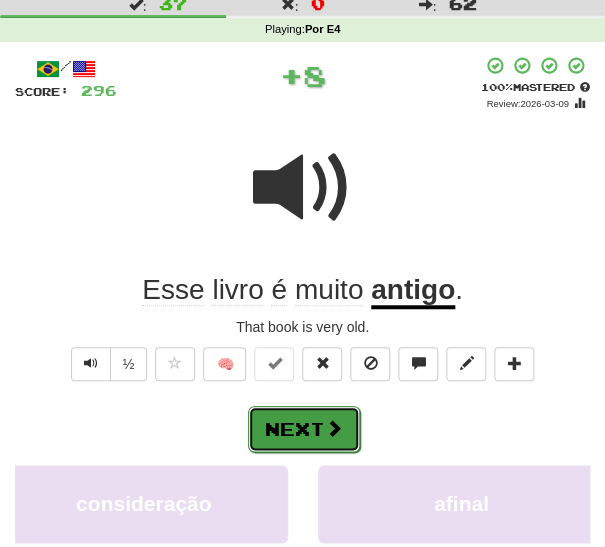 click on "Next" at bounding box center [304, 429] 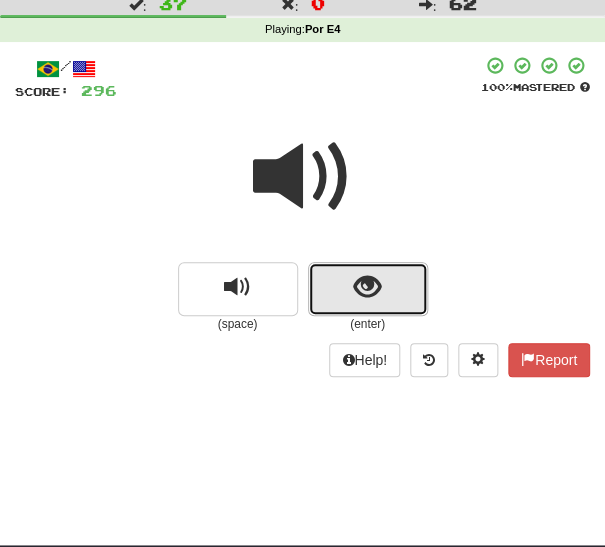 click at bounding box center (368, 289) 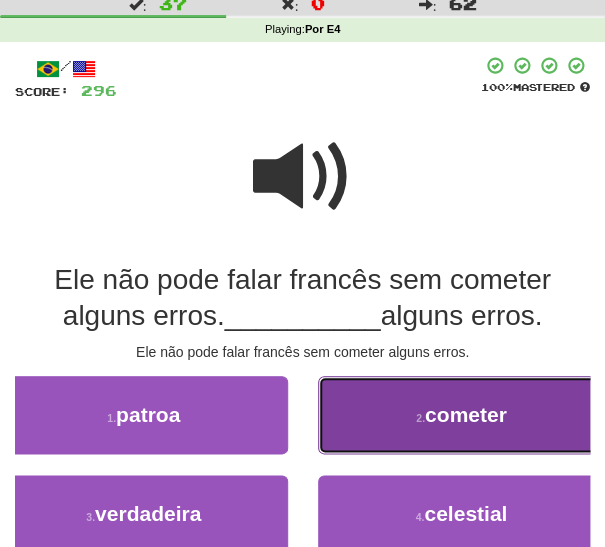 click on "2 .  cometer" at bounding box center (462, 415) 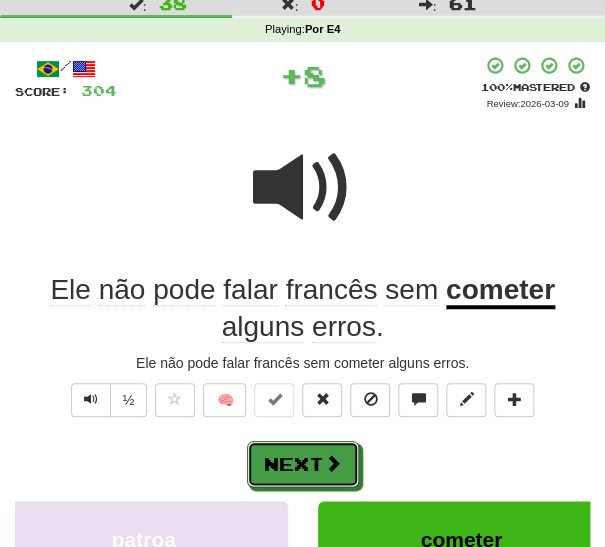 click on "Next" at bounding box center [303, 464] 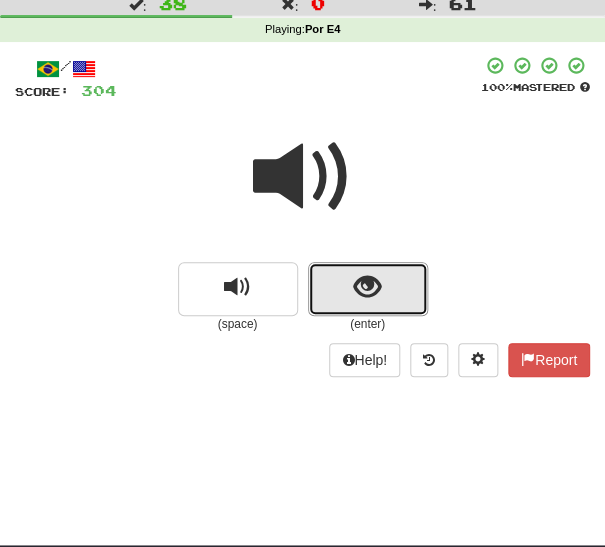 click at bounding box center [367, 287] 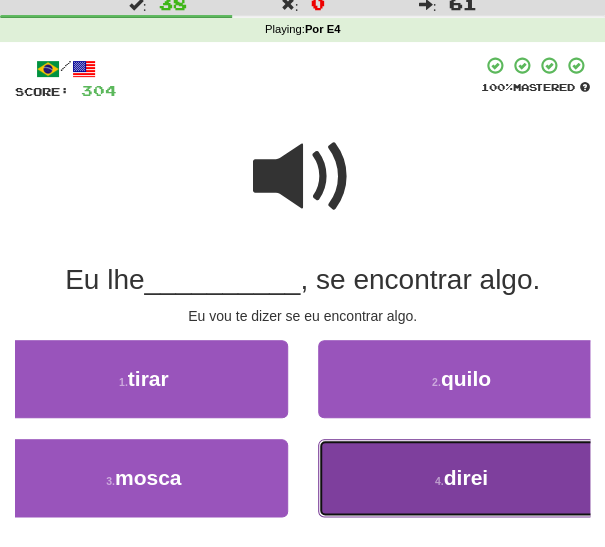 click on "4 .  direi" at bounding box center [462, 478] 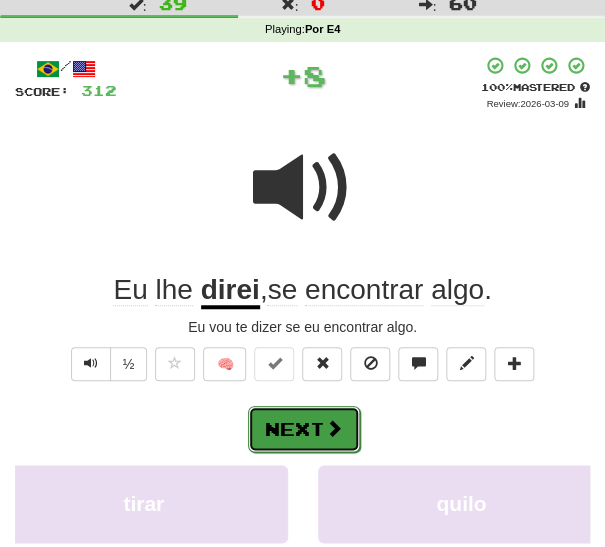 click at bounding box center (334, 428) 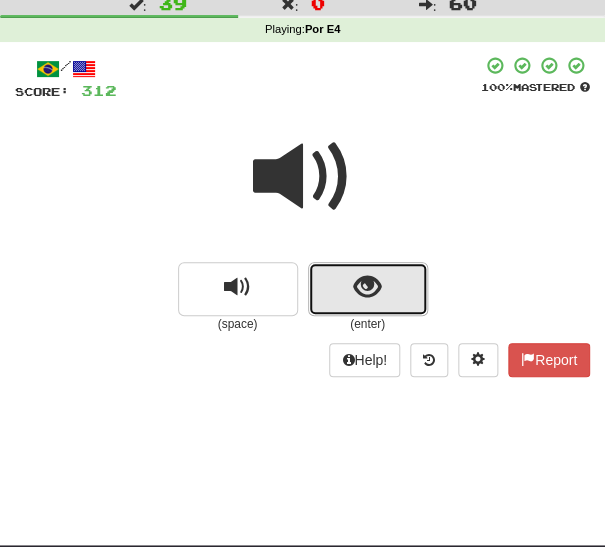 click at bounding box center (368, 289) 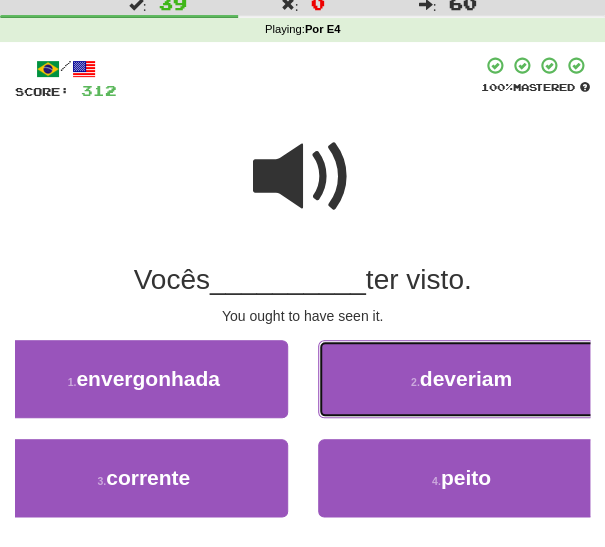 click on "2 .  deveriam" at bounding box center (462, 379) 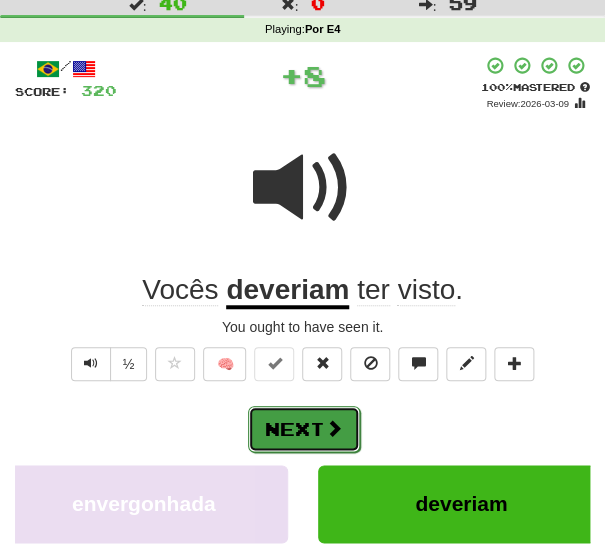 click at bounding box center [334, 428] 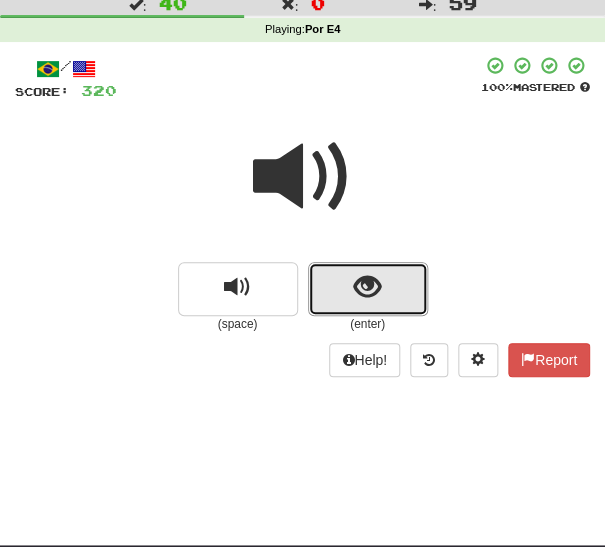 drag, startPoint x: 360, startPoint y: 290, endPoint x: 347, endPoint y: 304, distance: 19.104973 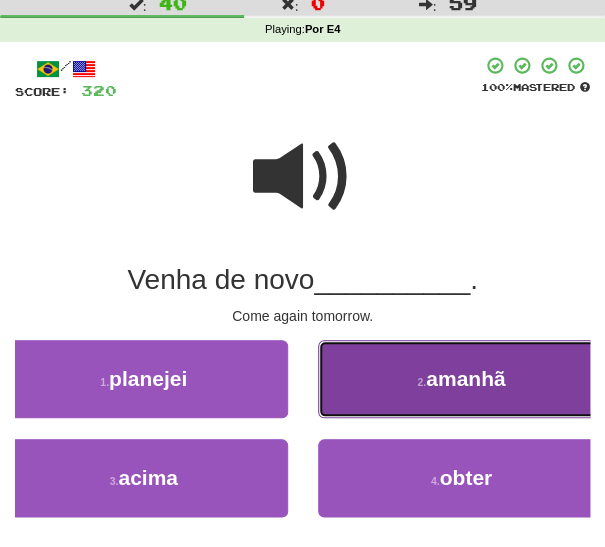 click on "2 .  amanhã" at bounding box center [462, 379] 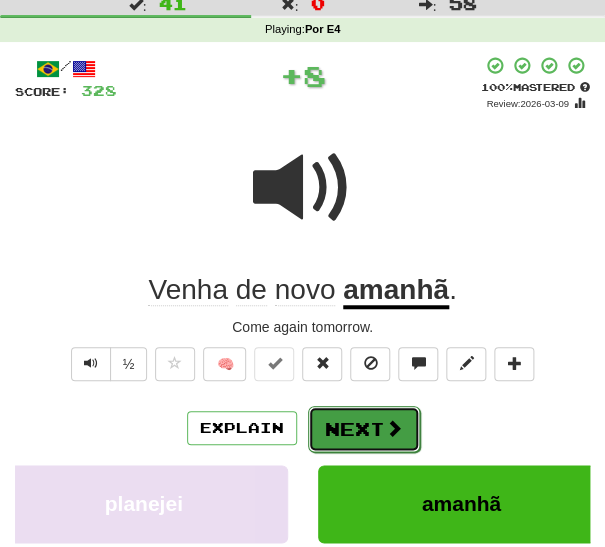 click on "Next" at bounding box center [364, 429] 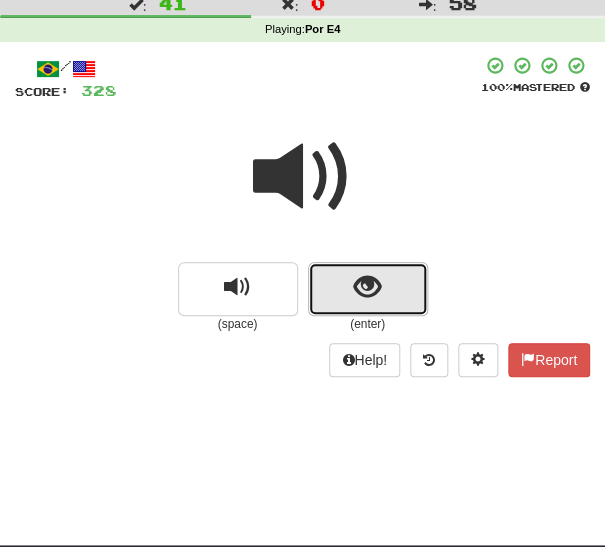 click at bounding box center (368, 289) 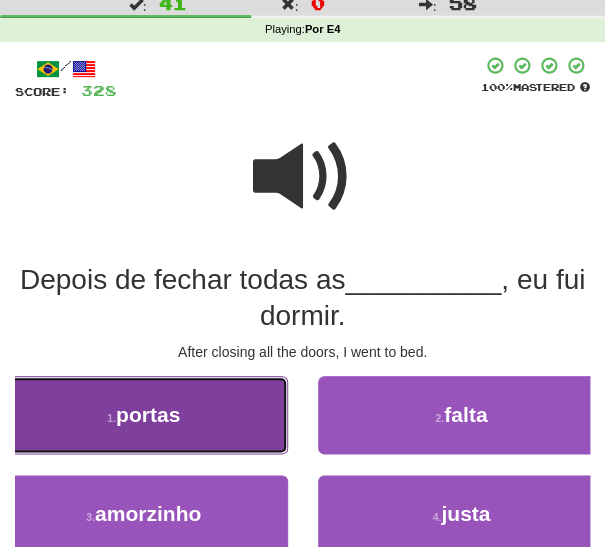 click on "1 .  portas" at bounding box center (144, 415) 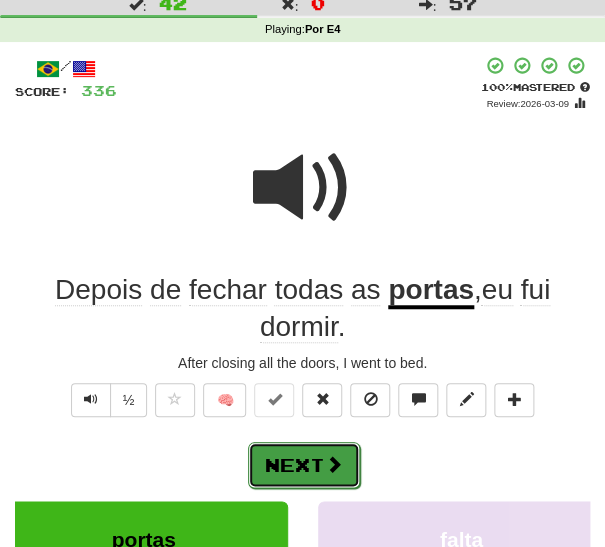 click on "Next" at bounding box center (304, 465) 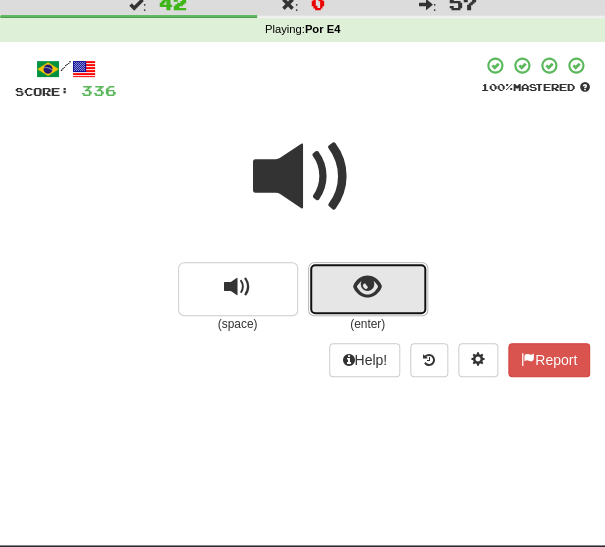 click at bounding box center [368, 289] 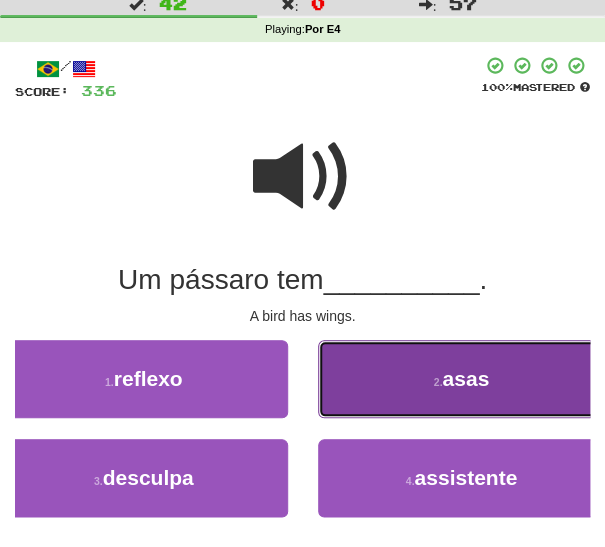 click on "2 .  asas" at bounding box center [462, 379] 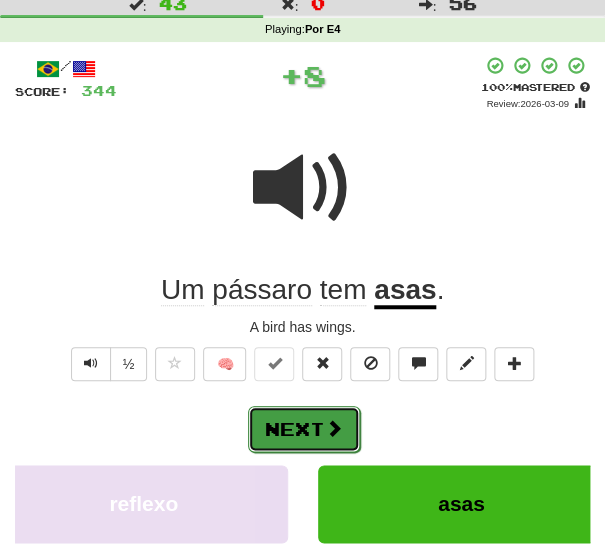 click on "Next" at bounding box center (304, 429) 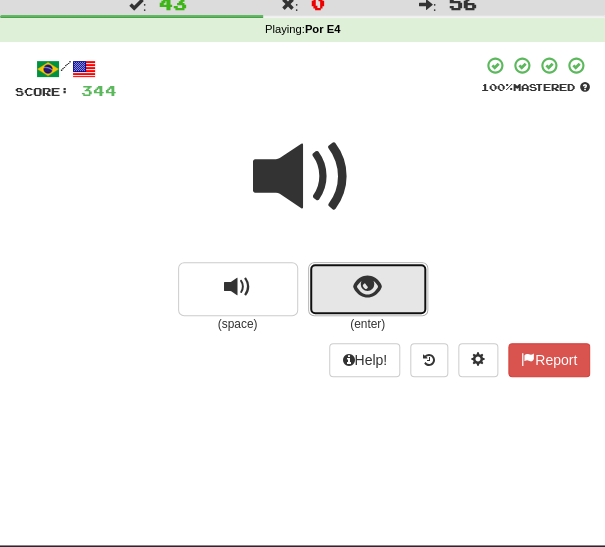 click at bounding box center [368, 289] 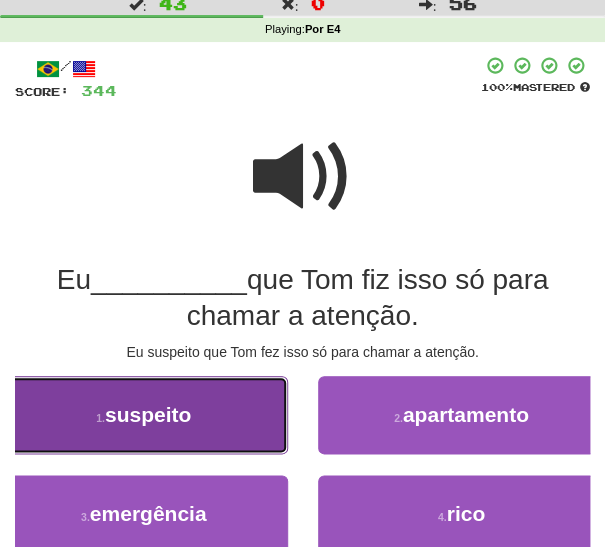 click on "1 .  suspeito" at bounding box center [144, 415] 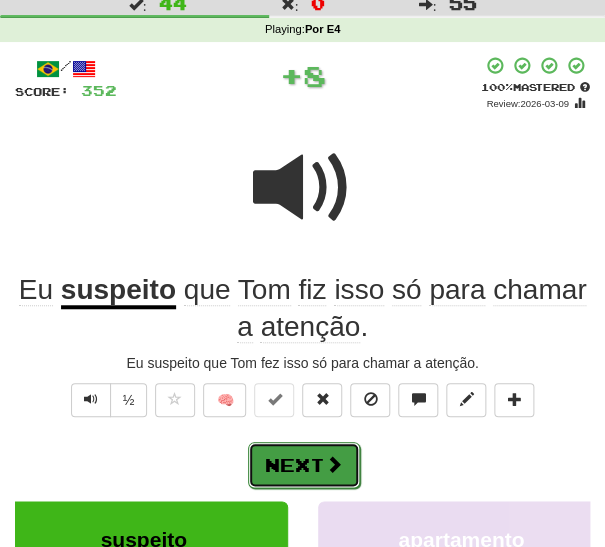click on "Next" at bounding box center (304, 465) 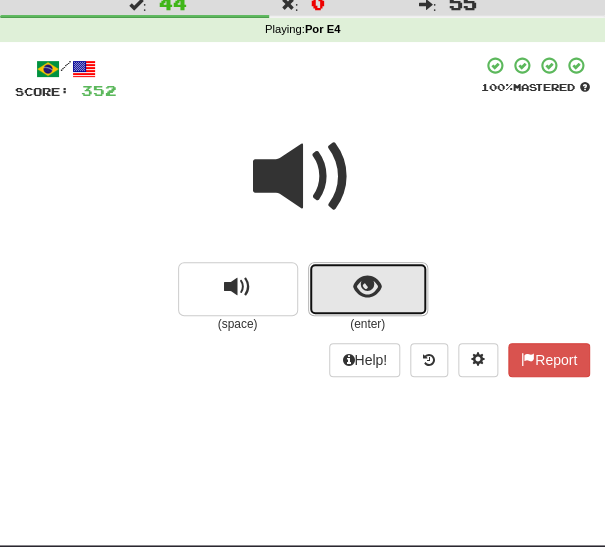 click at bounding box center (368, 289) 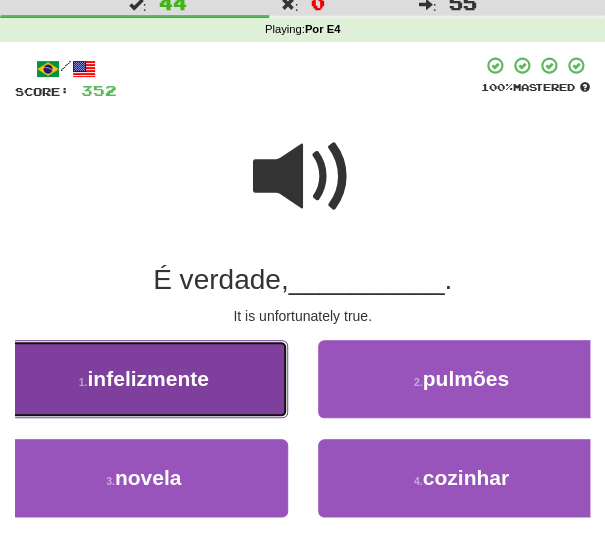 click on "1 .  infelizmente" at bounding box center (144, 379) 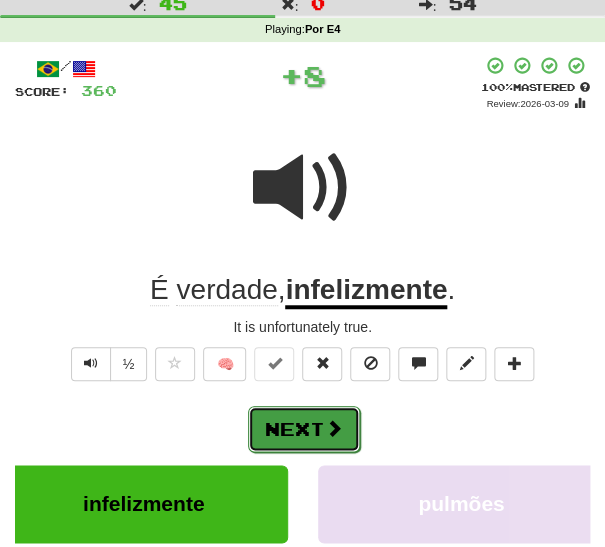 click on "Next" at bounding box center (304, 429) 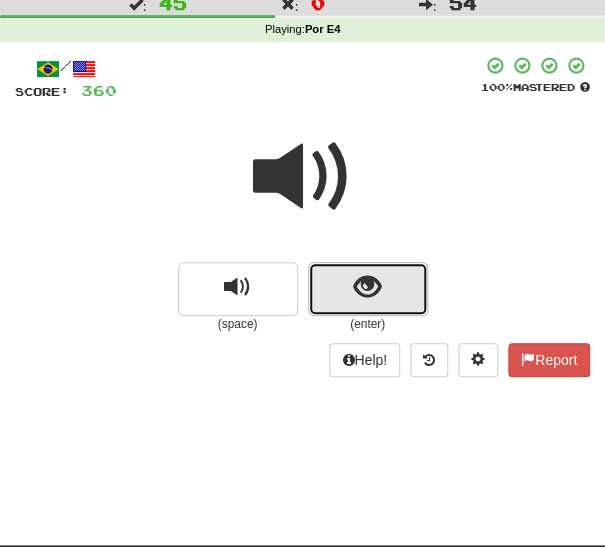 click at bounding box center (368, 289) 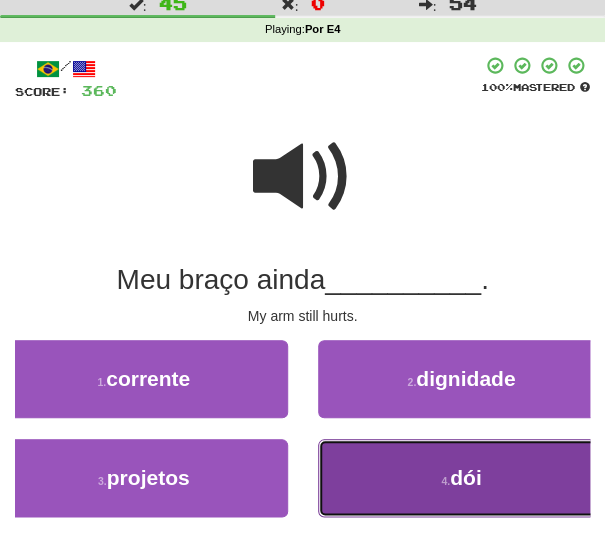 click on "4 .  dói" at bounding box center [462, 478] 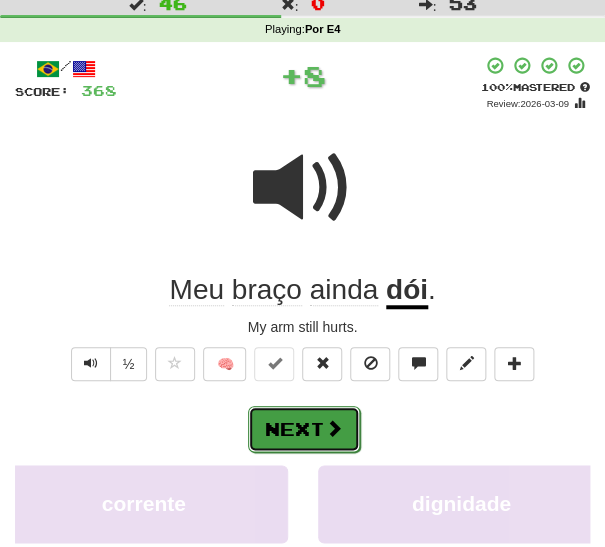 click on "Next" at bounding box center [304, 429] 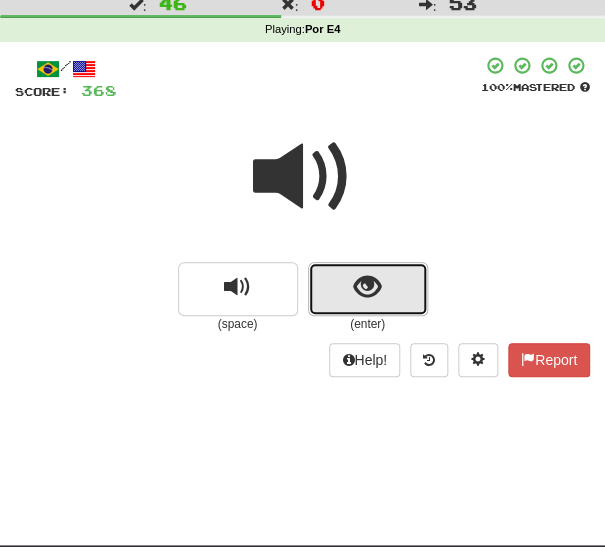 click at bounding box center (368, 289) 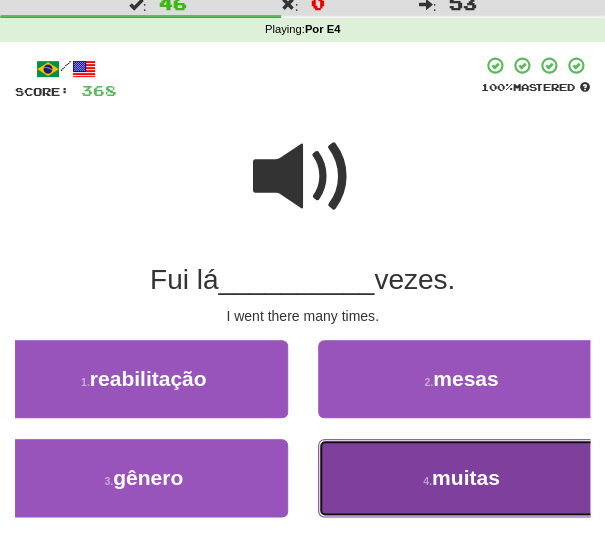 click on "4 .  muitas" at bounding box center [462, 478] 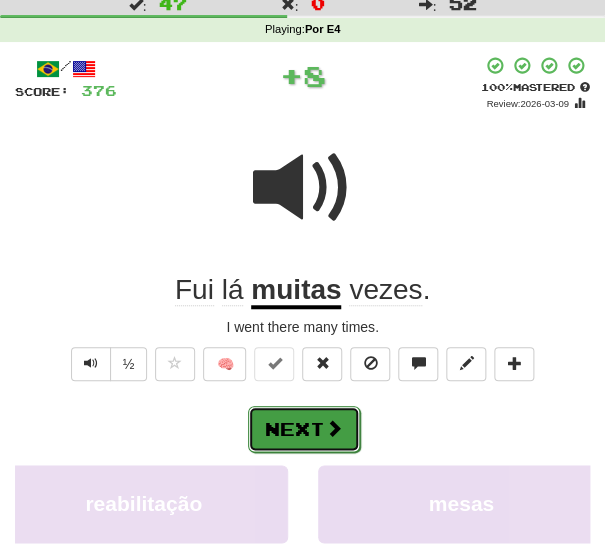 click on "Next" at bounding box center [304, 429] 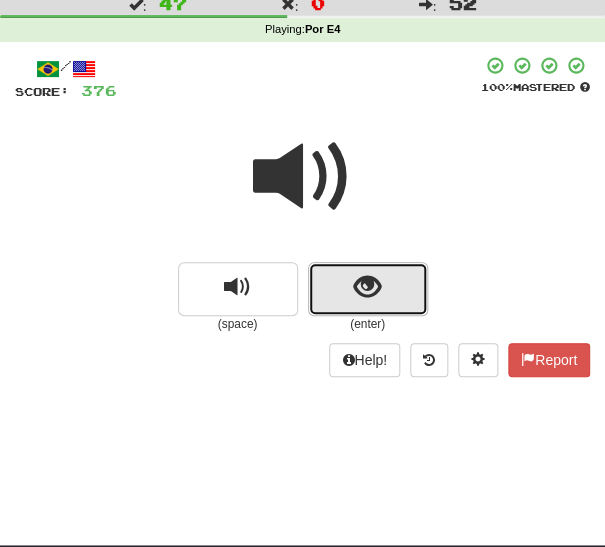 click at bounding box center (367, 287) 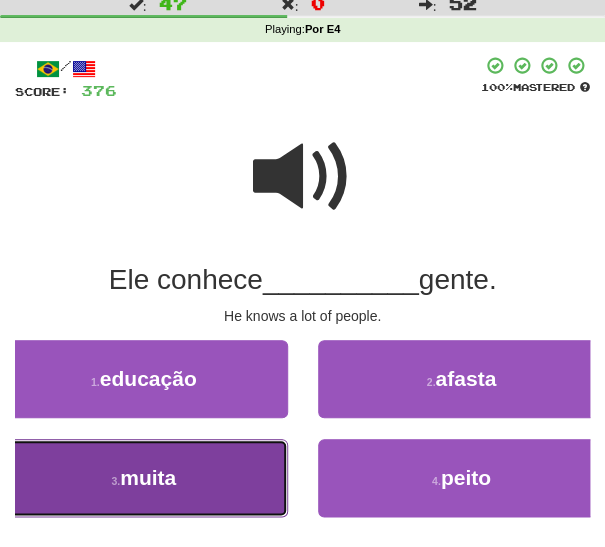 click on "3 .  muita" at bounding box center (144, 478) 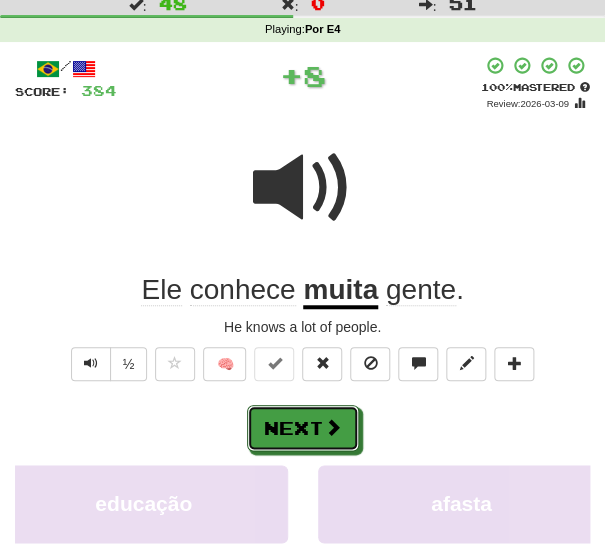 click on "Next" at bounding box center [303, 428] 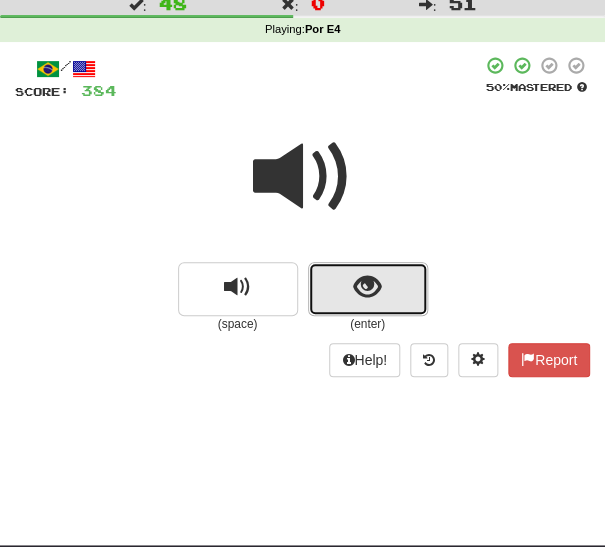 click at bounding box center [367, 287] 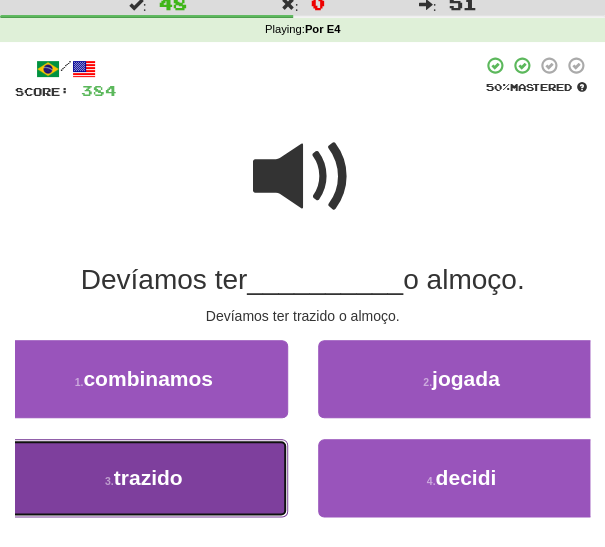 click on "3 .  trazido" at bounding box center (144, 478) 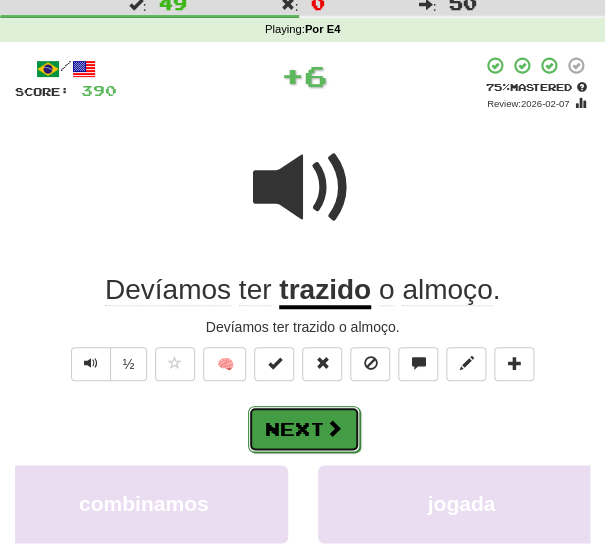 click on "Next" at bounding box center (304, 429) 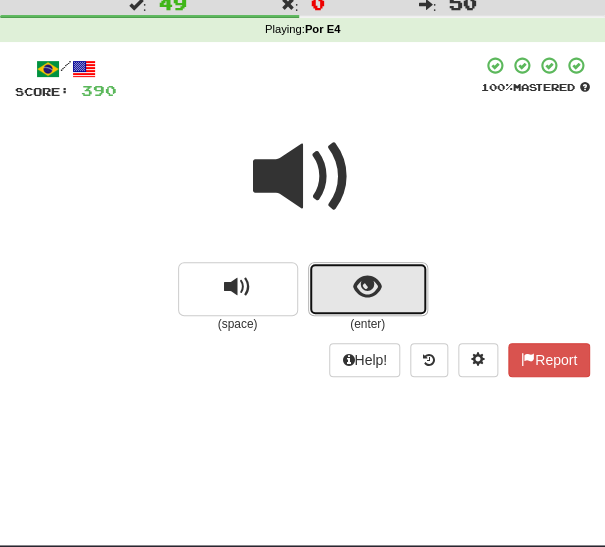 click at bounding box center [368, 289] 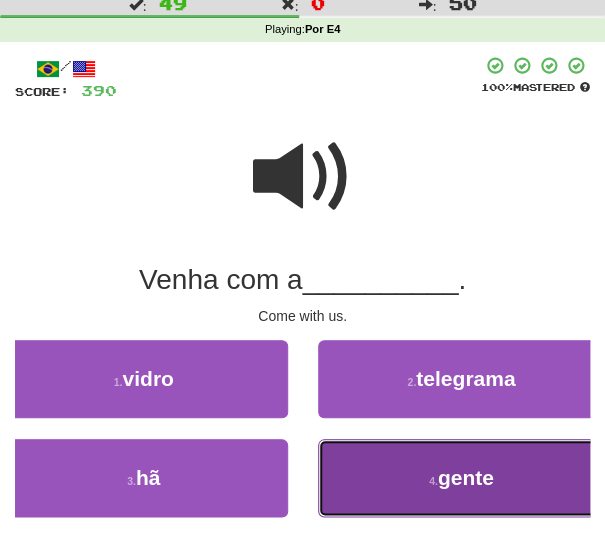 click on "4 .  gente" at bounding box center [462, 478] 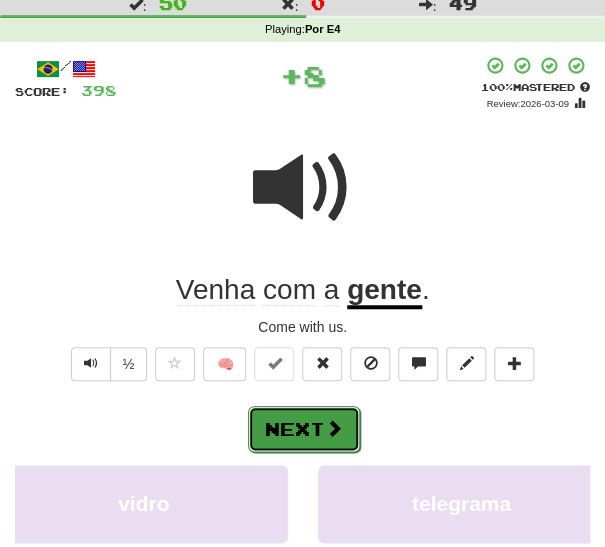 click at bounding box center [334, 428] 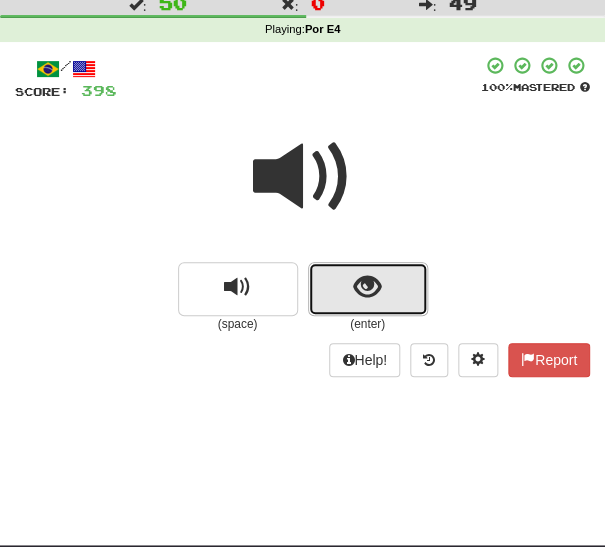 click at bounding box center (368, 289) 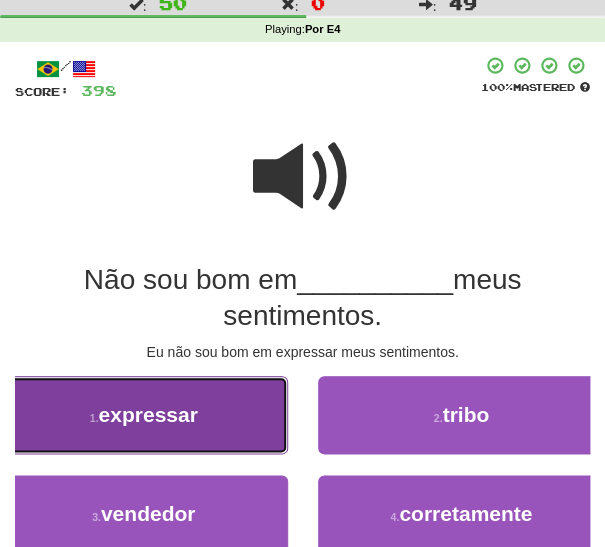 click on "1 .  expressar" at bounding box center [144, 415] 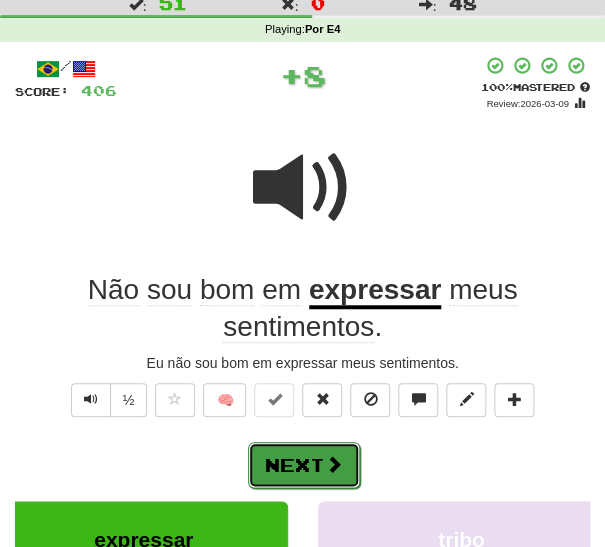 click on "Next" at bounding box center (304, 465) 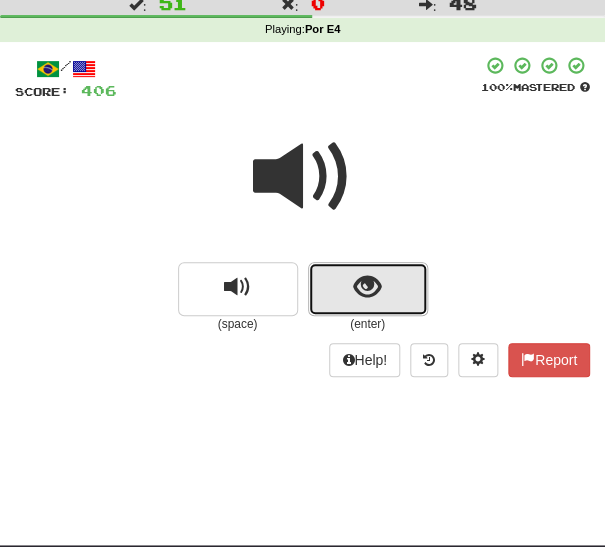 click at bounding box center (368, 289) 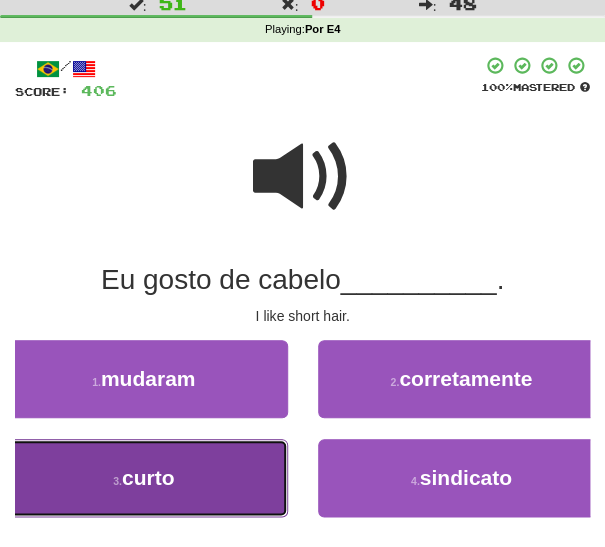 click on "3 .  curto" at bounding box center (144, 478) 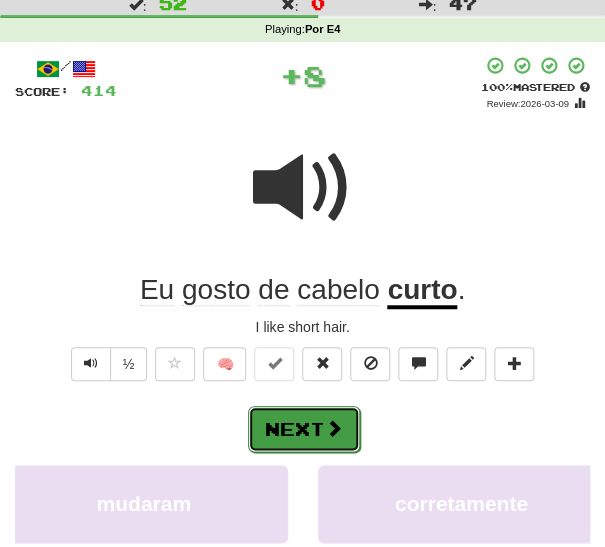 click on "Next" at bounding box center [304, 429] 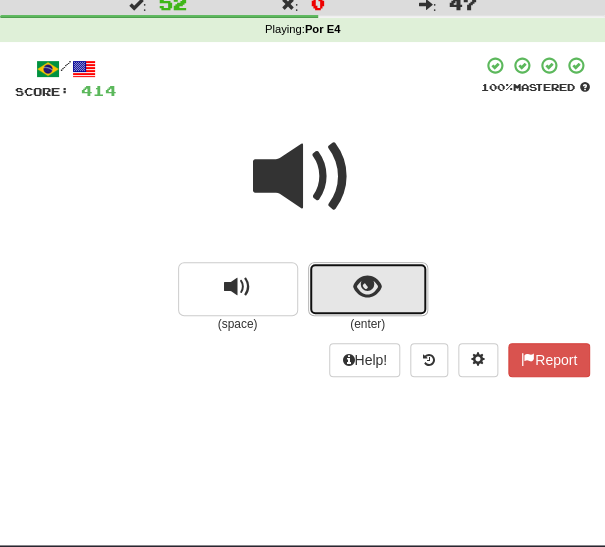 click at bounding box center [368, 289] 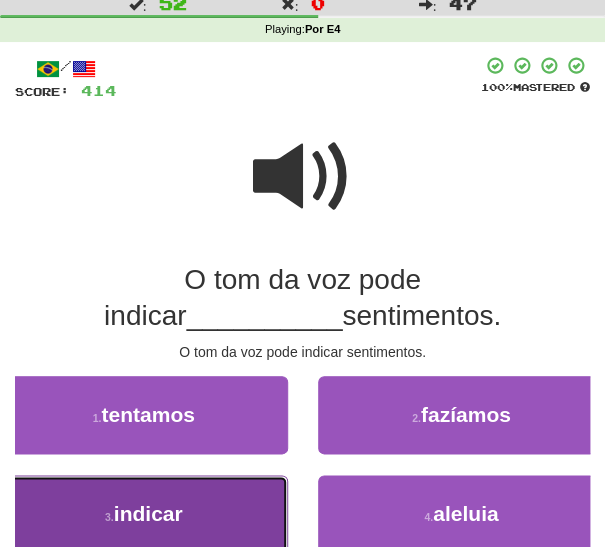click on "3 .  indicar" at bounding box center (144, 514) 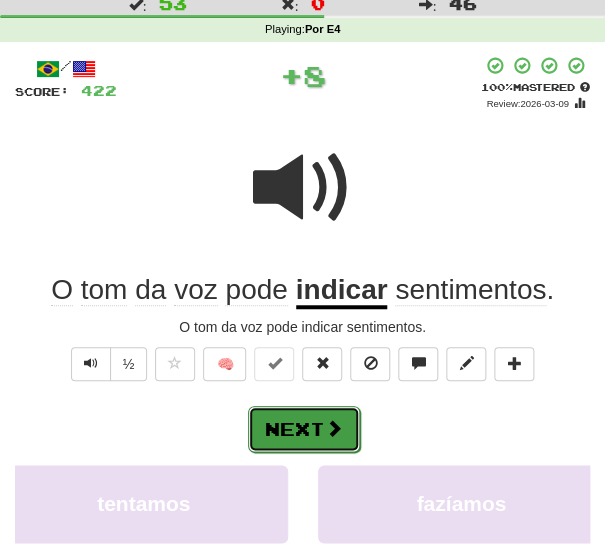 click on "Next" at bounding box center [304, 429] 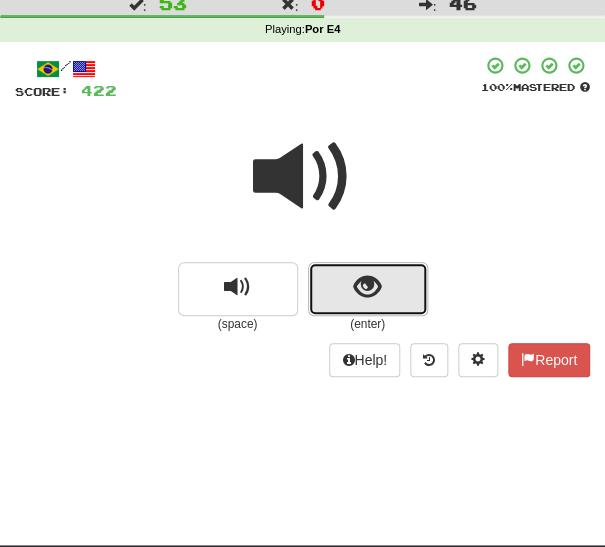click at bounding box center [368, 289] 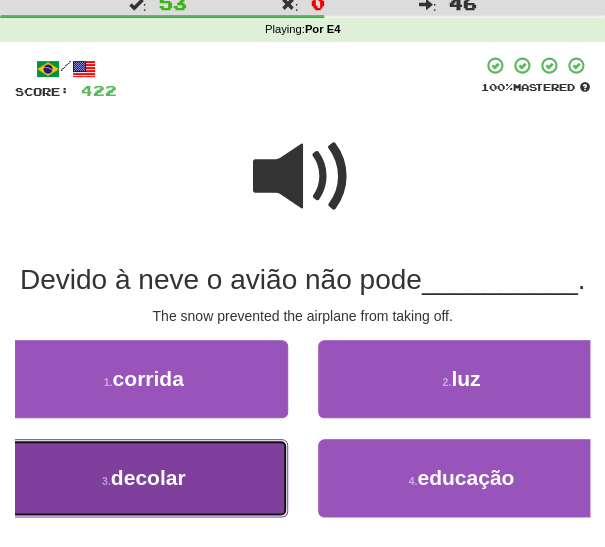 click on "3 .  decolar" at bounding box center [144, 478] 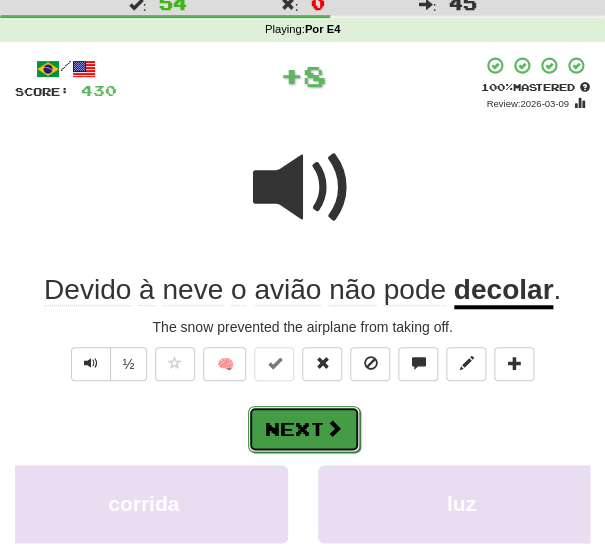 click on "Next" at bounding box center [304, 429] 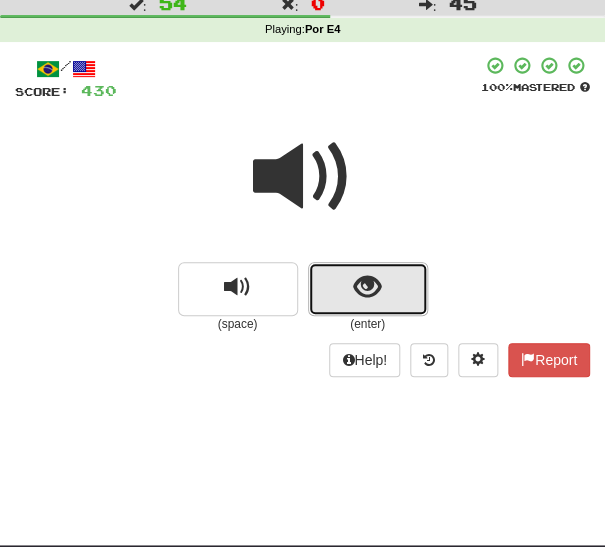 click at bounding box center (368, 289) 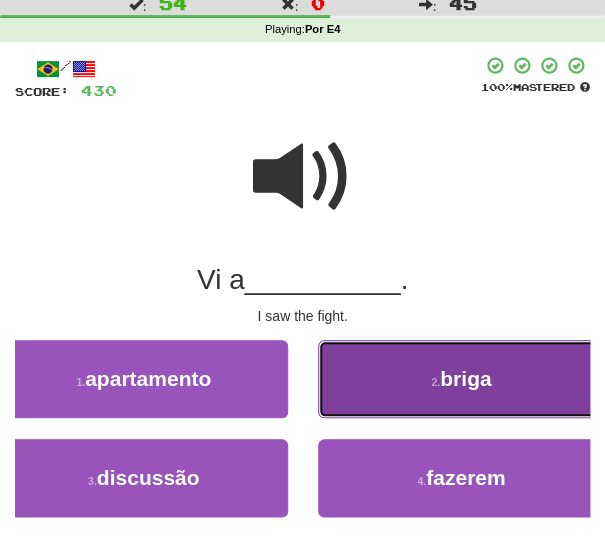 click on "2 .  briga" at bounding box center [462, 379] 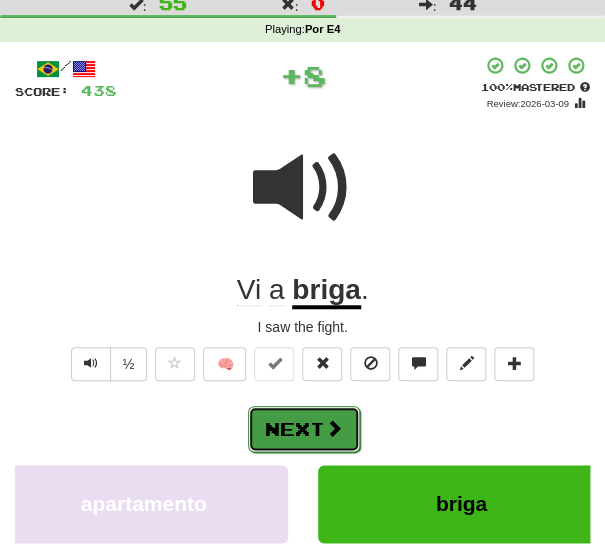 click on "Next" at bounding box center (304, 429) 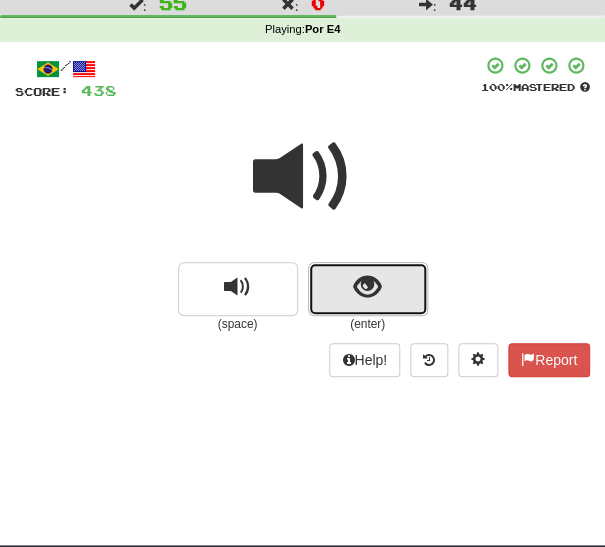 click at bounding box center (368, 289) 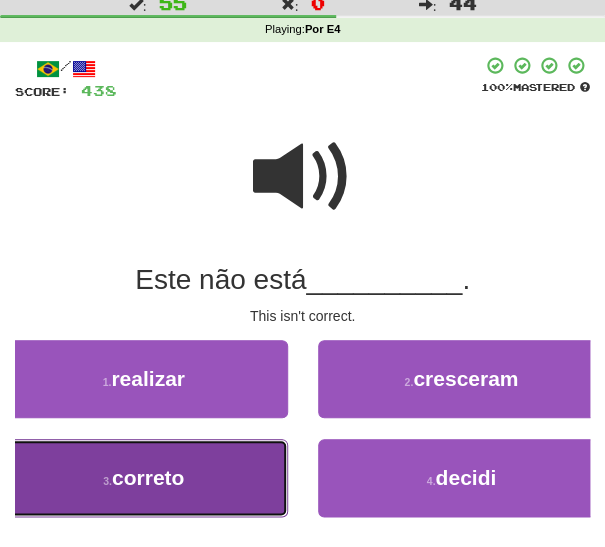 click on "3 .  correto" at bounding box center (144, 478) 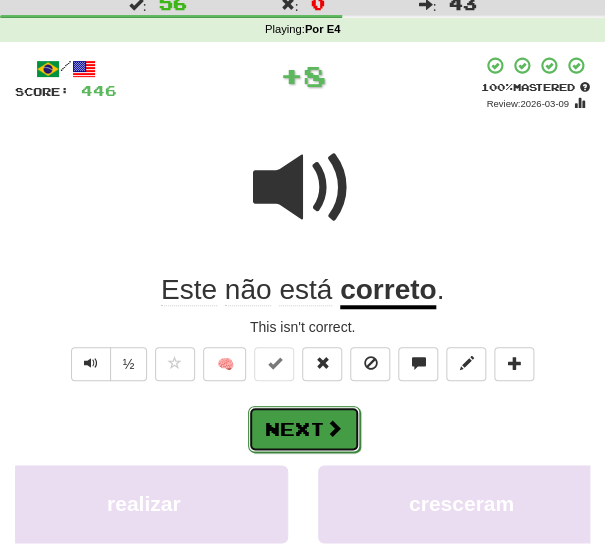 click on "Next" at bounding box center (304, 429) 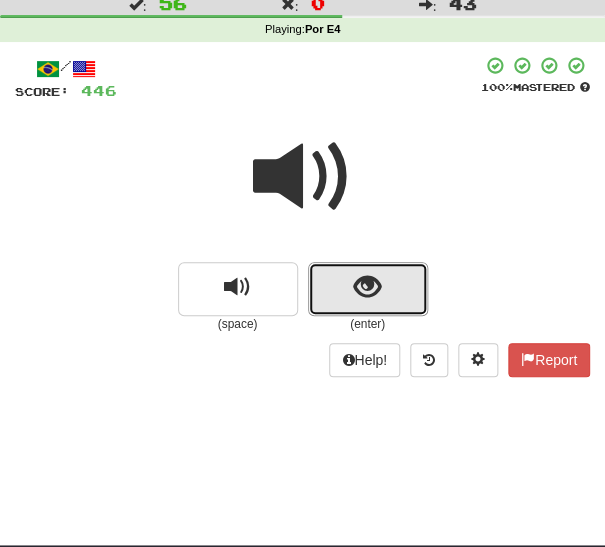 click at bounding box center [368, 289] 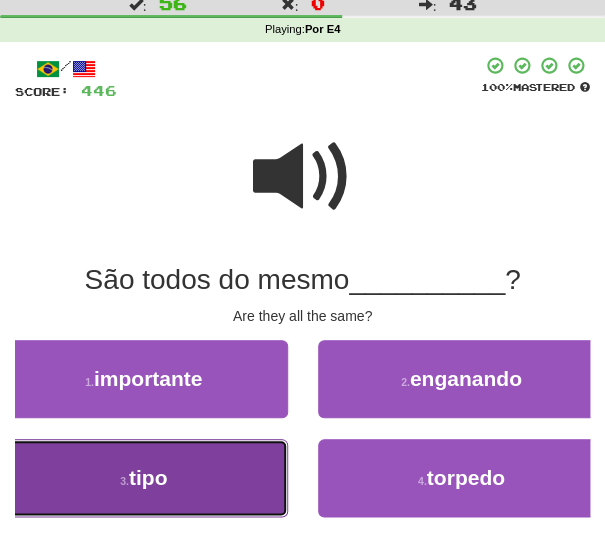 click on "3 .  tipo" at bounding box center (144, 478) 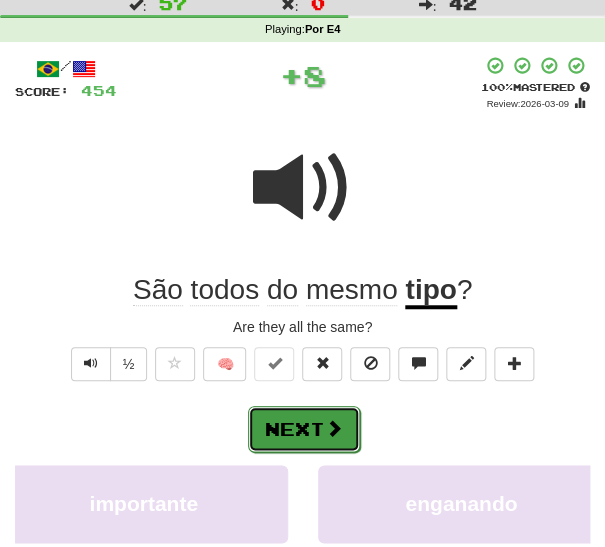 click on "Next" at bounding box center (304, 429) 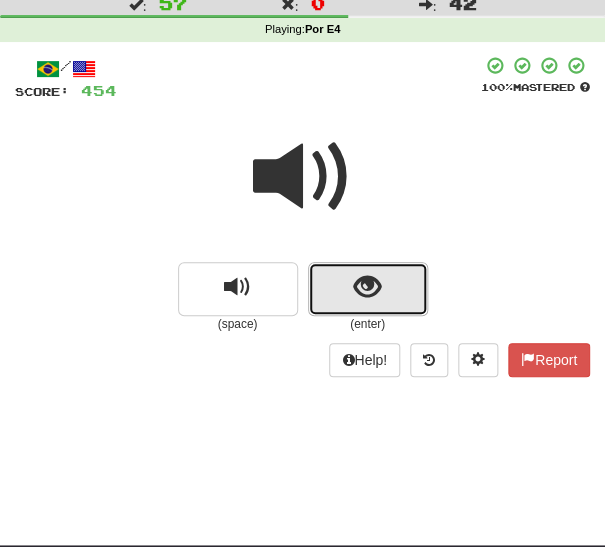 click at bounding box center (368, 289) 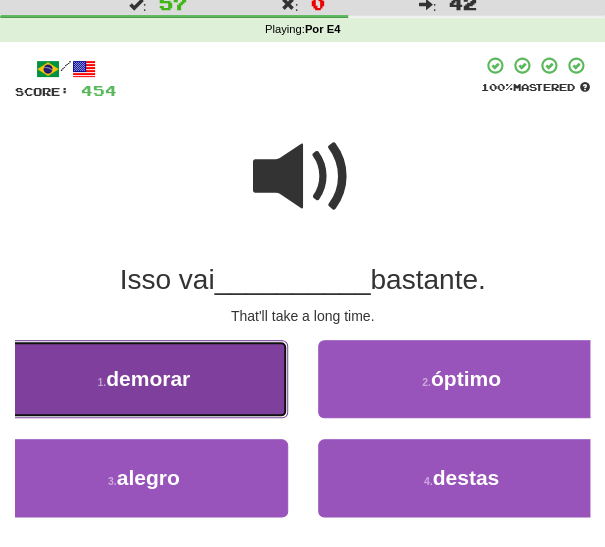 click on "1 .  demorar" at bounding box center (144, 379) 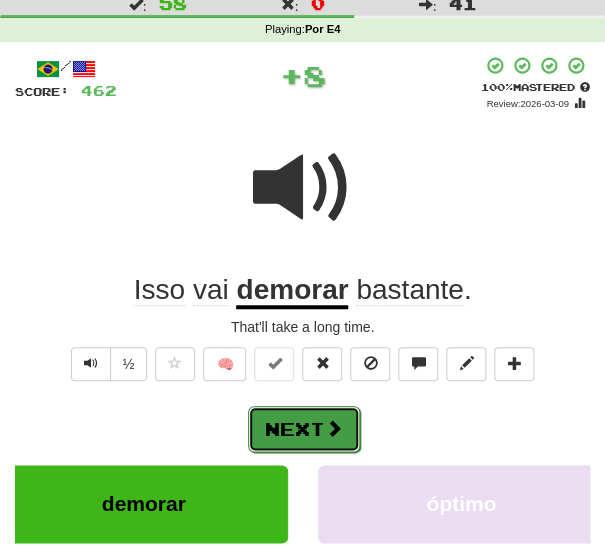 click on "Next" at bounding box center (304, 429) 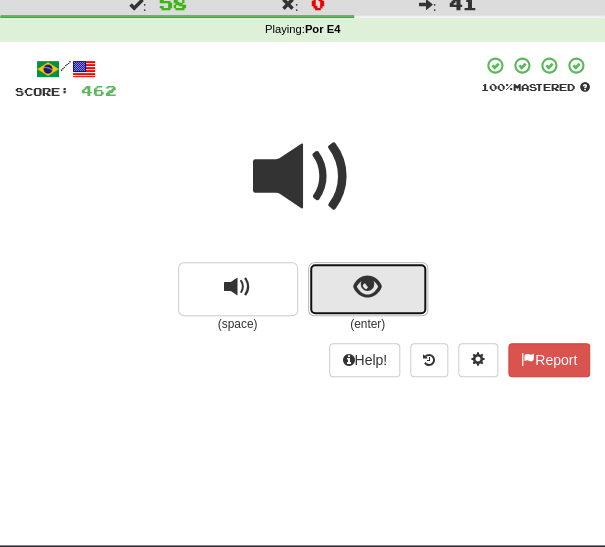 drag, startPoint x: 352, startPoint y: 296, endPoint x: 343, endPoint y: 304, distance: 12.0415945 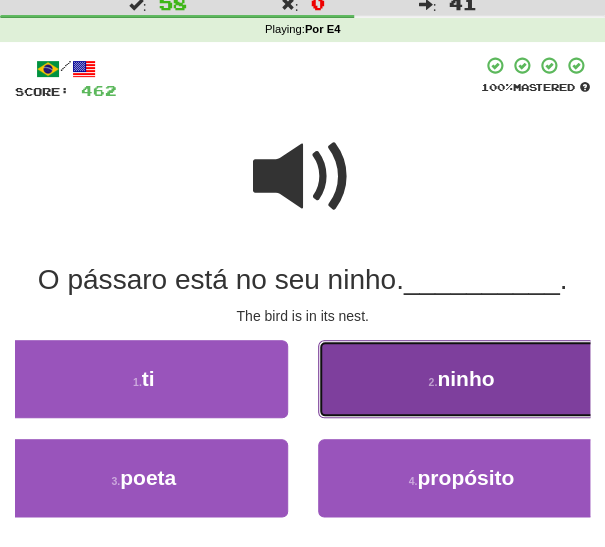 click on "2 .  ninho" at bounding box center [462, 379] 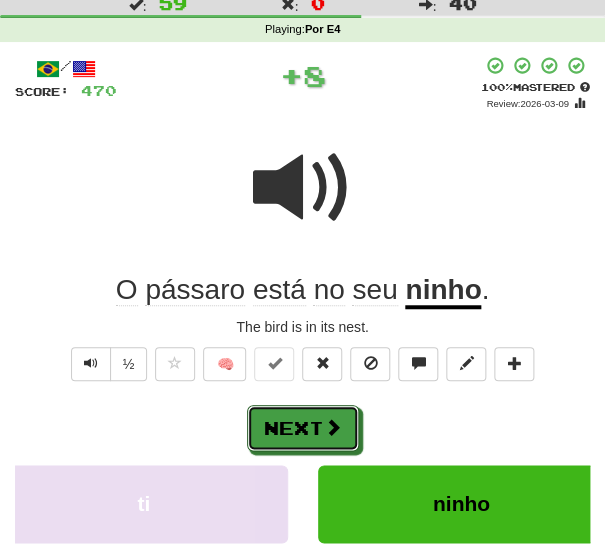 click on "Next" at bounding box center (303, 428) 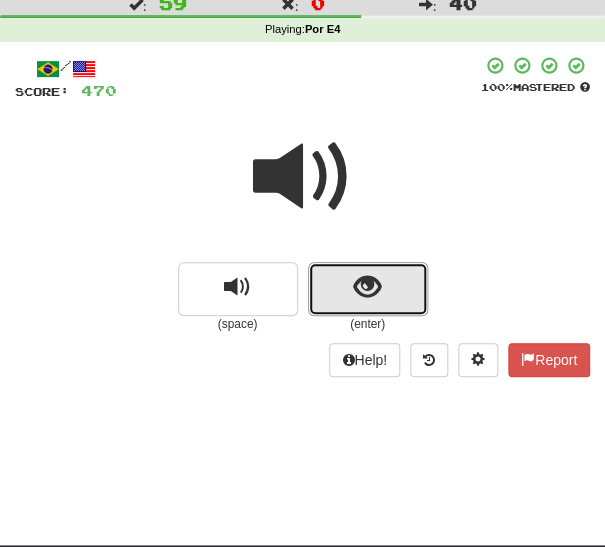 drag, startPoint x: 340, startPoint y: 290, endPoint x: 330, endPoint y: 302, distance: 15.6205 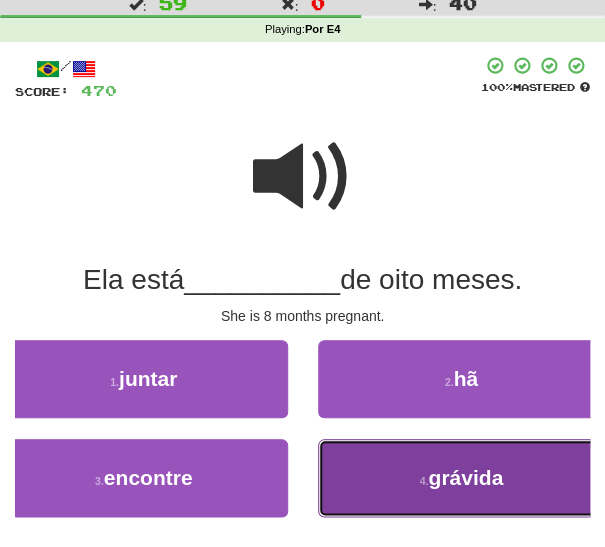 click on "4 .  grávida" at bounding box center [462, 478] 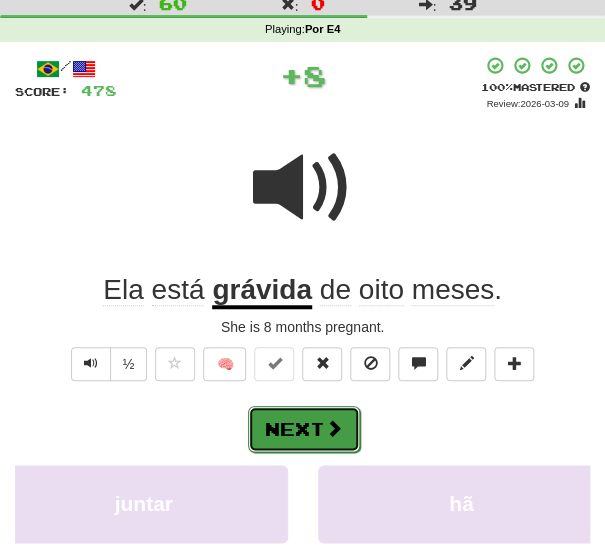 click on "Next" at bounding box center [304, 429] 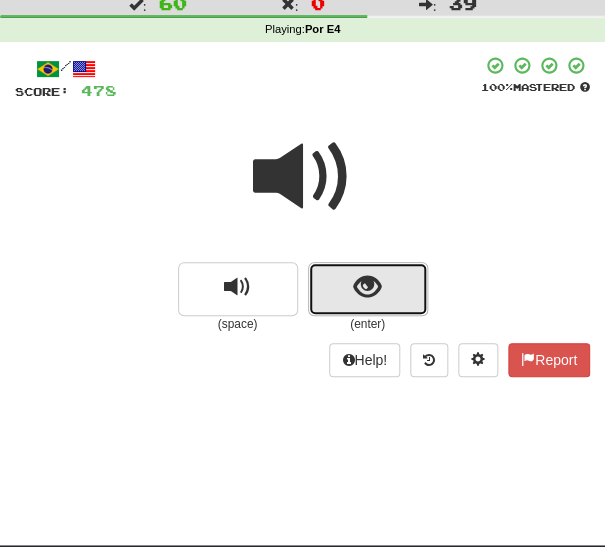 click at bounding box center [368, 289] 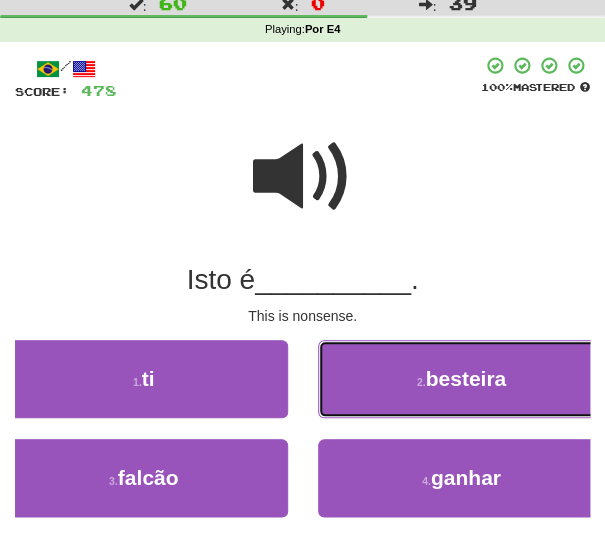 click on "2 .  besteira" at bounding box center [462, 379] 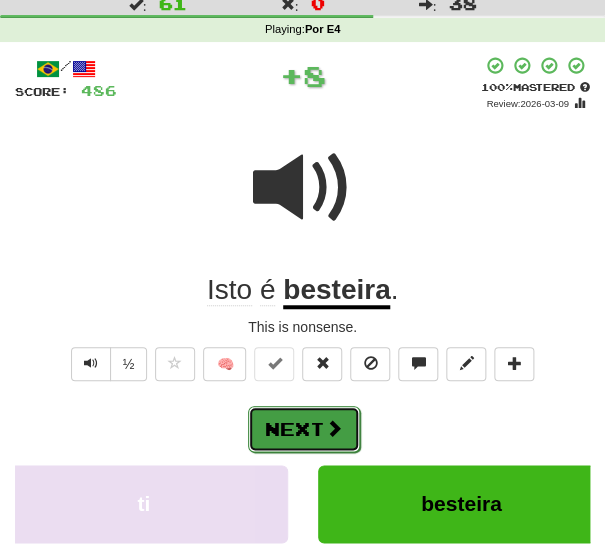 click on "Next" at bounding box center (304, 429) 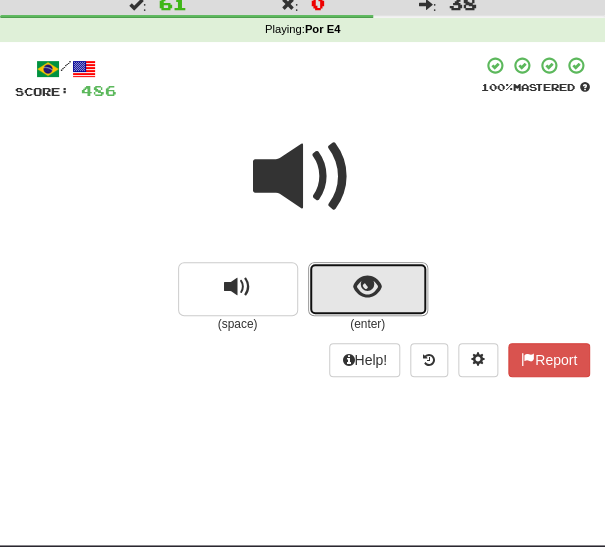 click at bounding box center [368, 289] 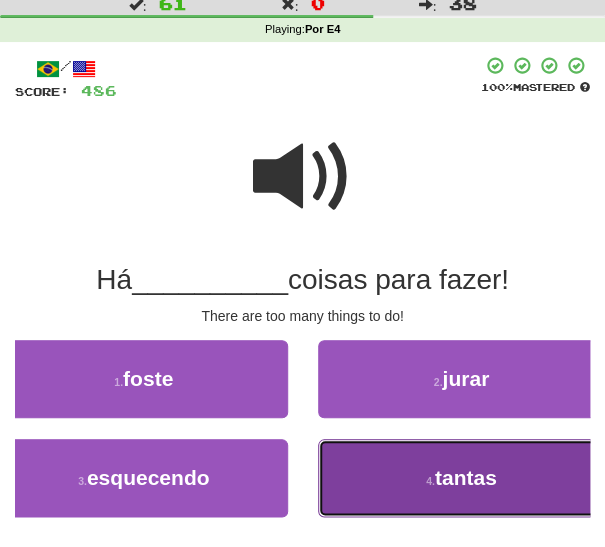 click on "4 .  tantas" at bounding box center [462, 478] 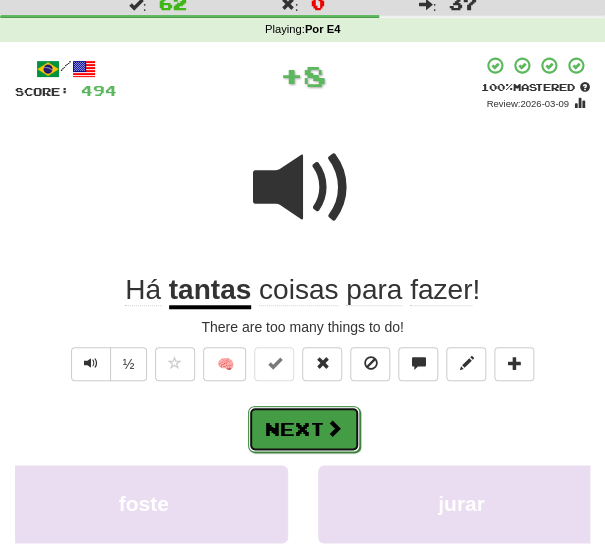click at bounding box center [334, 428] 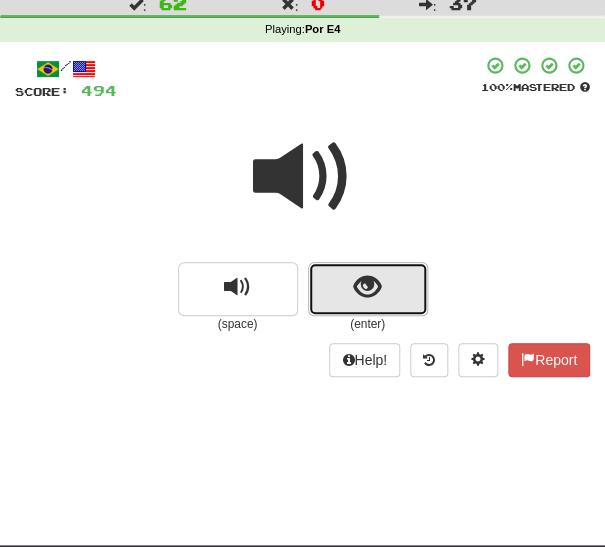 click at bounding box center [367, 287] 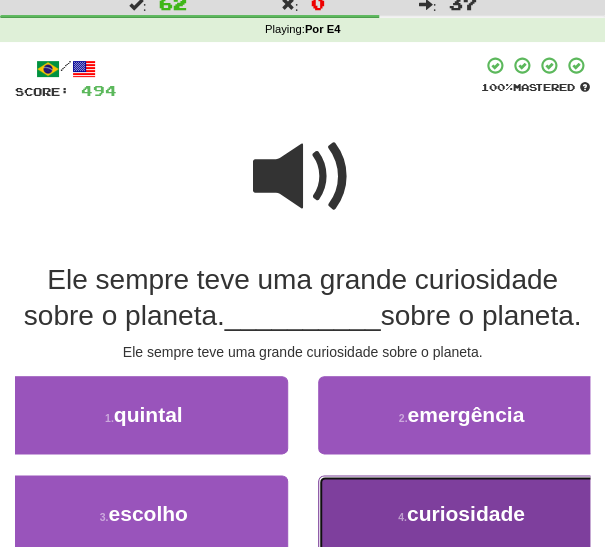 click on "4 .  curiosidade" at bounding box center (462, 514) 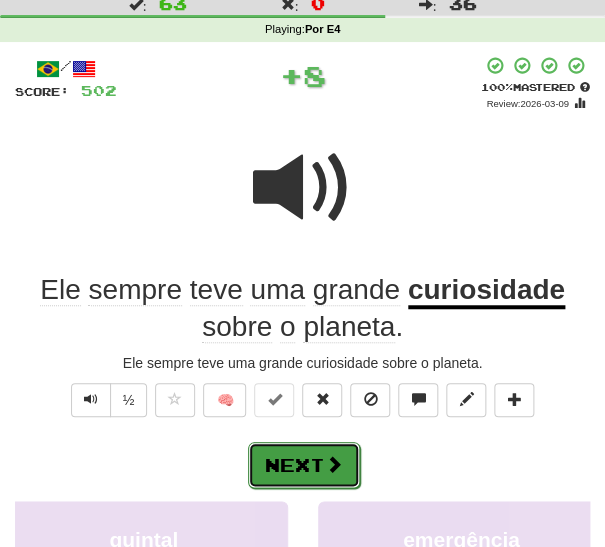 click at bounding box center (334, 464) 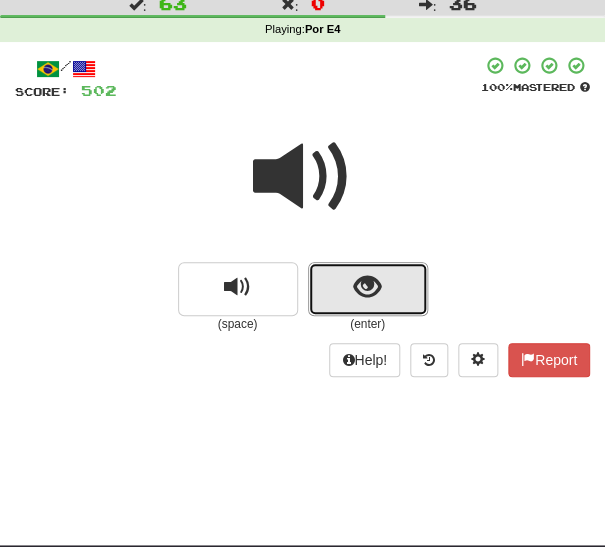 drag, startPoint x: 344, startPoint y: 291, endPoint x: 336, endPoint y: 301, distance: 12.806249 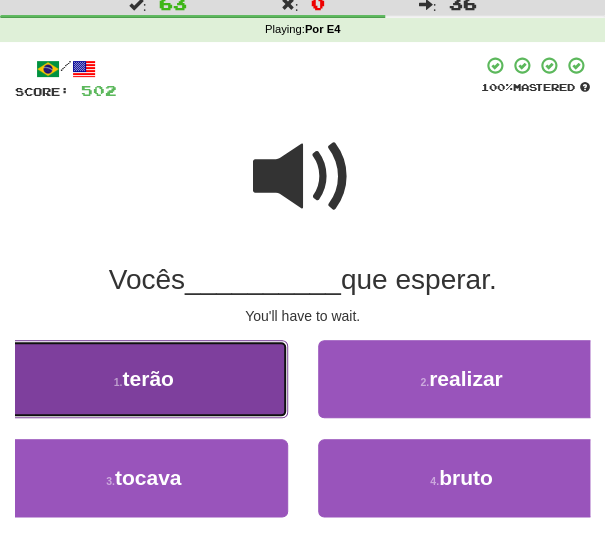 click on "1 .  terão" at bounding box center [144, 379] 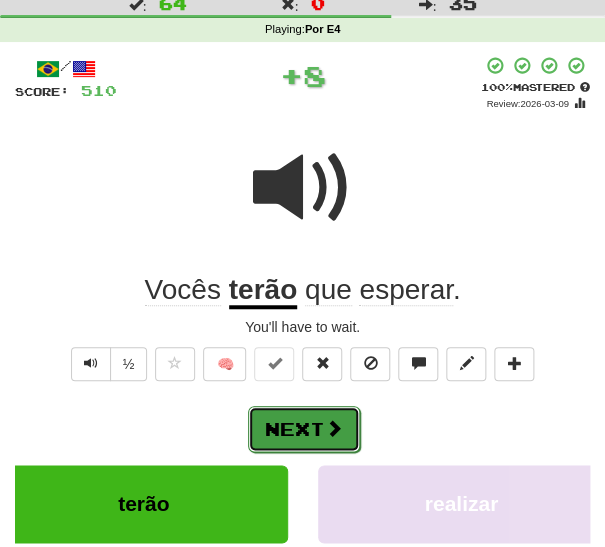 click on "Next" at bounding box center (304, 429) 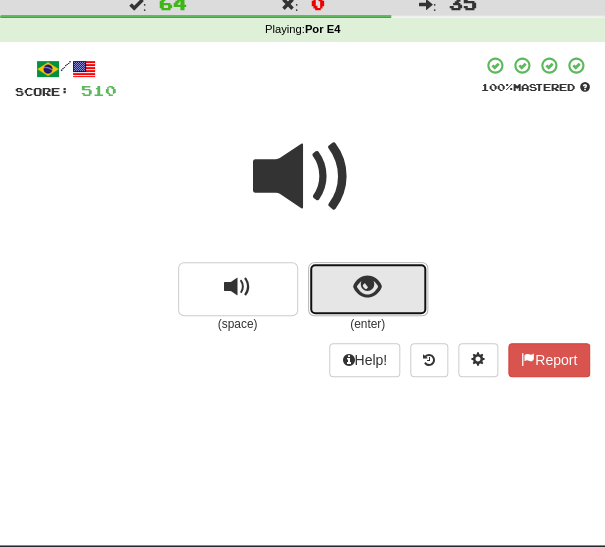 click at bounding box center [367, 287] 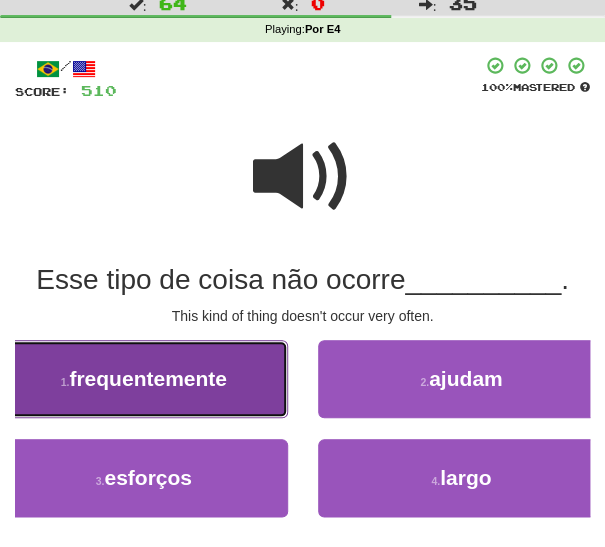 click on "1 .  frequentemente" at bounding box center [144, 379] 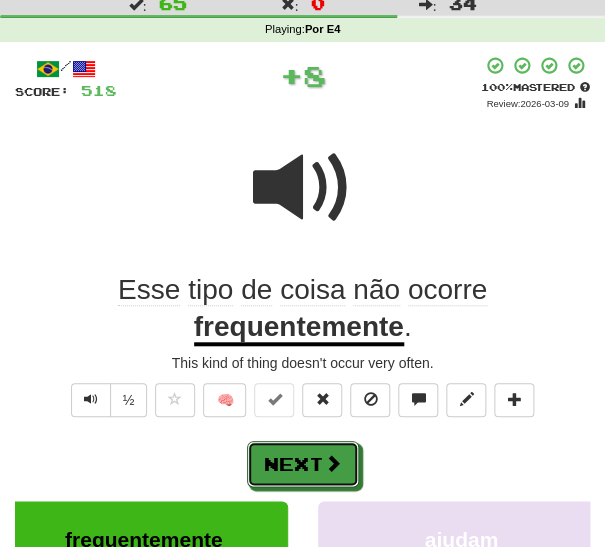 click on "Next" at bounding box center [303, 464] 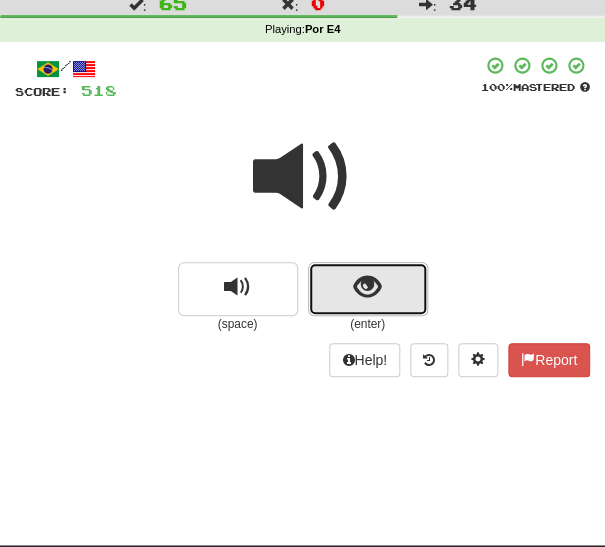 click at bounding box center (367, 287) 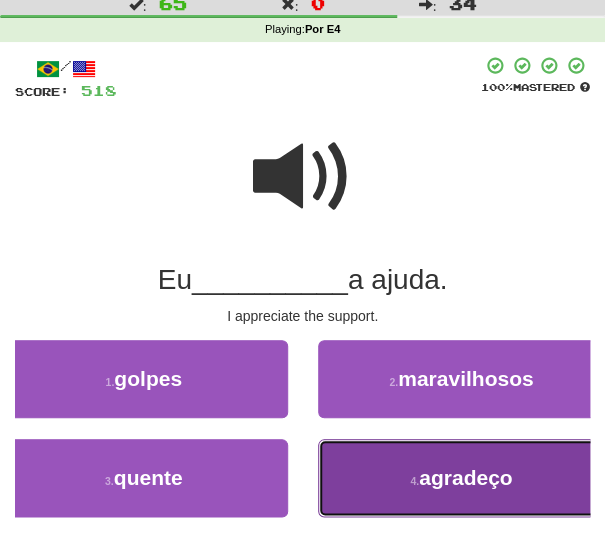 click on "4 .  agradeço" at bounding box center (462, 478) 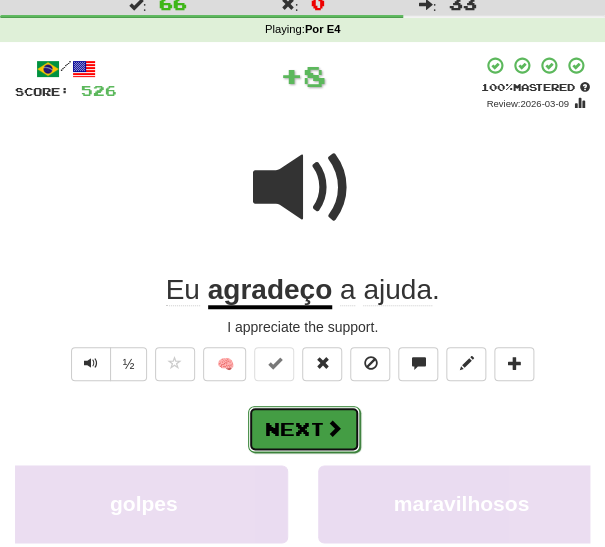 click at bounding box center (334, 428) 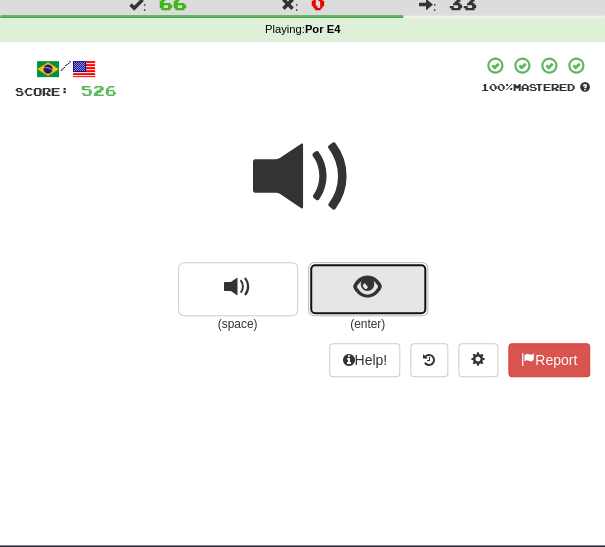 click at bounding box center (368, 289) 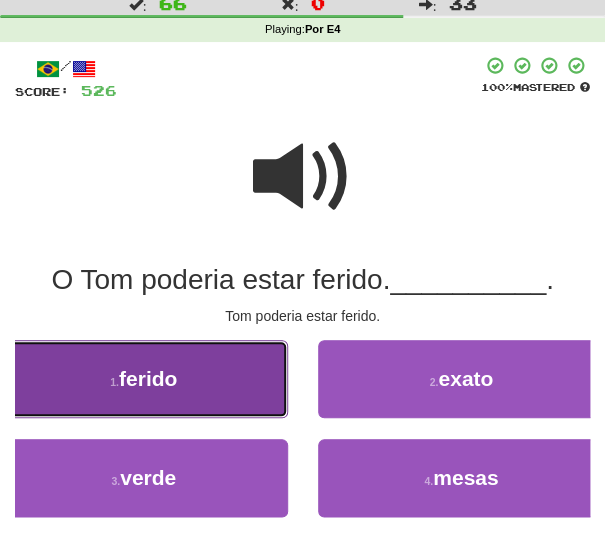 click on "1 .  ferido" at bounding box center [144, 379] 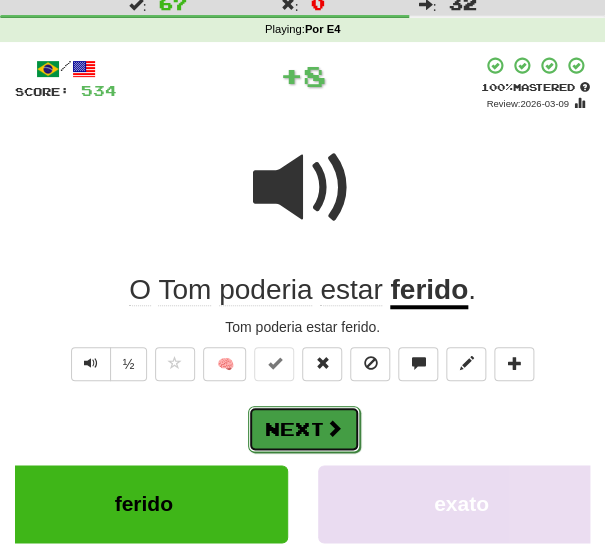 click on "Next" at bounding box center [304, 429] 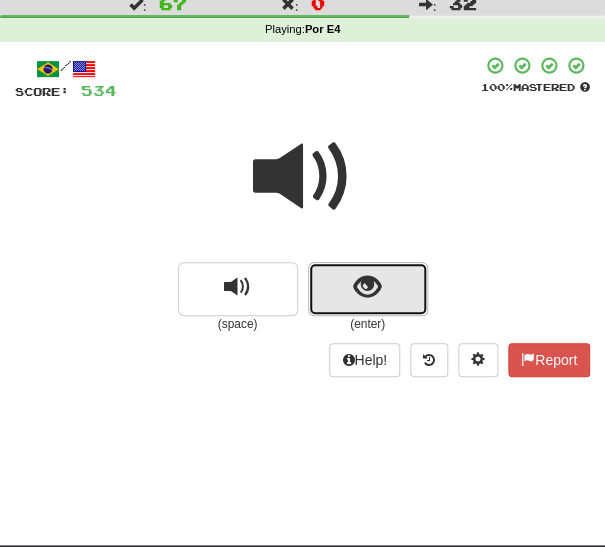 click at bounding box center [368, 289] 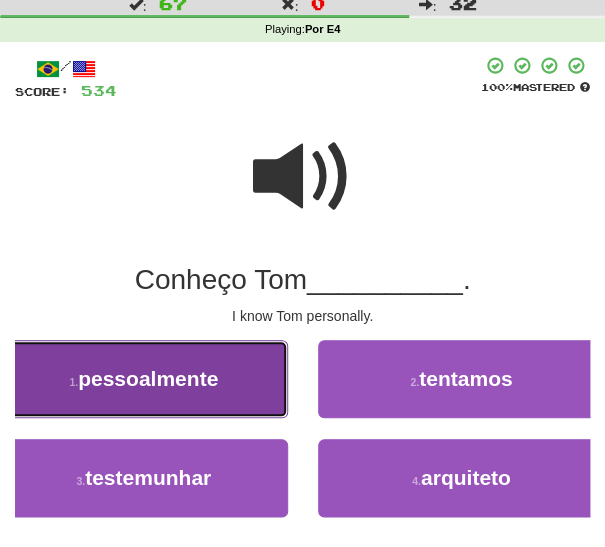 click on "pessoalmente" at bounding box center [148, 378] 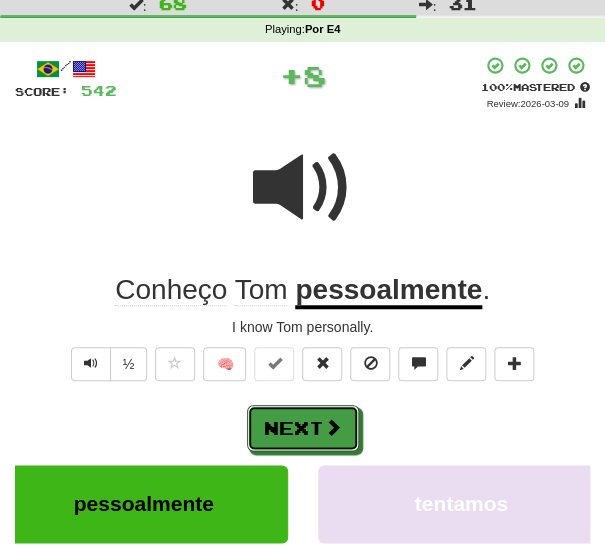 click on "Next" at bounding box center (303, 428) 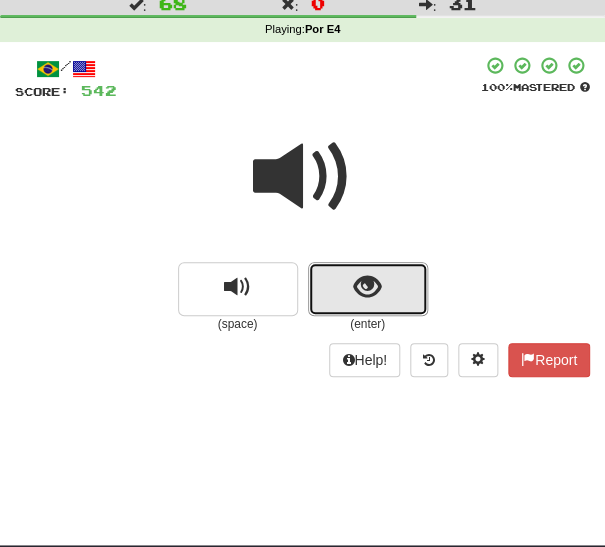 drag, startPoint x: 330, startPoint y: 292, endPoint x: 323, endPoint y: 301, distance: 11.401754 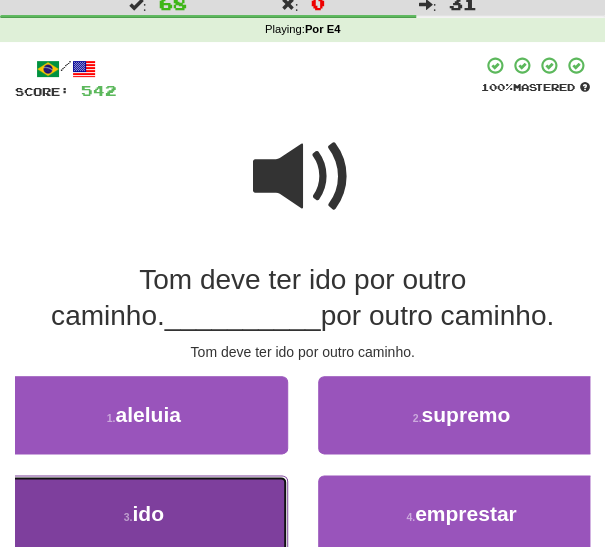 click on "3 .  ido" at bounding box center [144, 514] 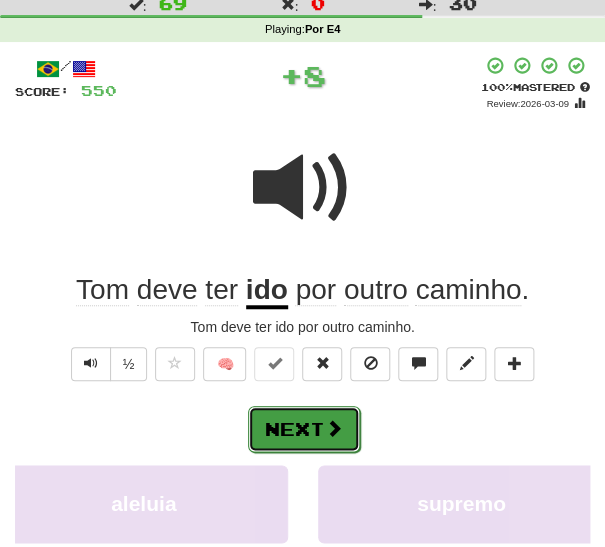 click on "Next" at bounding box center (304, 429) 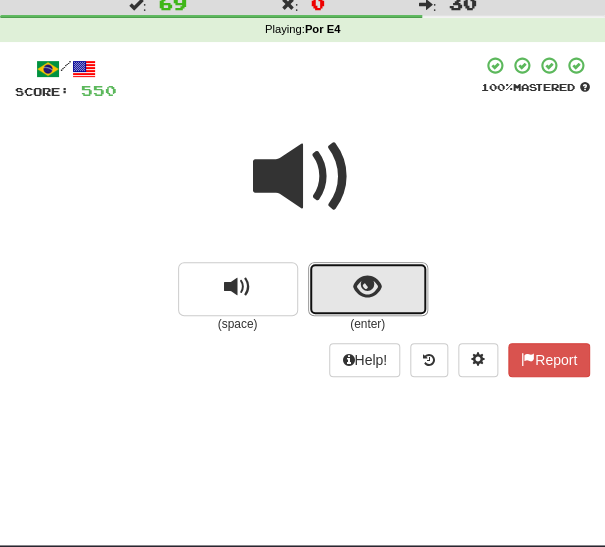 click at bounding box center (368, 289) 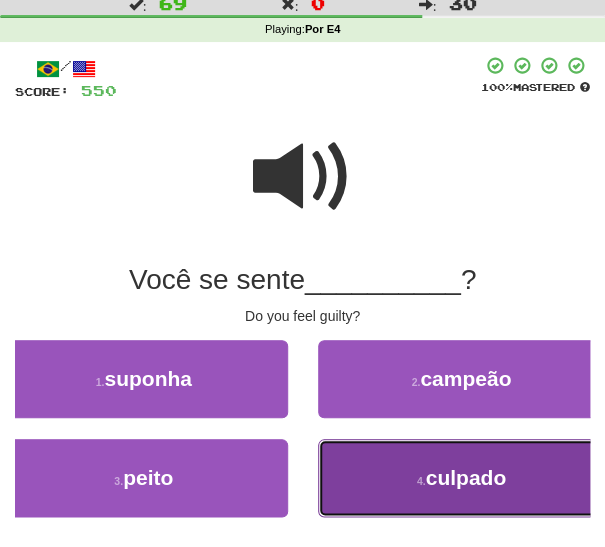 click on "4 .  culpado" at bounding box center (462, 478) 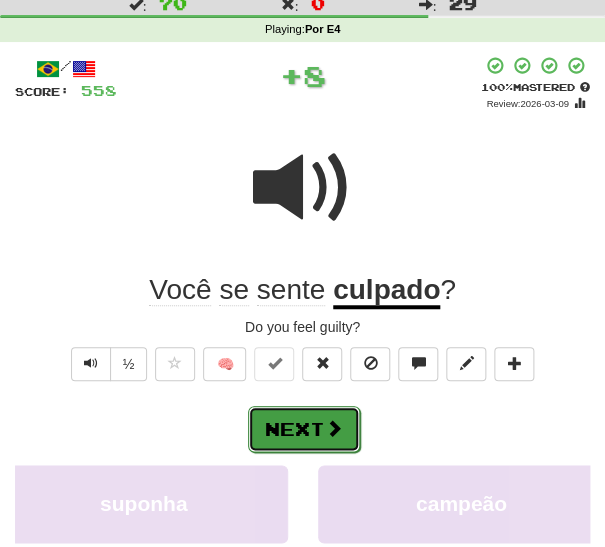 click on "Next" at bounding box center [304, 429] 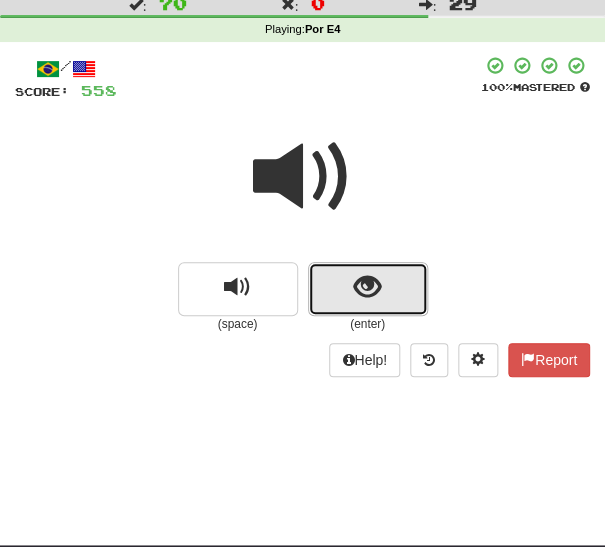 click at bounding box center [368, 289] 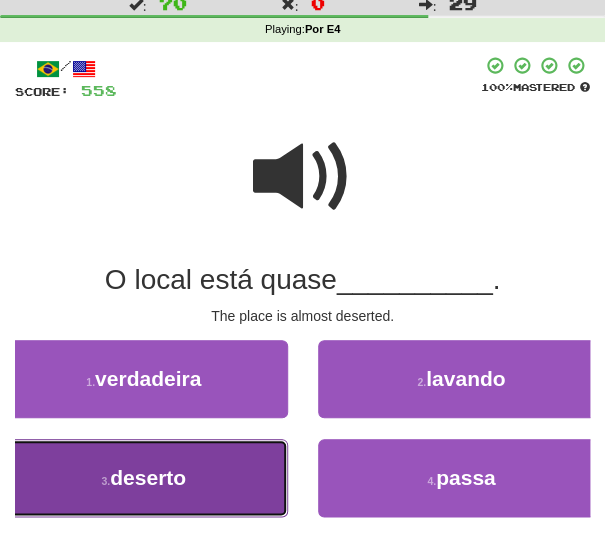 click on "3 .  deserto" at bounding box center (144, 478) 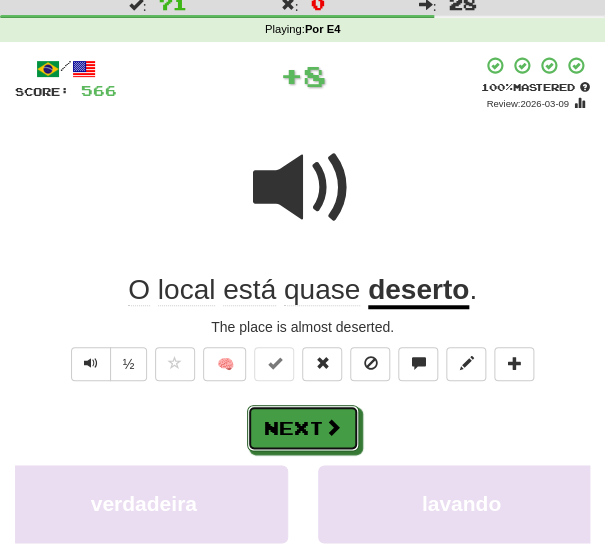 click on "Next" at bounding box center (303, 428) 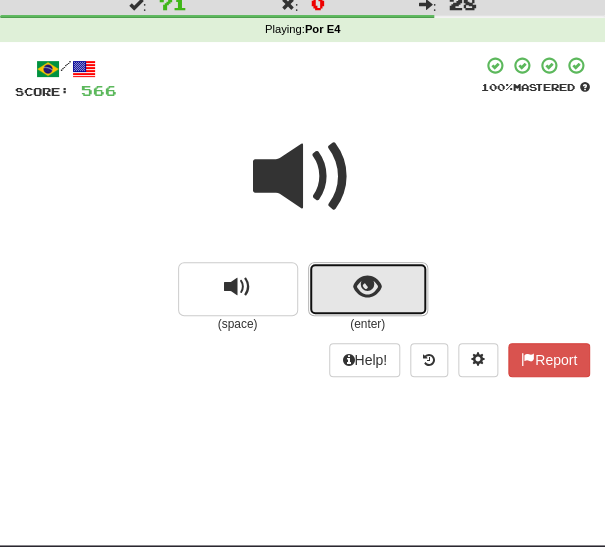 click at bounding box center [368, 289] 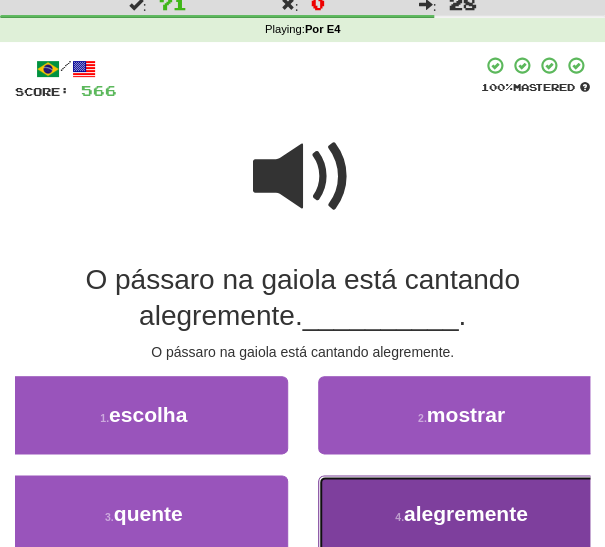click on "4 .  alegremente" at bounding box center [462, 514] 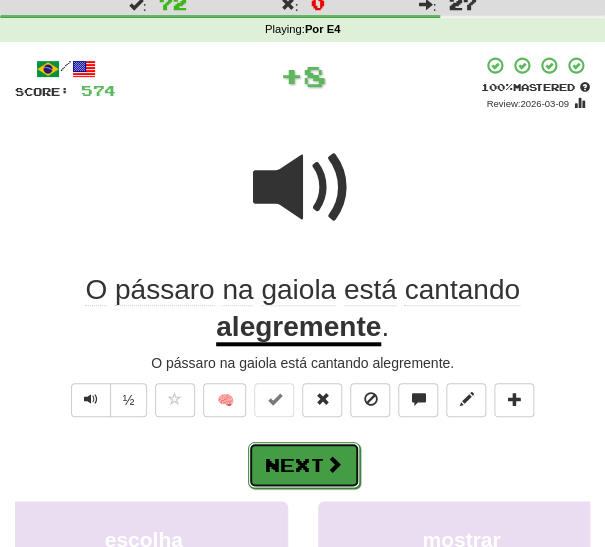 click at bounding box center (334, 464) 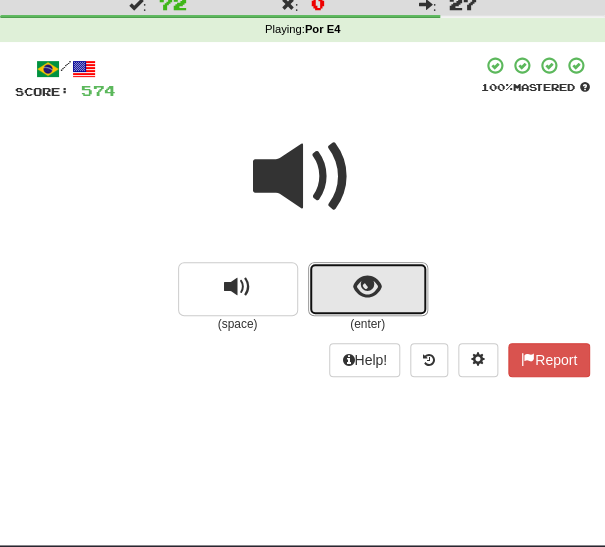 drag, startPoint x: 344, startPoint y: 291, endPoint x: 336, endPoint y: 300, distance: 12.0415945 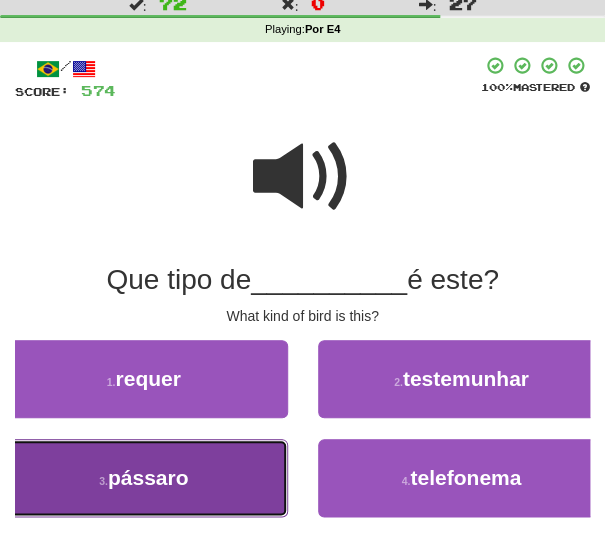click on "3 .  pássaro" at bounding box center (144, 478) 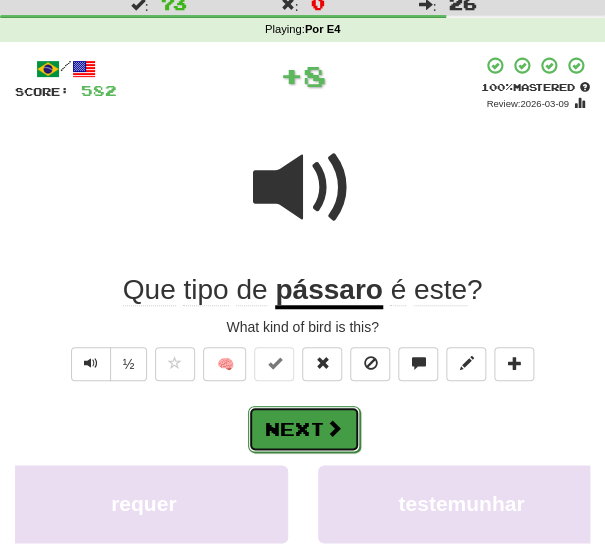 click on "Next" at bounding box center [304, 429] 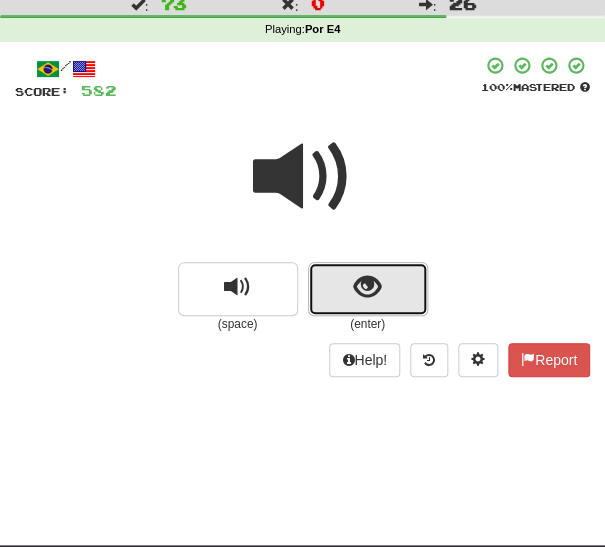 click at bounding box center (368, 289) 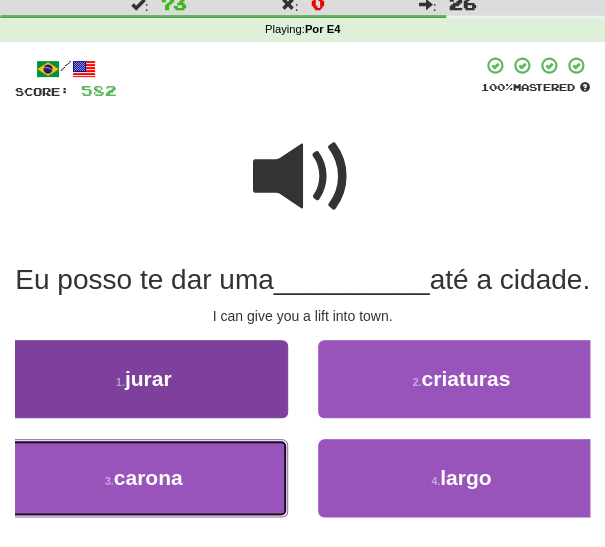 drag, startPoint x: 210, startPoint y: 503, endPoint x: 231, endPoint y: 489, distance: 25.23886 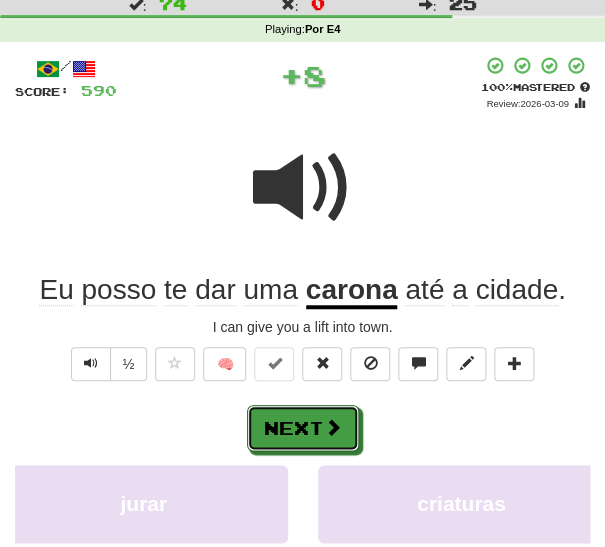 click on "Next" at bounding box center [303, 428] 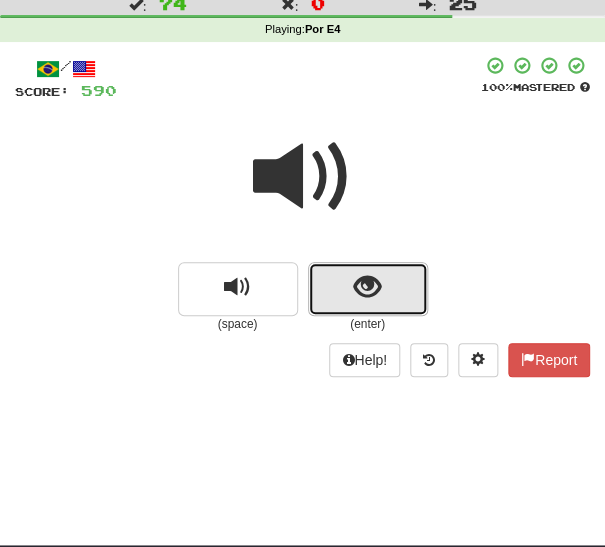 click at bounding box center [368, 289] 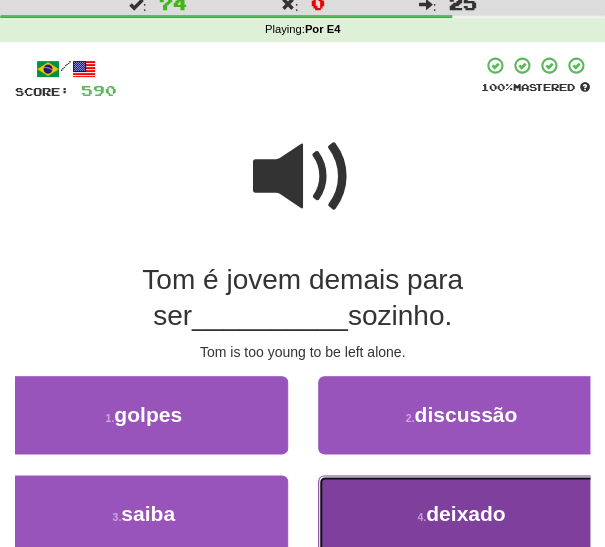 click on "4 .  deixado" at bounding box center (462, 514) 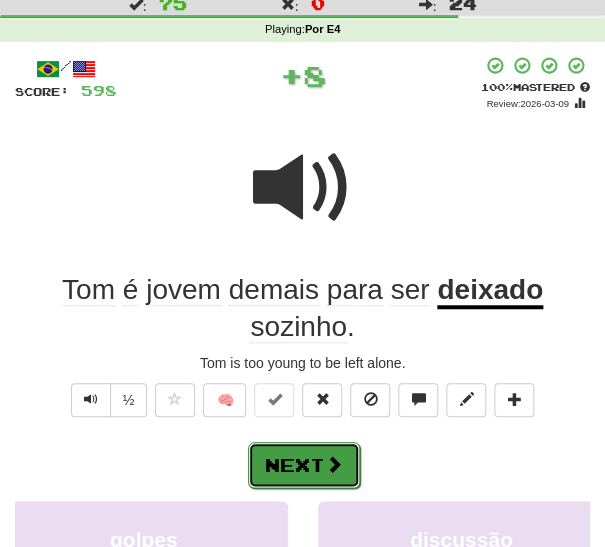 click at bounding box center [334, 464] 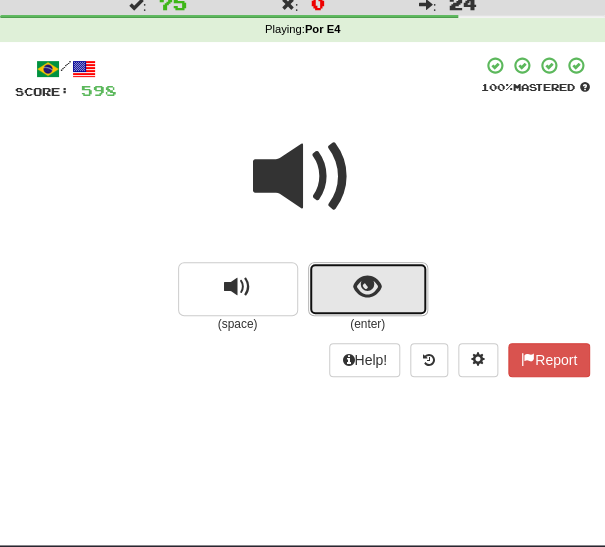 click at bounding box center (367, 287) 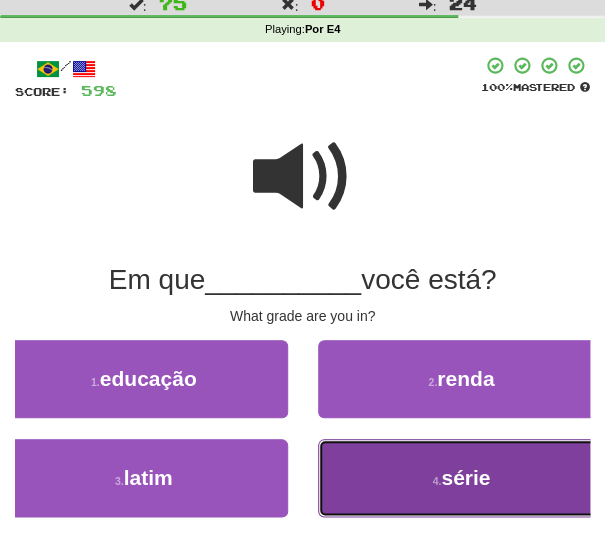 click on "4 .  série" at bounding box center (462, 478) 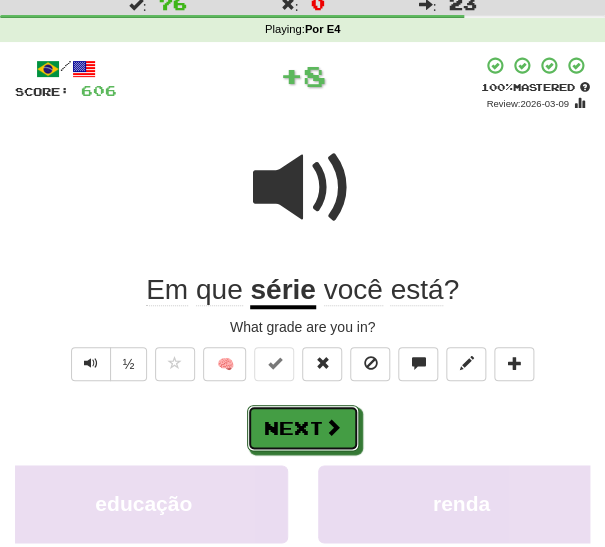 drag, startPoint x: 322, startPoint y: 429, endPoint x: 327, endPoint y: 417, distance: 13 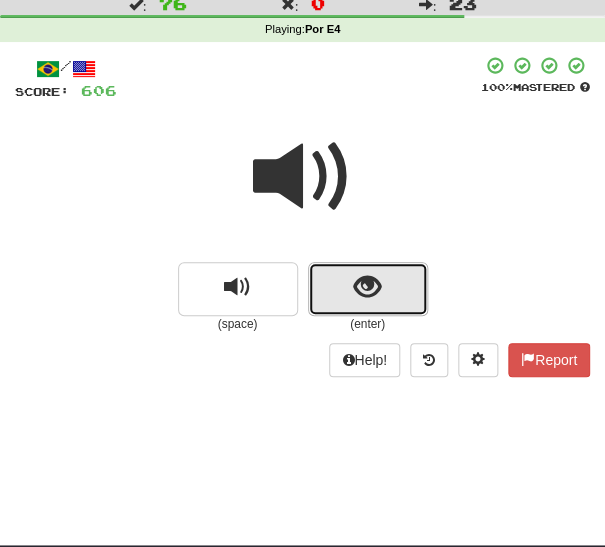 click at bounding box center [368, 289] 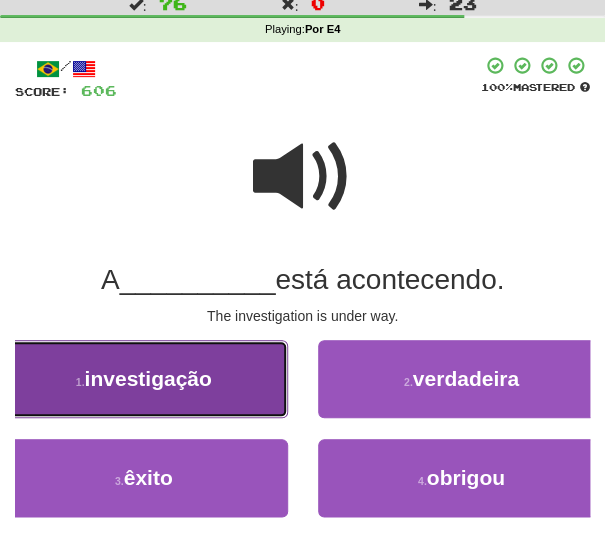 click on "1 .  investigação" at bounding box center (144, 379) 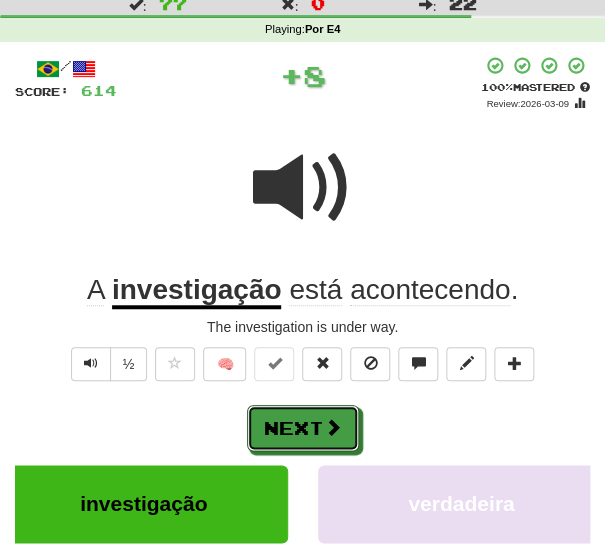 click on "Next" at bounding box center (303, 428) 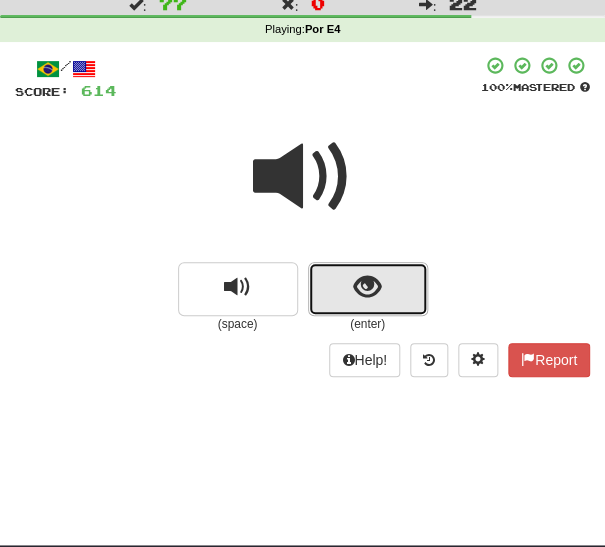 click at bounding box center [368, 289] 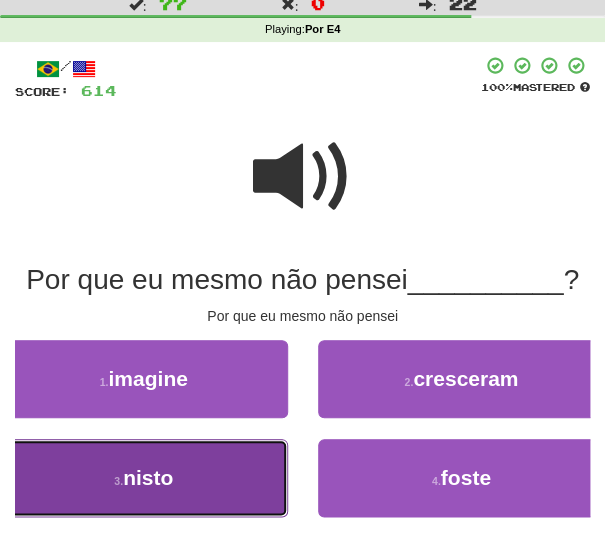 click on "3 .  nisto" at bounding box center (144, 478) 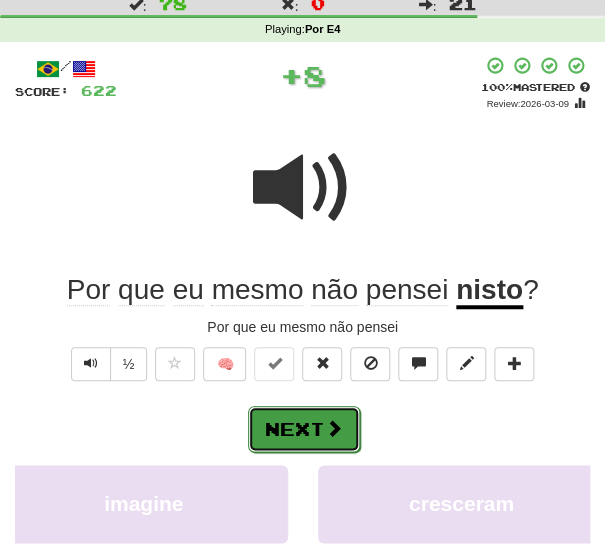 click on "Next" at bounding box center [304, 429] 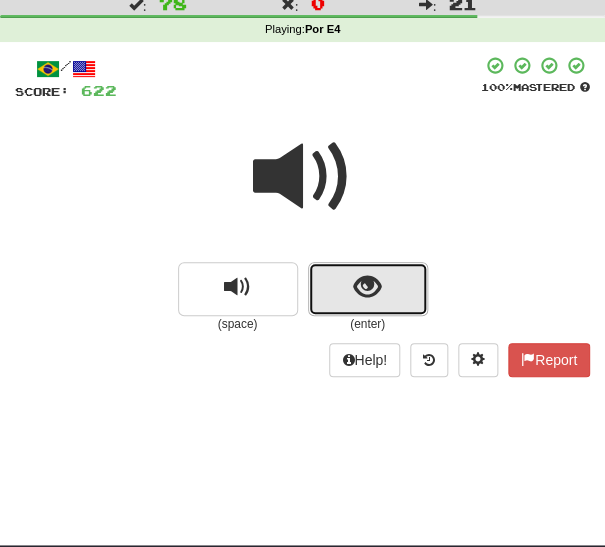 click at bounding box center [368, 289] 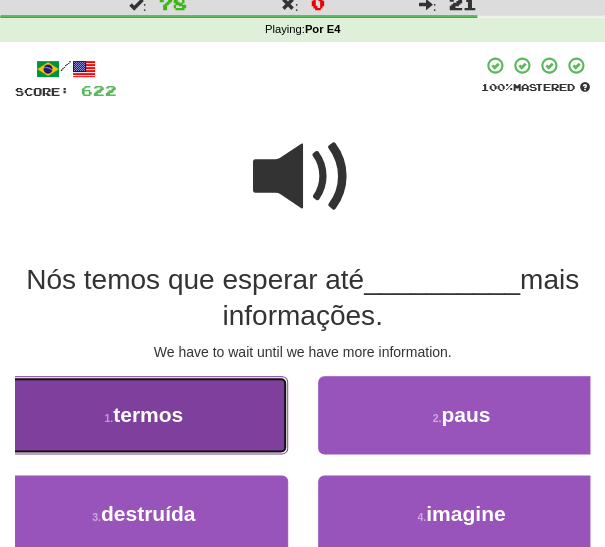 click on "1 .  termos" at bounding box center (144, 415) 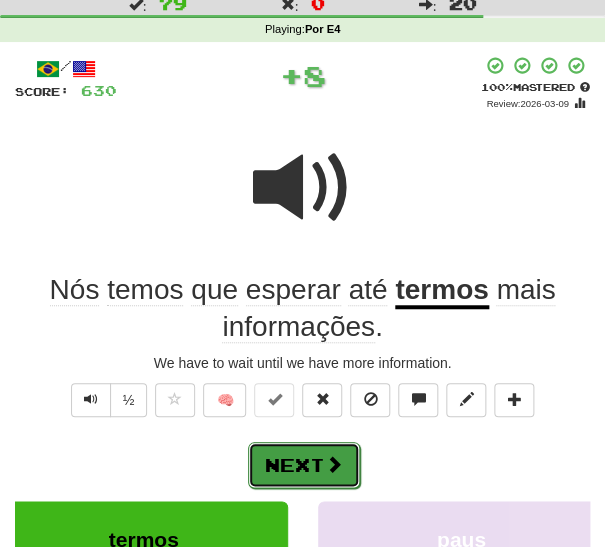click on "Next" at bounding box center [304, 465] 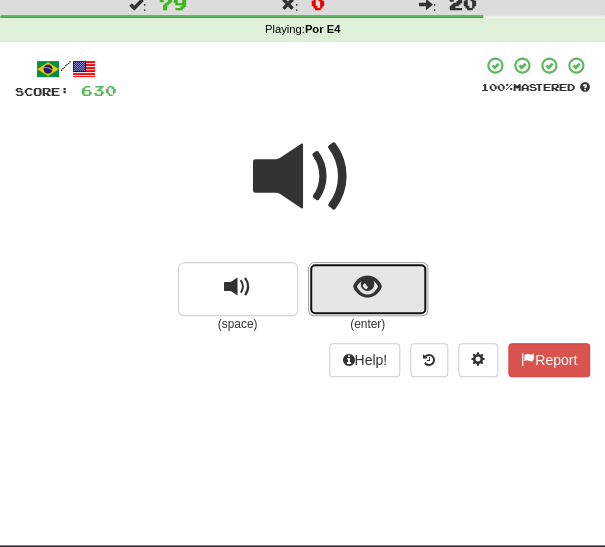 drag, startPoint x: 348, startPoint y: 293, endPoint x: 340, endPoint y: 300, distance: 10.630146 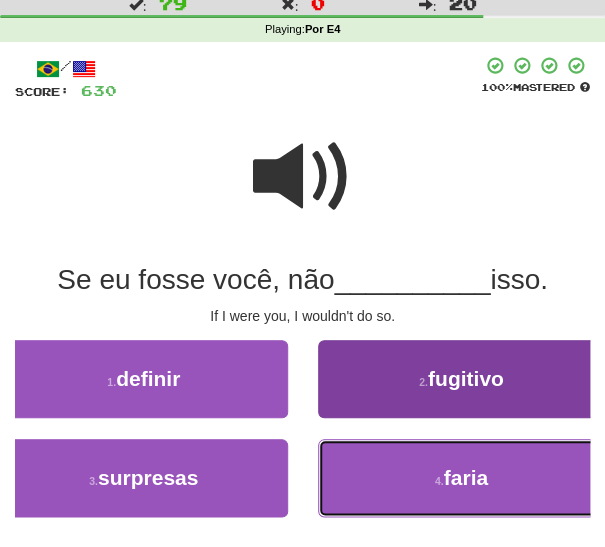 click on "4 .  faria" at bounding box center [462, 478] 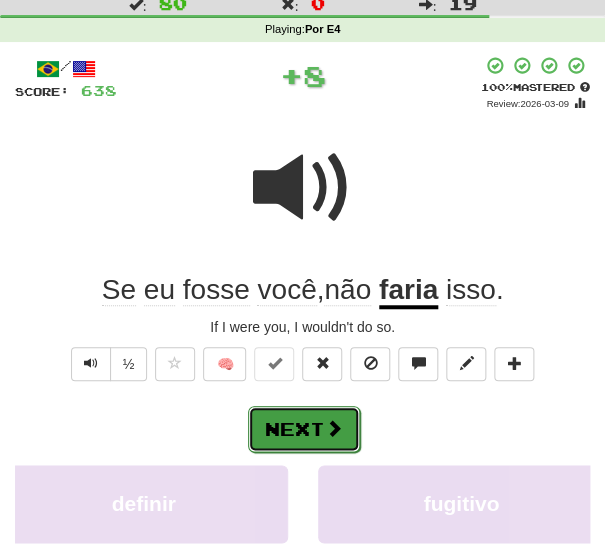 click at bounding box center (334, 428) 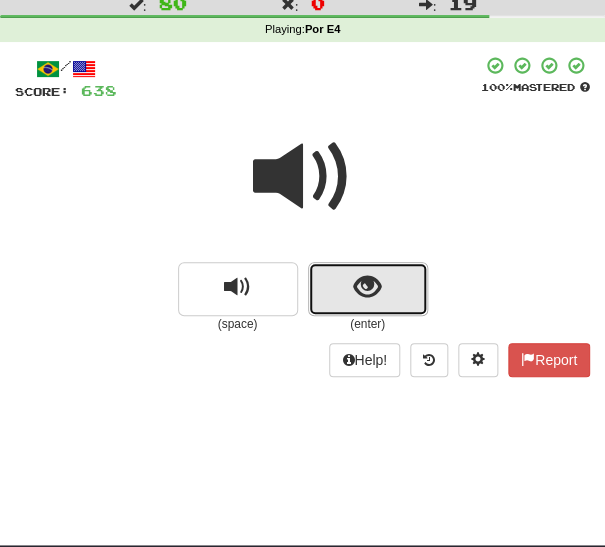 click at bounding box center (367, 287) 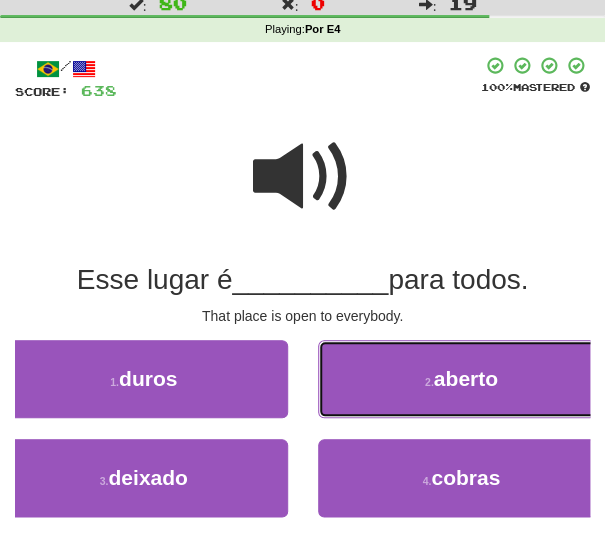 click on "2 .  aberto" at bounding box center (462, 379) 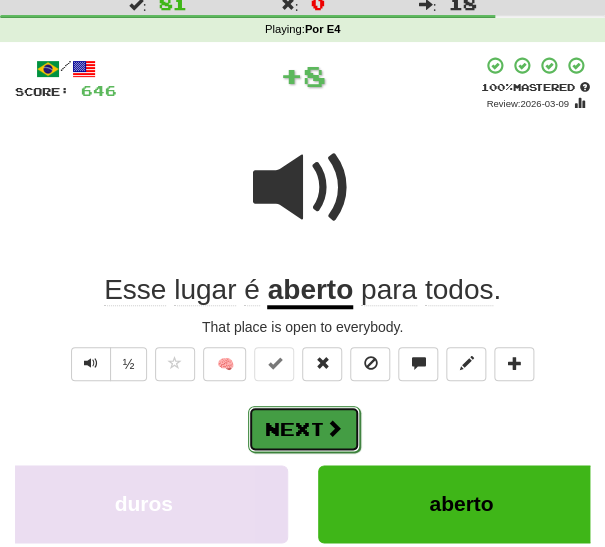 click on "Next" at bounding box center (304, 429) 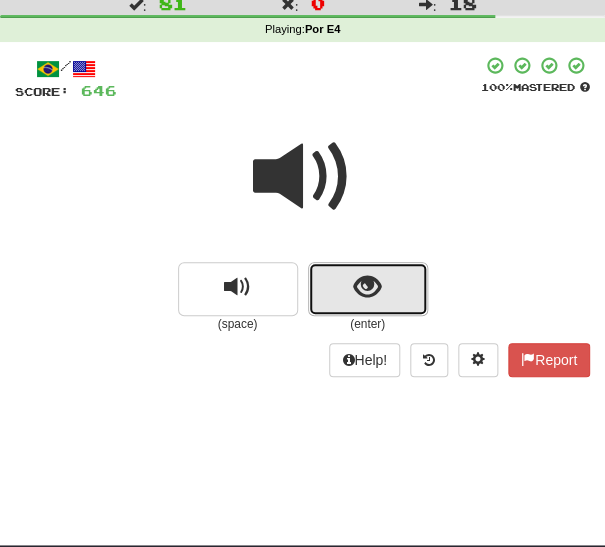 click at bounding box center [367, 287] 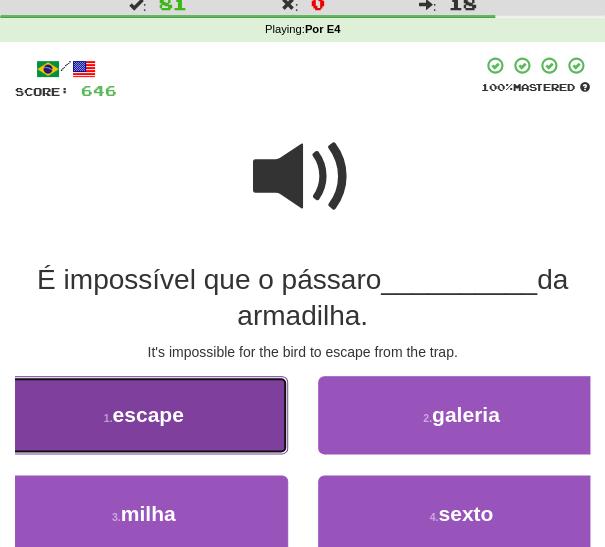 click on "1 .  escape" at bounding box center [144, 415] 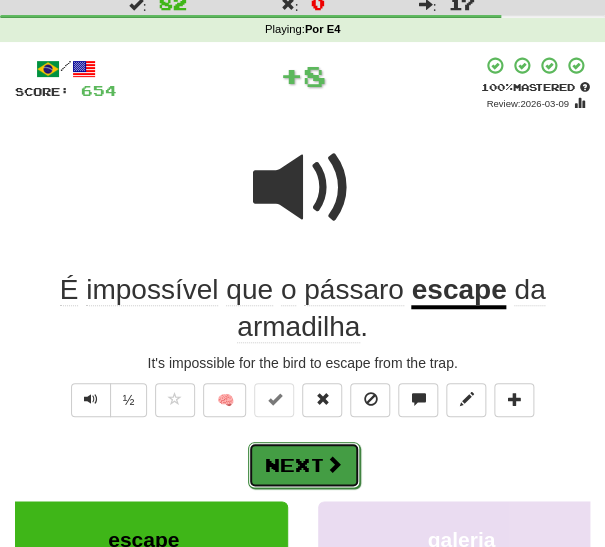 click on "Next" at bounding box center [304, 465] 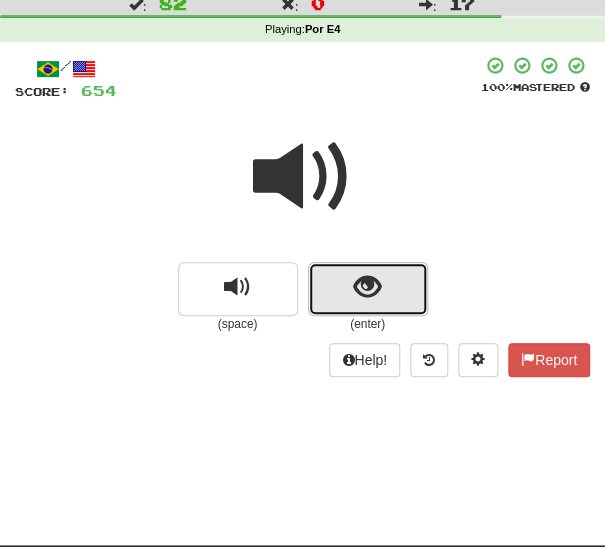 click at bounding box center [368, 289] 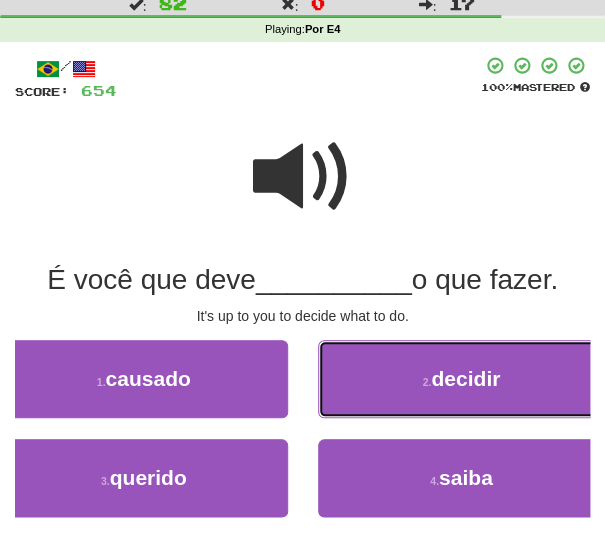 click on "2 .  decidir" at bounding box center [462, 379] 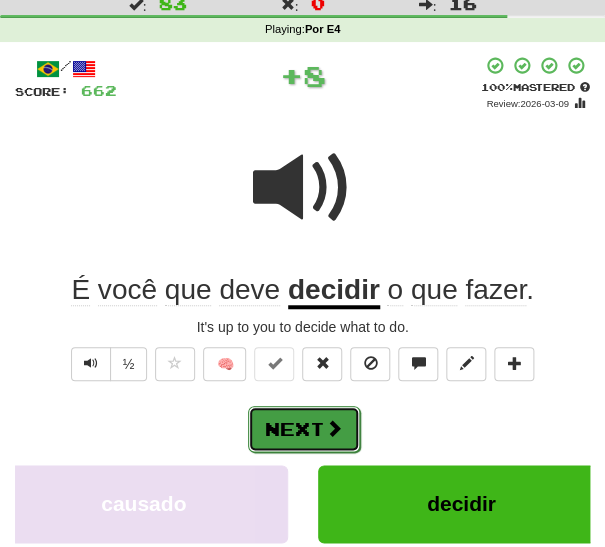 click on "Next" at bounding box center (304, 429) 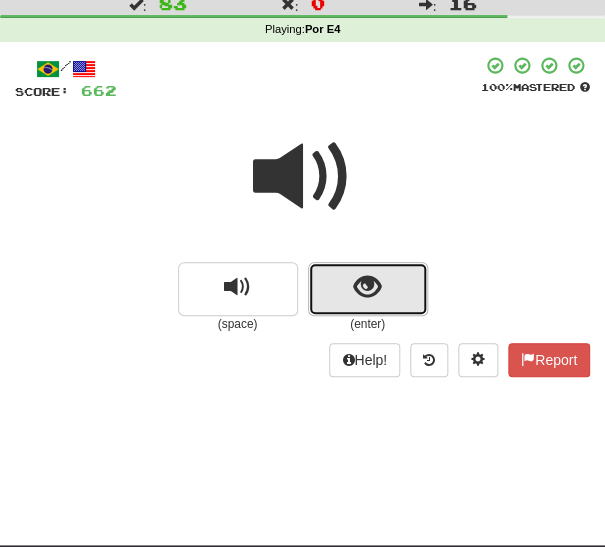 click at bounding box center (368, 289) 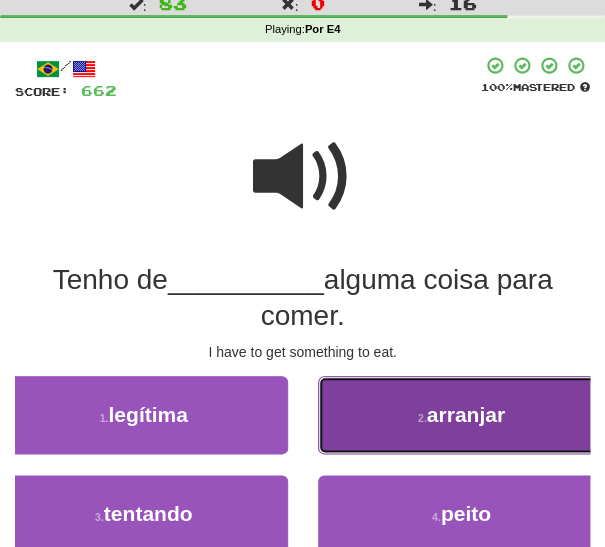 click on "2 .  arranjar" at bounding box center (462, 415) 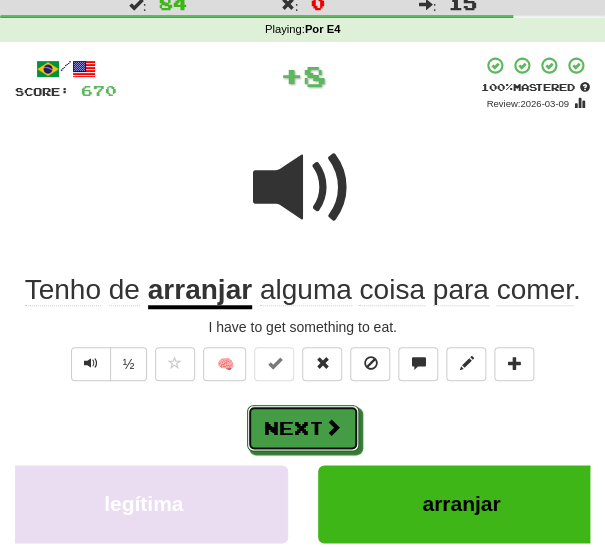 click at bounding box center [333, 427] 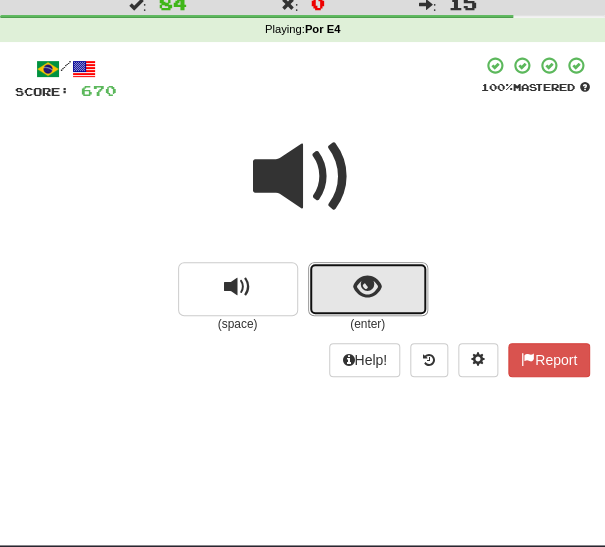 click at bounding box center (368, 289) 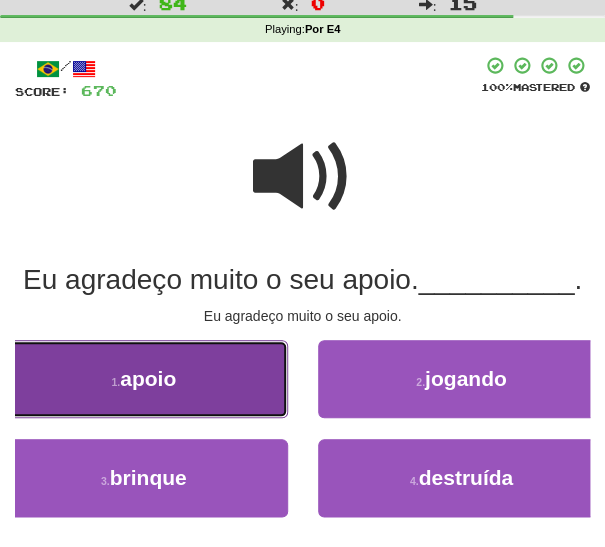 click on "1 .  apoio" at bounding box center [144, 379] 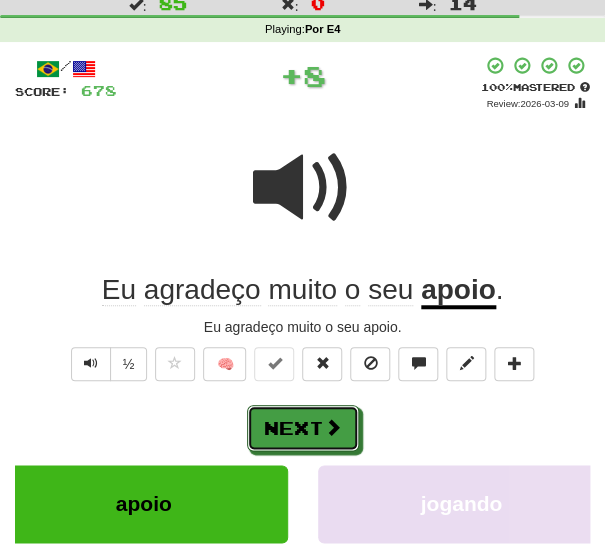 click on "Next" at bounding box center [303, 428] 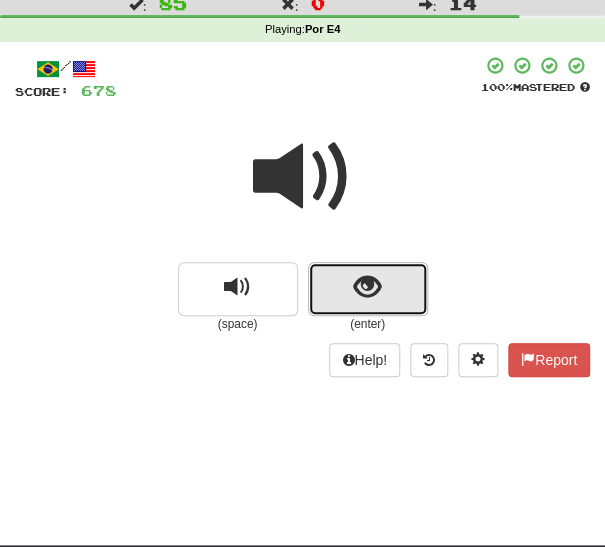 click at bounding box center (368, 289) 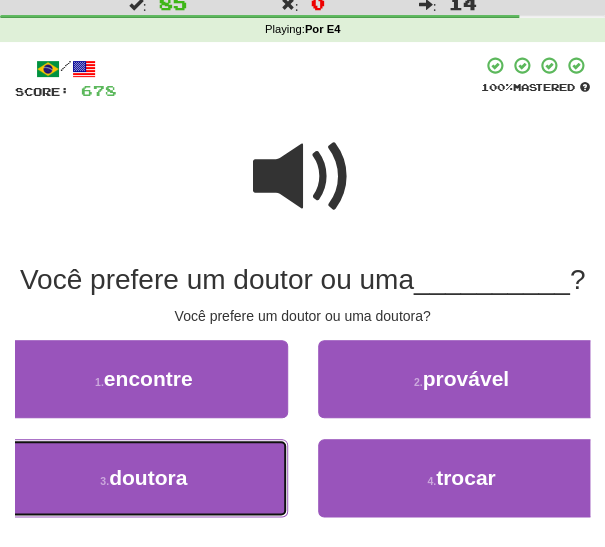 click on "3 .  doutora" at bounding box center (144, 478) 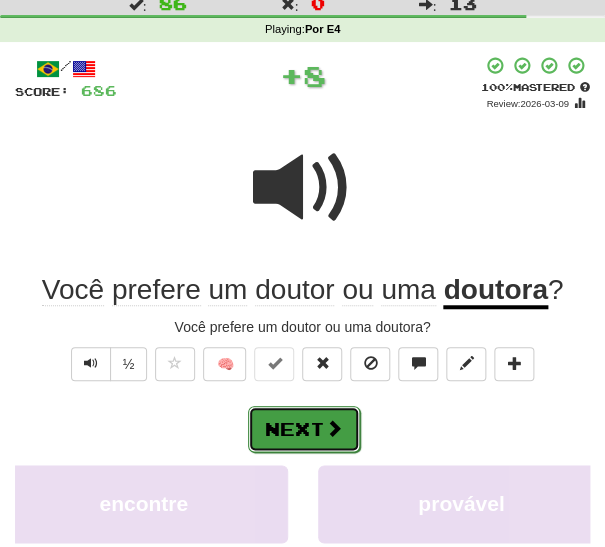 click on "Next" at bounding box center (304, 429) 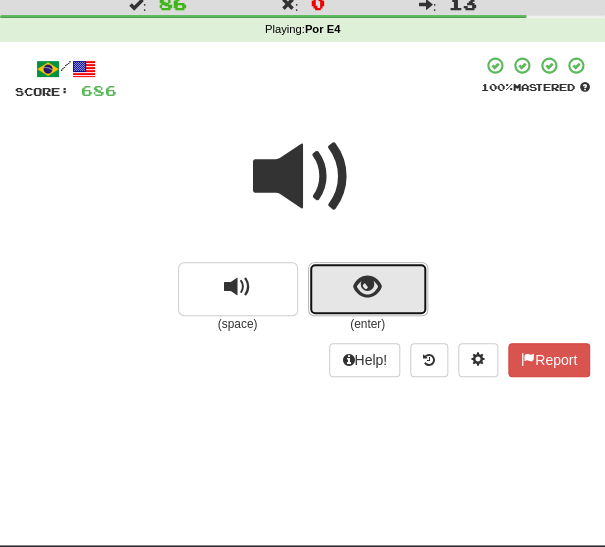 click at bounding box center [368, 289] 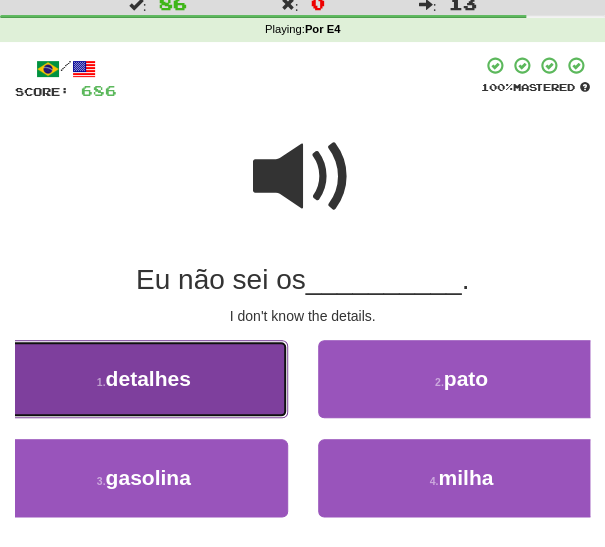 click on "1 .  detalhes" at bounding box center [144, 379] 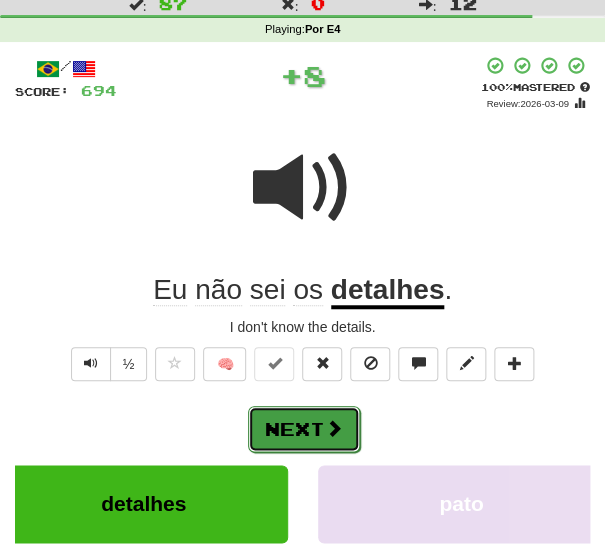 click on "Next" at bounding box center [304, 429] 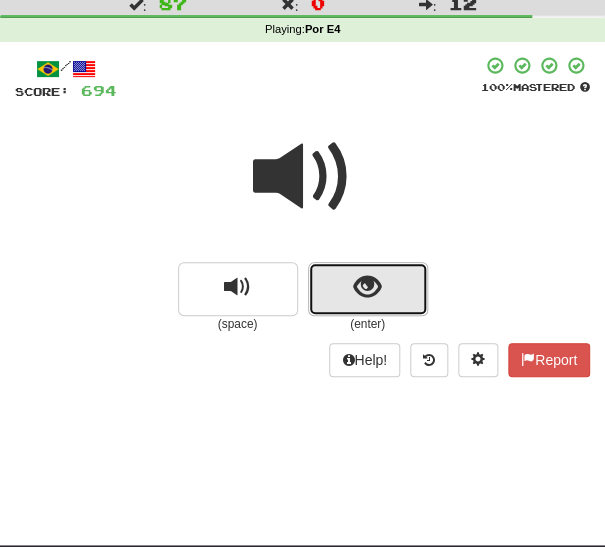 click at bounding box center [368, 289] 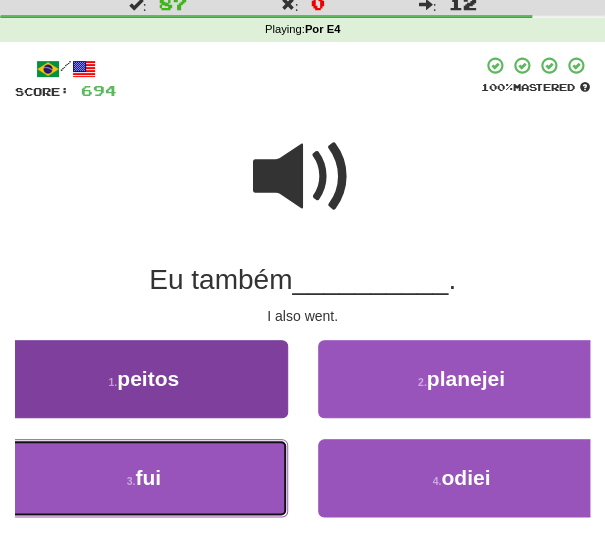 click on "3 .  fui" at bounding box center [144, 478] 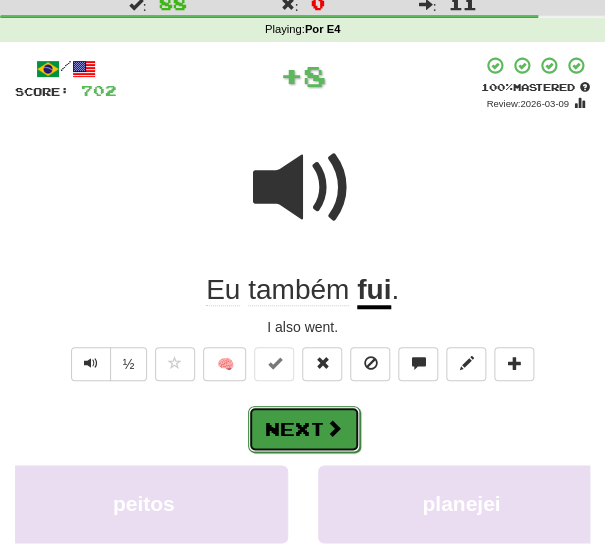 click on "Next" at bounding box center [304, 429] 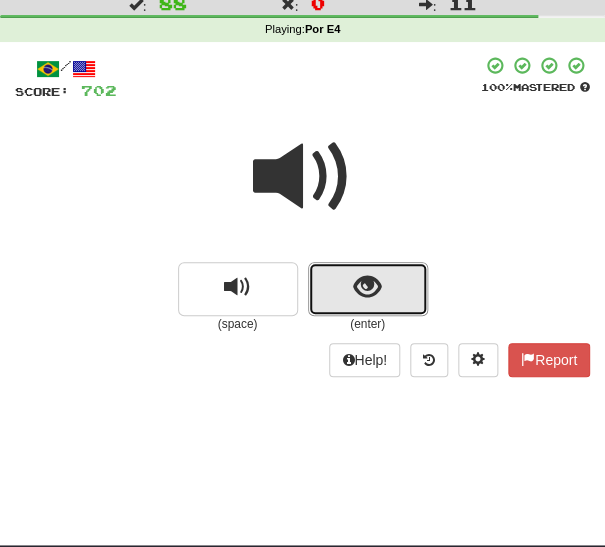 drag, startPoint x: 338, startPoint y: 284, endPoint x: 320, endPoint y: 300, distance: 24.083189 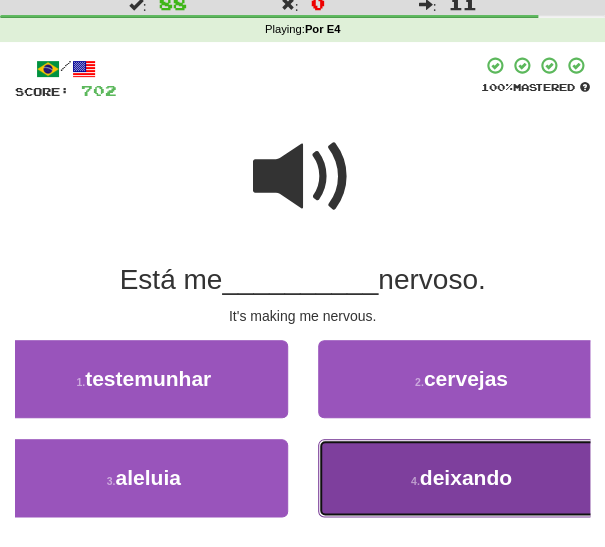 click on "4 .  deixando" at bounding box center (462, 478) 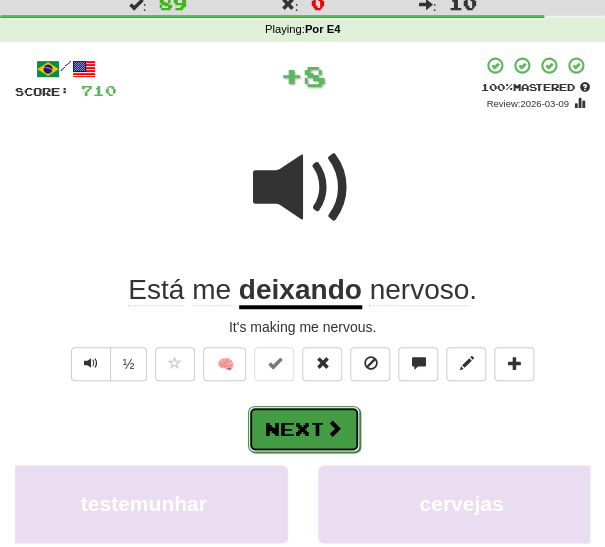 click at bounding box center (334, 428) 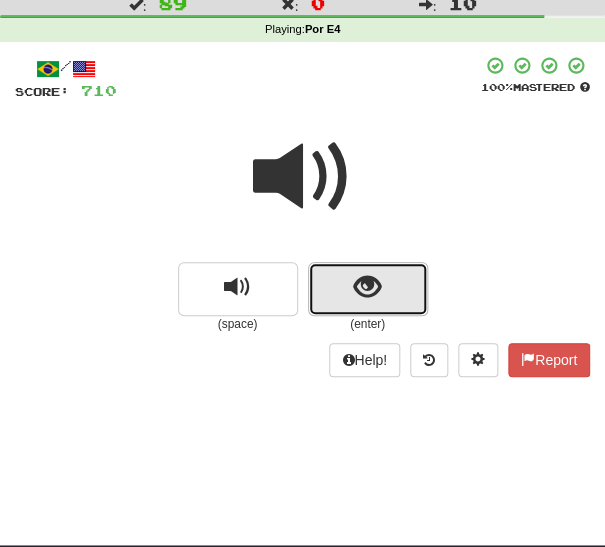 click at bounding box center [368, 289] 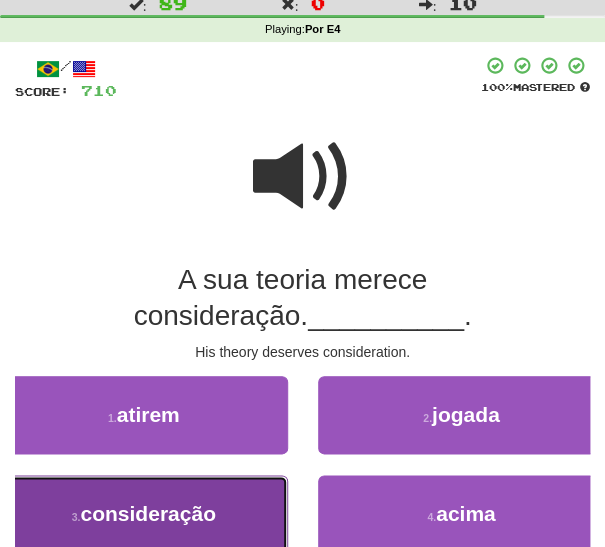 click on "3 .  consideração" at bounding box center [144, 514] 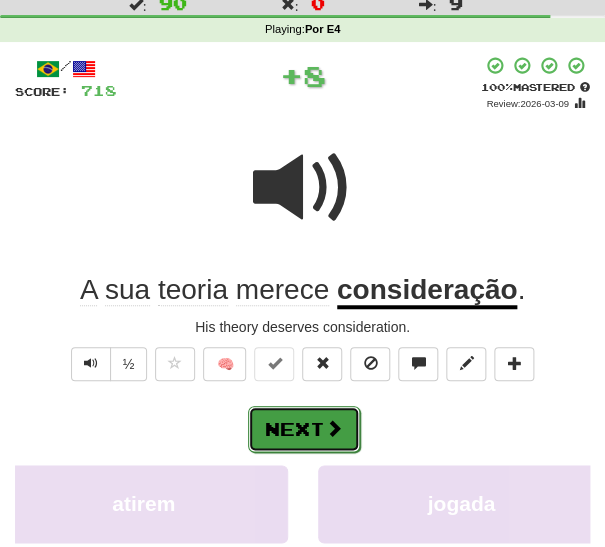 click on "Next" at bounding box center (304, 429) 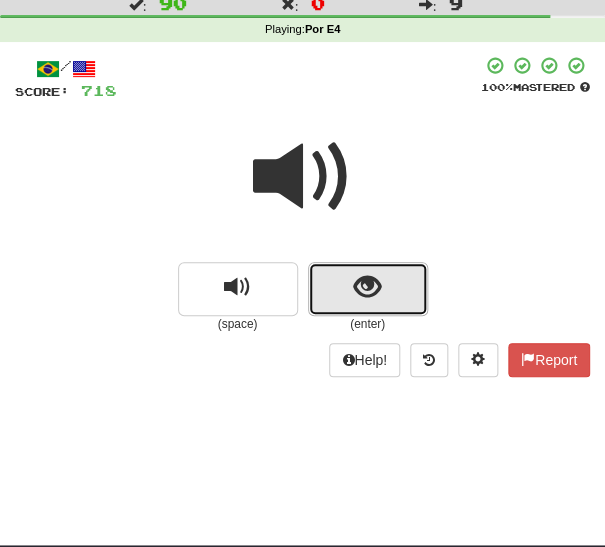 drag, startPoint x: 327, startPoint y: 294, endPoint x: 319, endPoint y: 304, distance: 12.806249 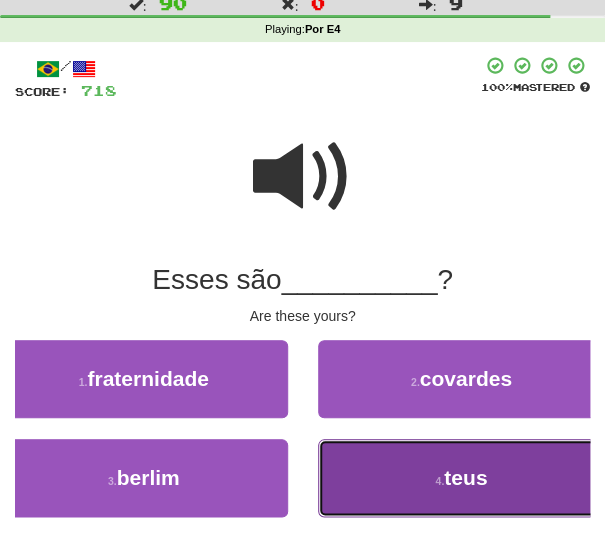 click on "4 .  teus" at bounding box center (462, 478) 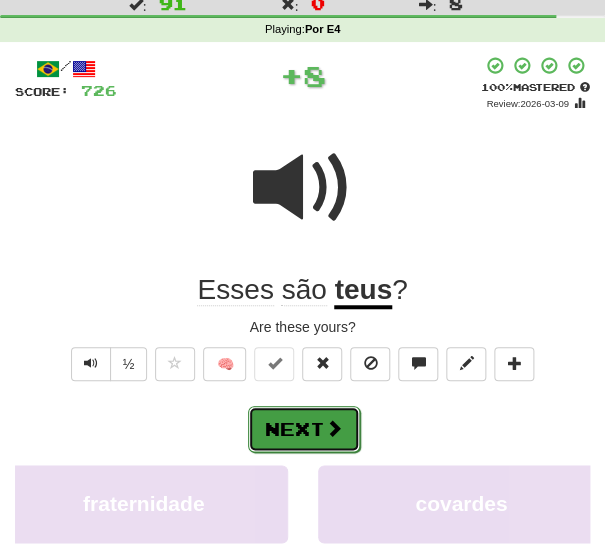 click on "Next" at bounding box center [304, 429] 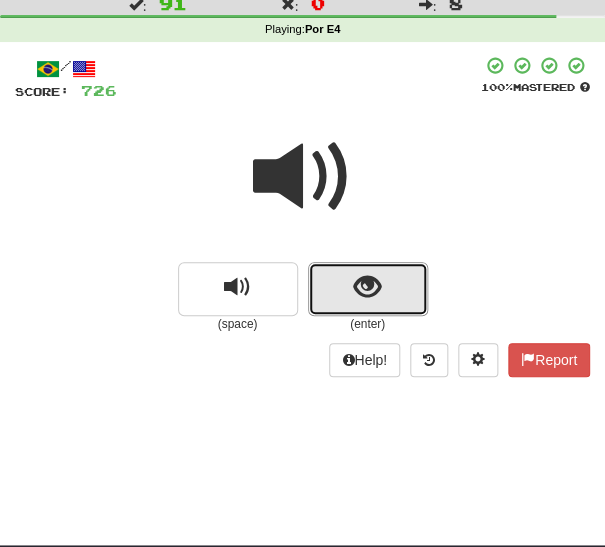 drag, startPoint x: 343, startPoint y: 292, endPoint x: 333, endPoint y: 304, distance: 15.6205 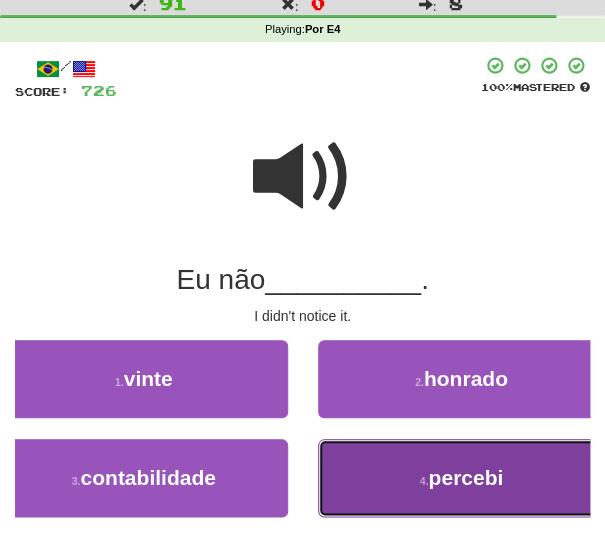 click on "4 .  percebi" at bounding box center [462, 478] 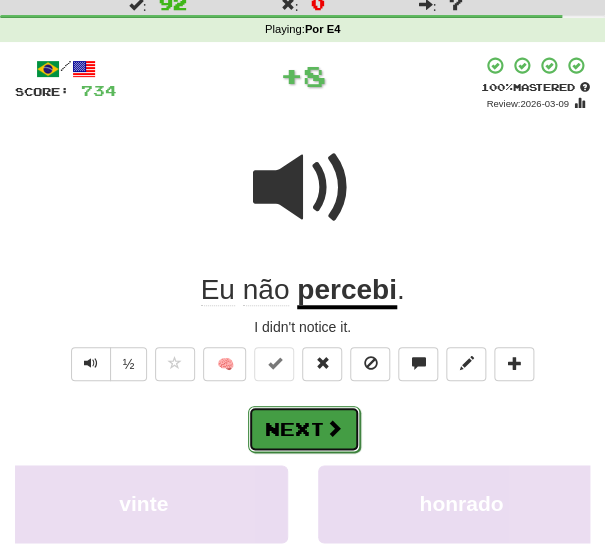 click on "Next" at bounding box center [304, 429] 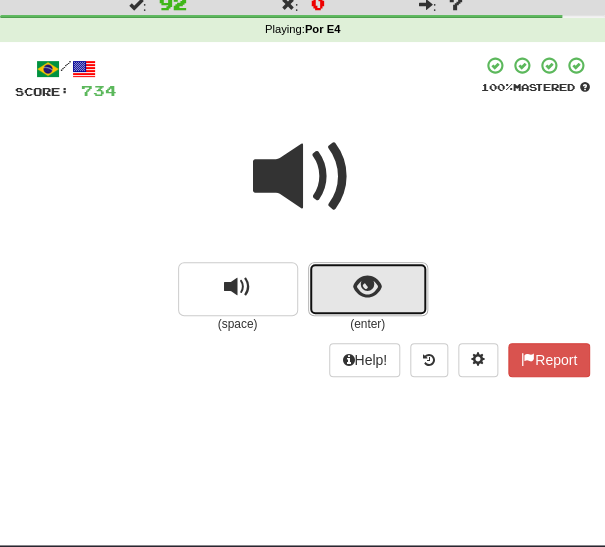 click at bounding box center (368, 289) 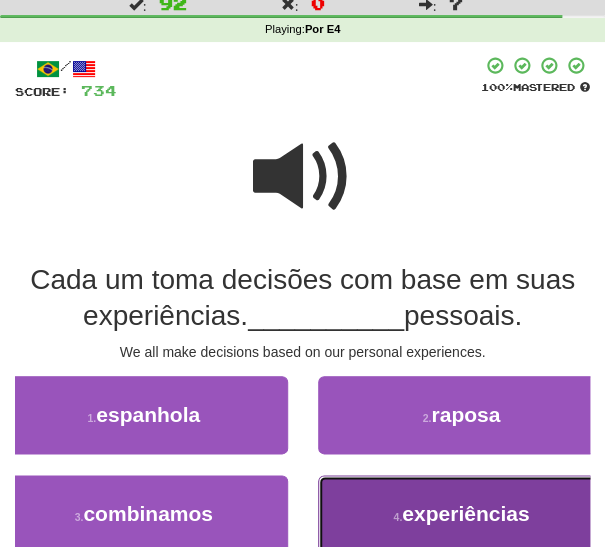 click on "4 .  experiências" at bounding box center [462, 514] 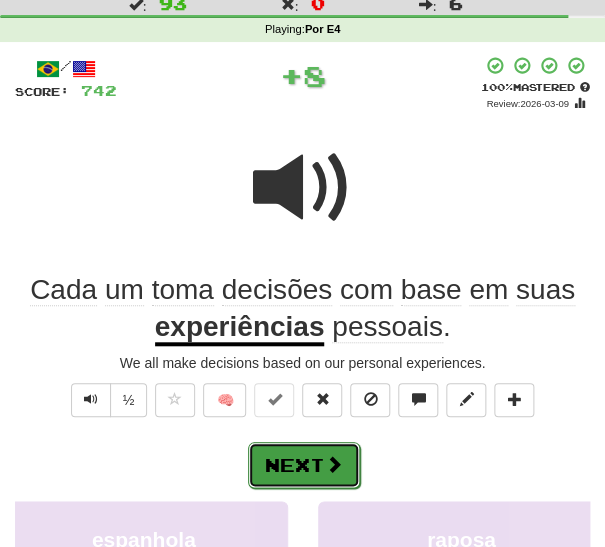 click on "Next" at bounding box center [304, 465] 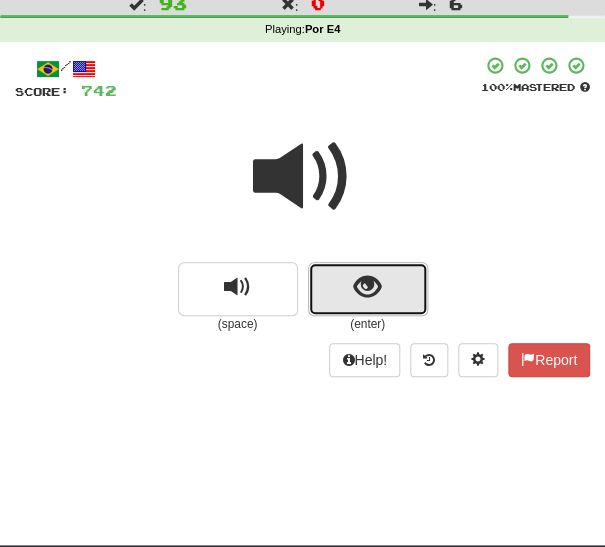 click at bounding box center [368, 289] 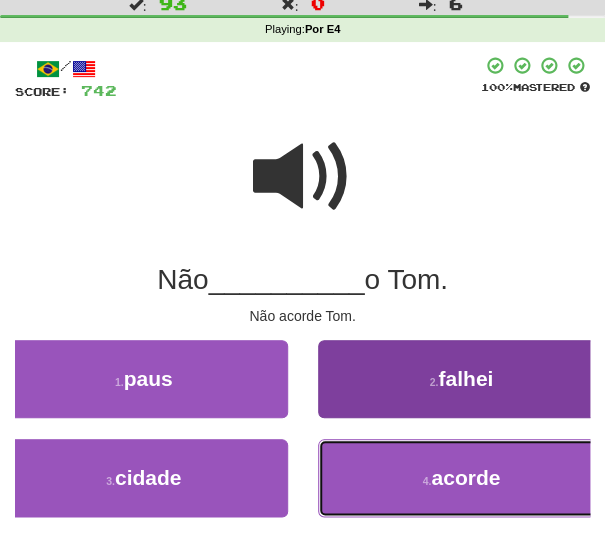 click on "4 .  acorde" at bounding box center (462, 478) 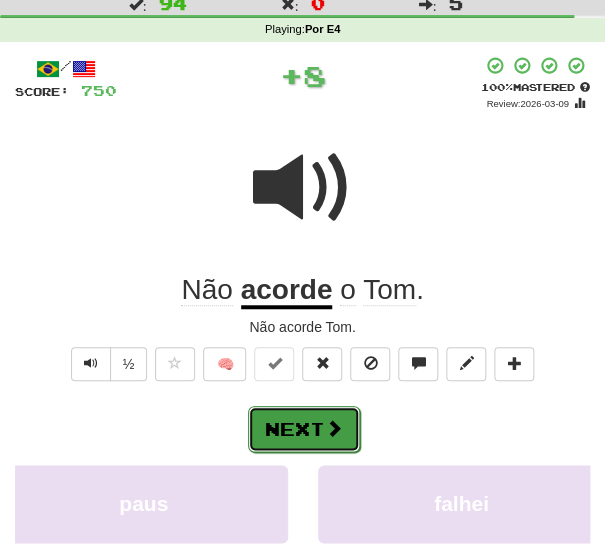 click on "Next" at bounding box center (304, 429) 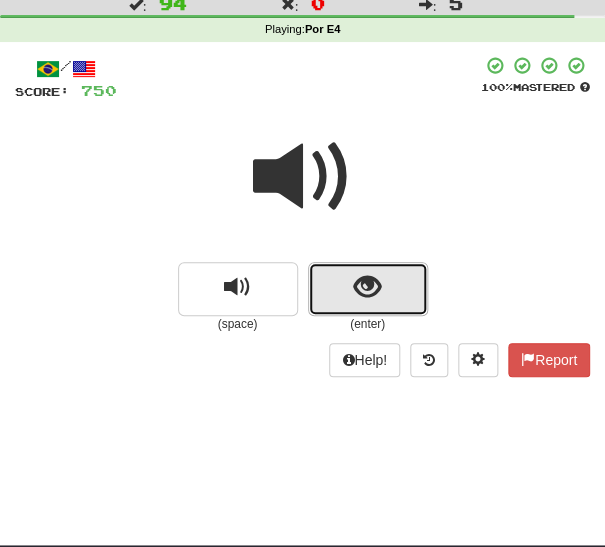 click at bounding box center [368, 289] 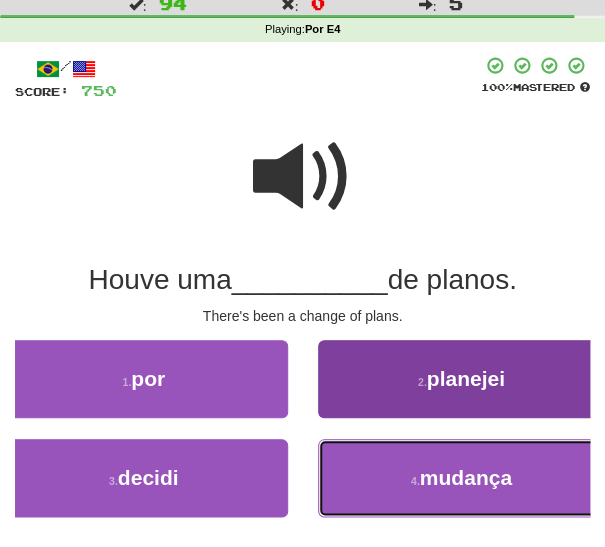 click on "4 .  mudança" at bounding box center (462, 478) 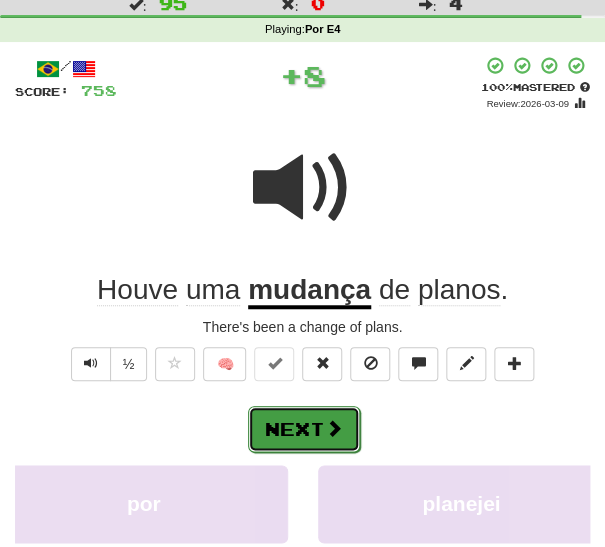 click on "Next" at bounding box center (304, 429) 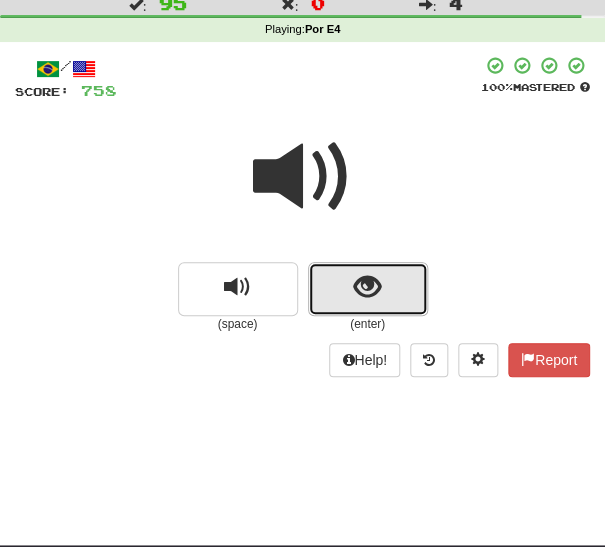 click at bounding box center [367, 287] 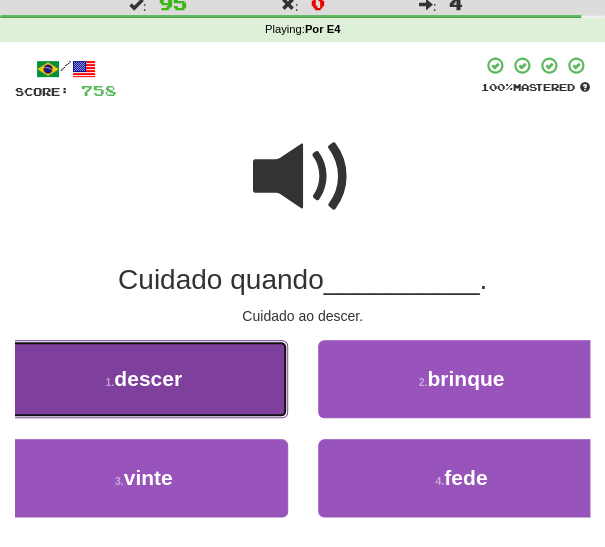 click on "1 .  descer" at bounding box center [144, 379] 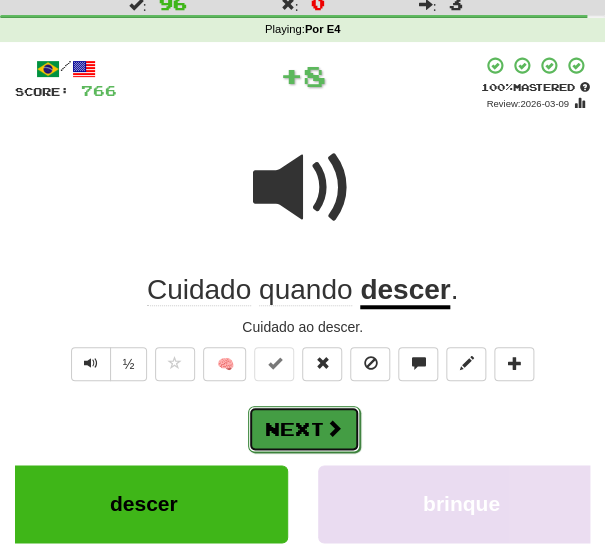 click on "Next" at bounding box center (304, 429) 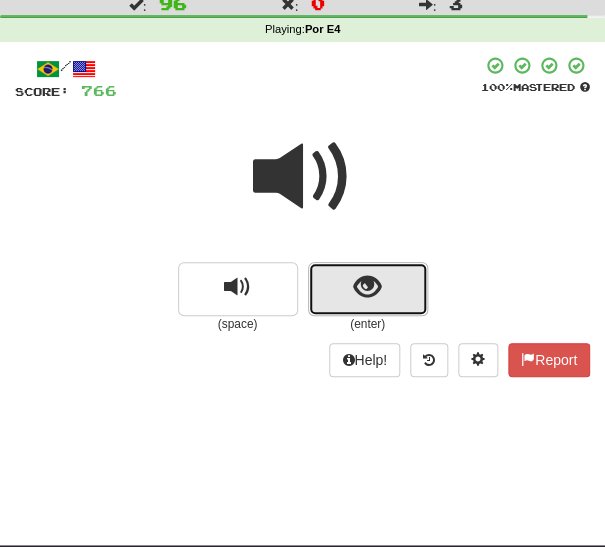 click at bounding box center (368, 289) 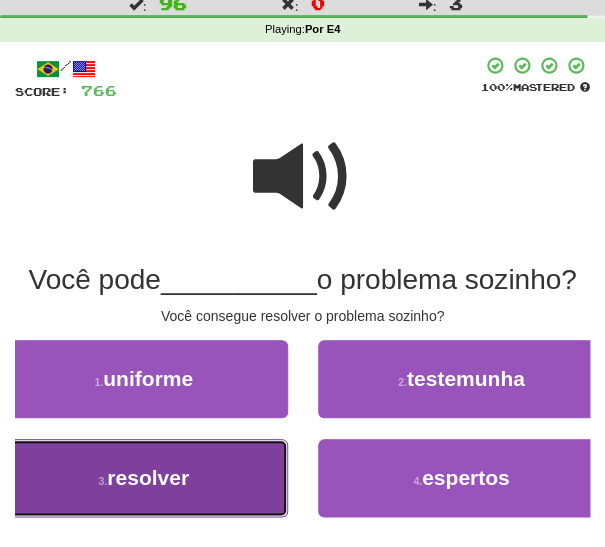 click on "3 .  resolver" at bounding box center [144, 478] 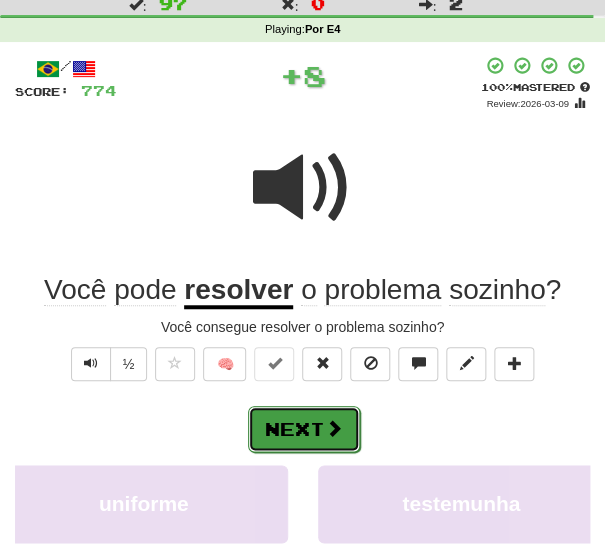 click on "Next" at bounding box center (304, 429) 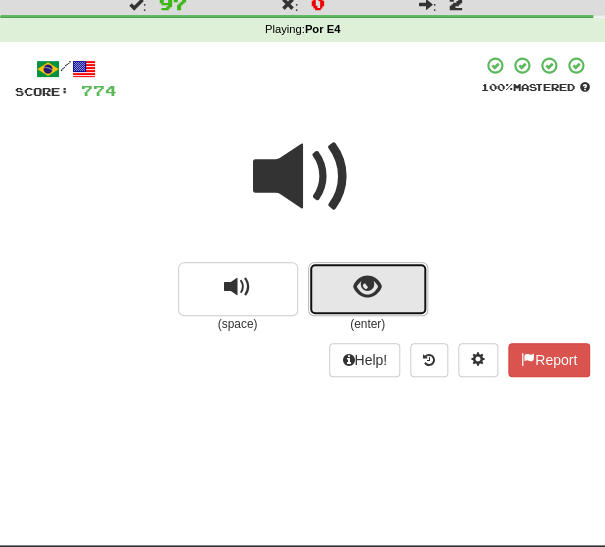 click at bounding box center [368, 289] 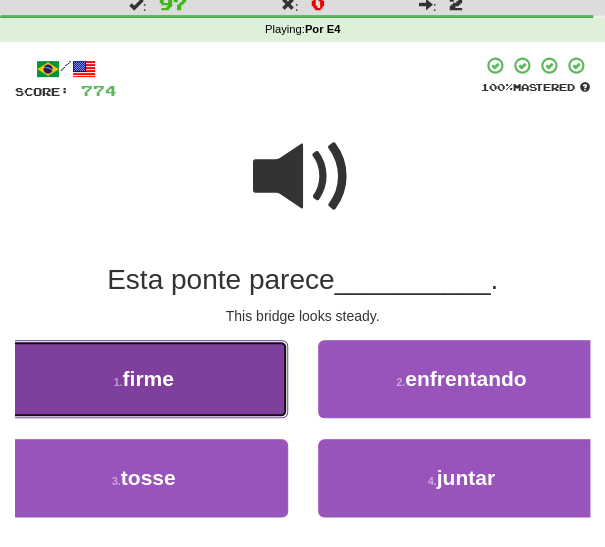 click on "1 .  firme" at bounding box center [144, 379] 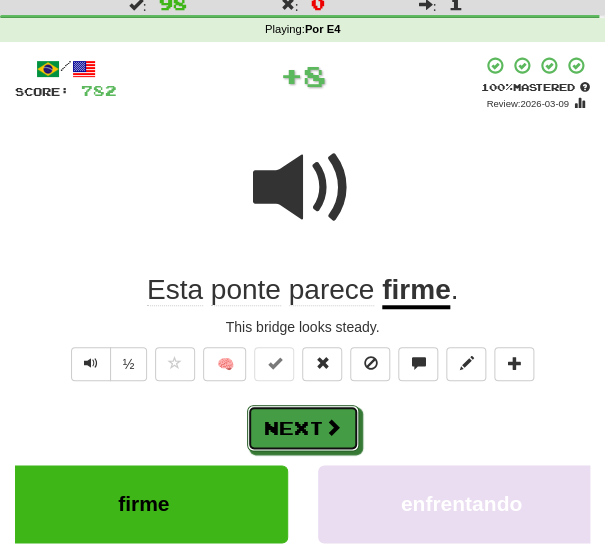 click on "Next" at bounding box center (303, 428) 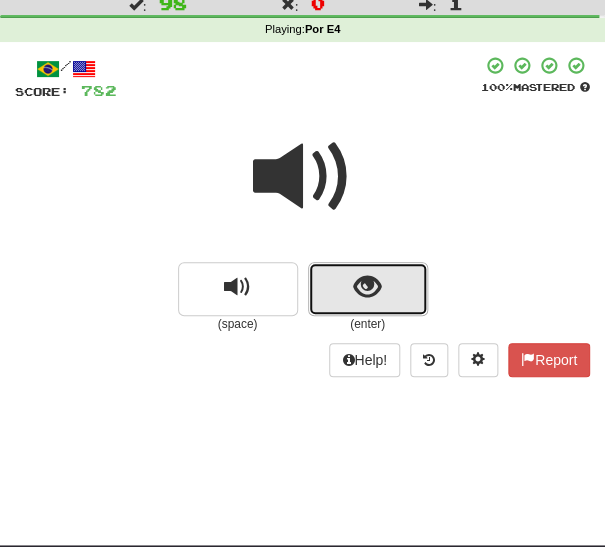 click at bounding box center (368, 289) 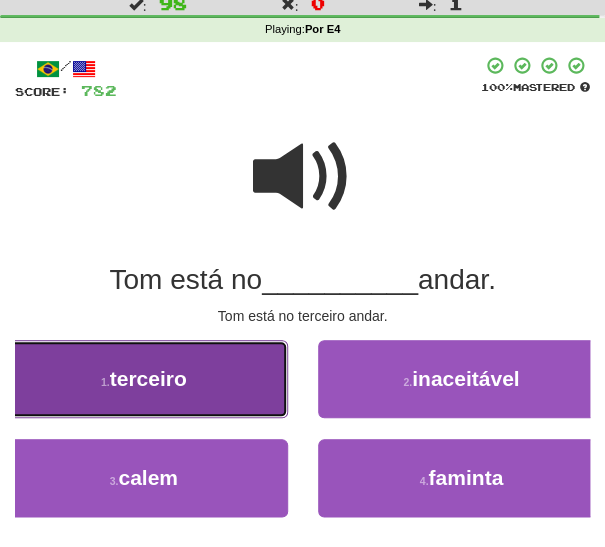 click on "1 .  terceiro" at bounding box center [144, 379] 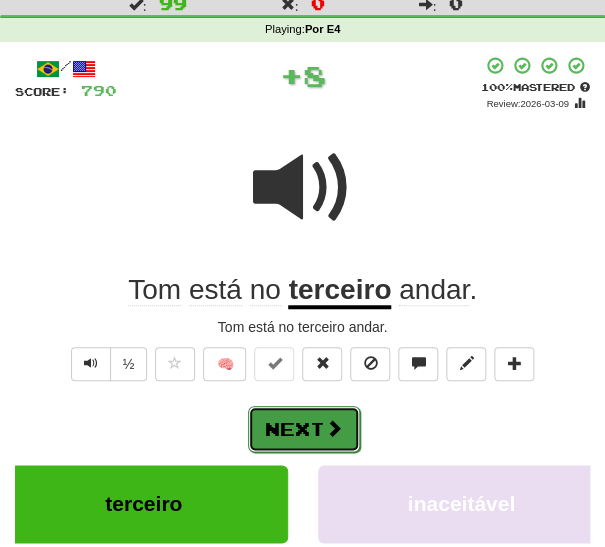 click on "Next" at bounding box center (304, 429) 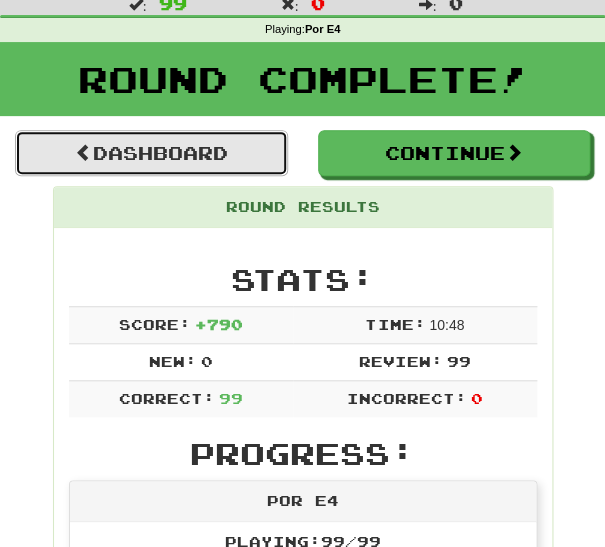click on "Dashboard" at bounding box center [151, 153] 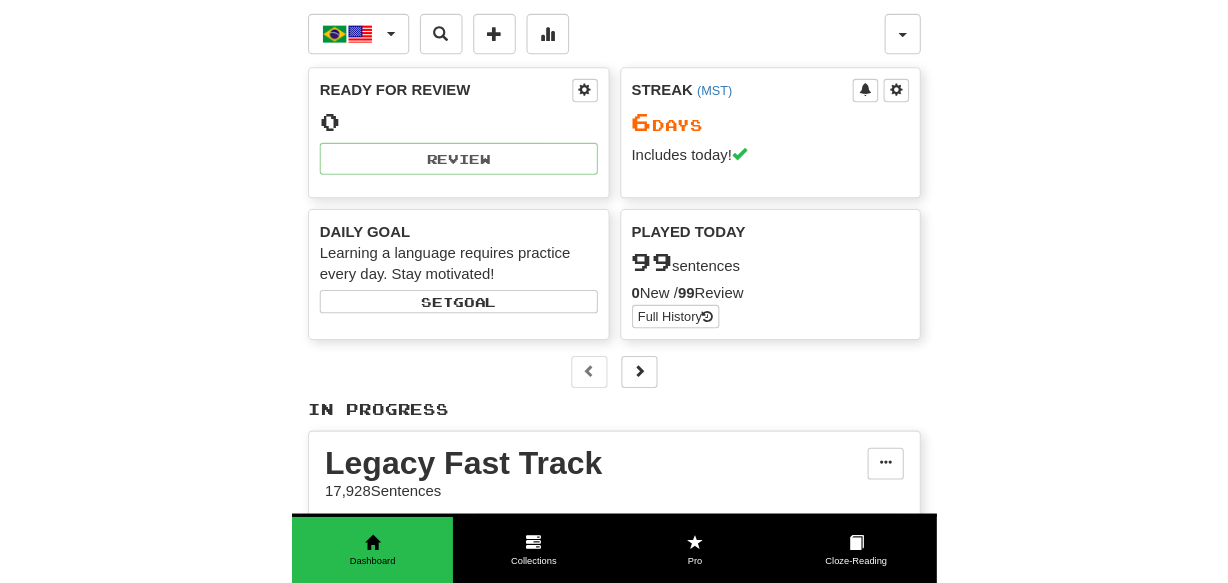 scroll, scrollTop: 0, scrollLeft: 0, axis: both 